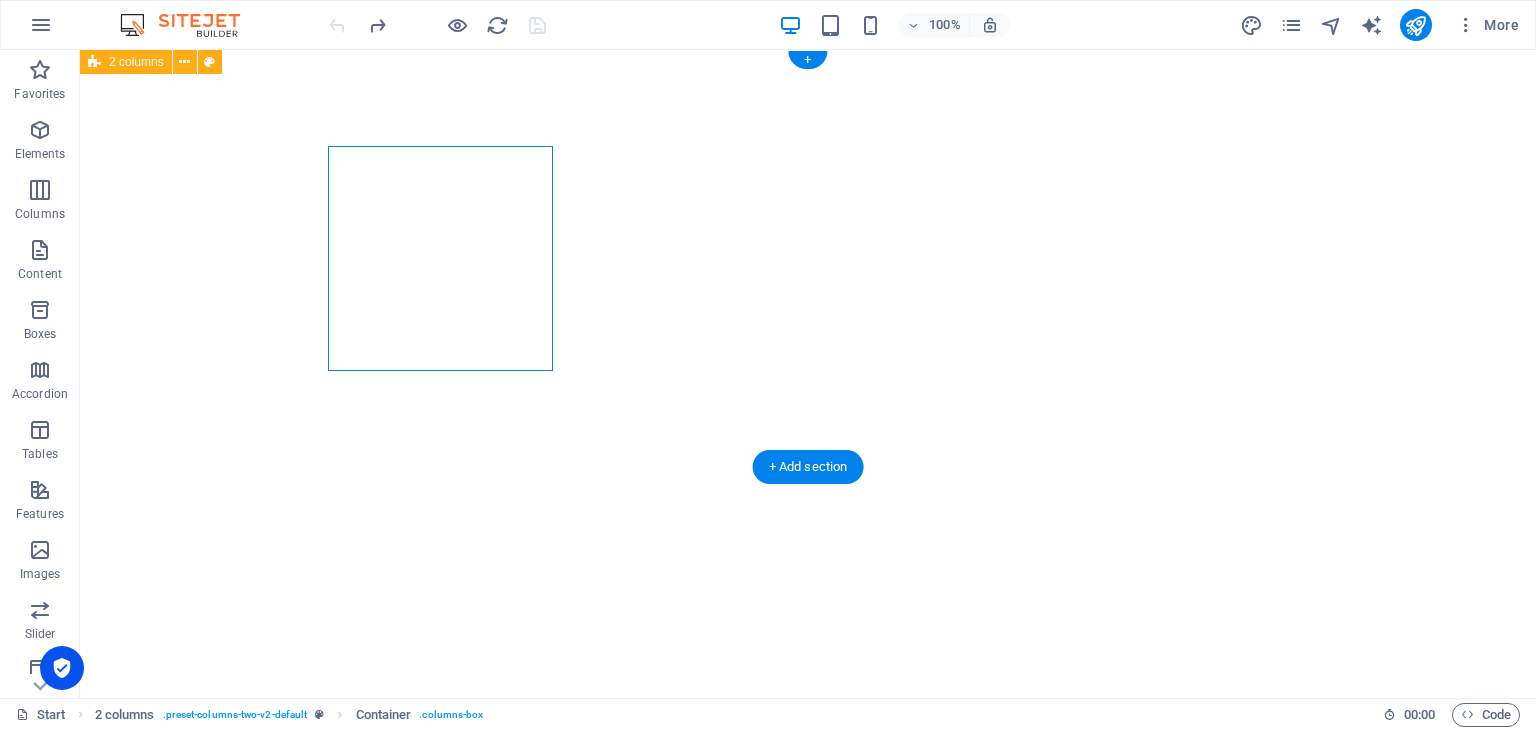 scroll, scrollTop: 0, scrollLeft: 0, axis: both 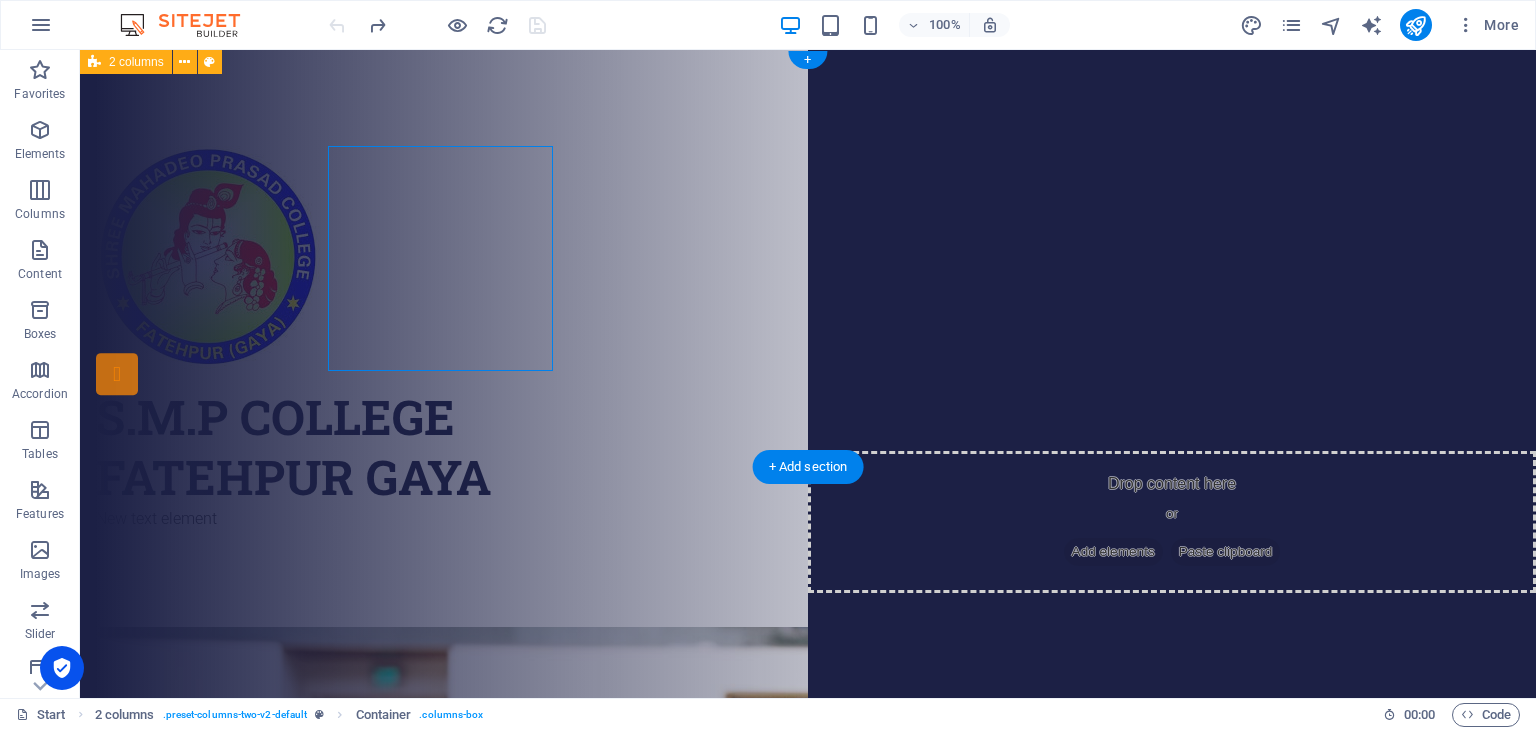 click on "S.M.P COLLEGE FATEHPUR GAYA New text element" at bounding box center (808, 338) 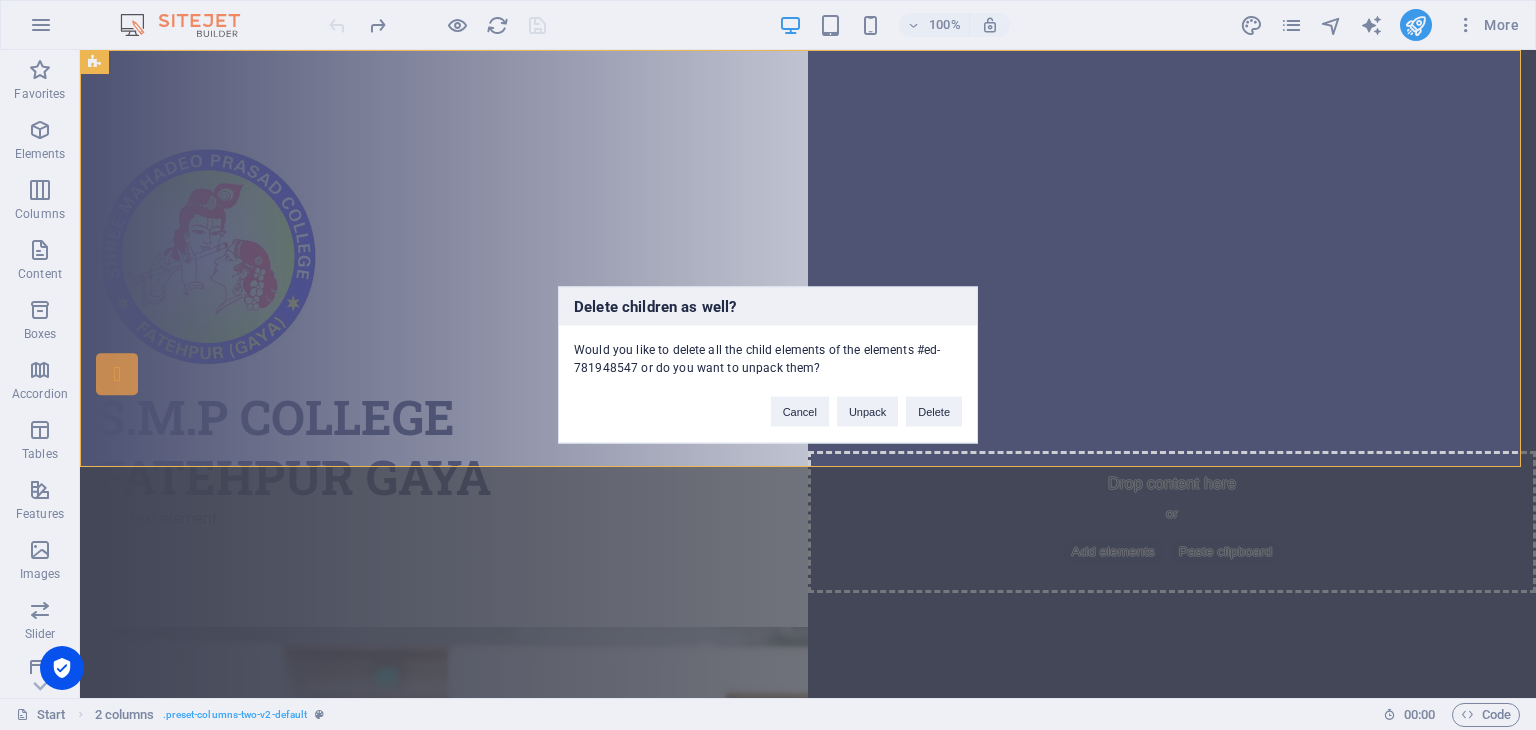 type 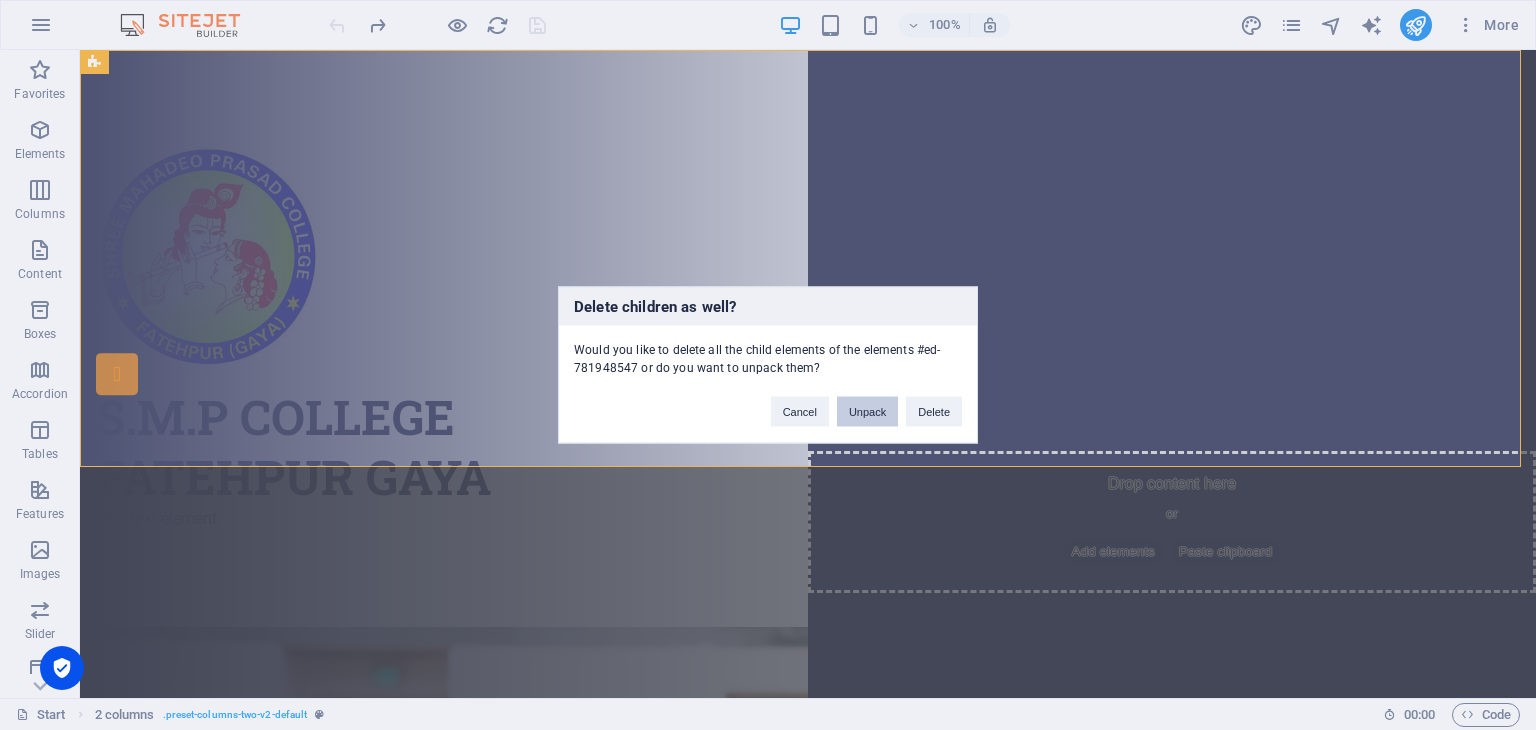 click on "Unpack" at bounding box center [867, 412] 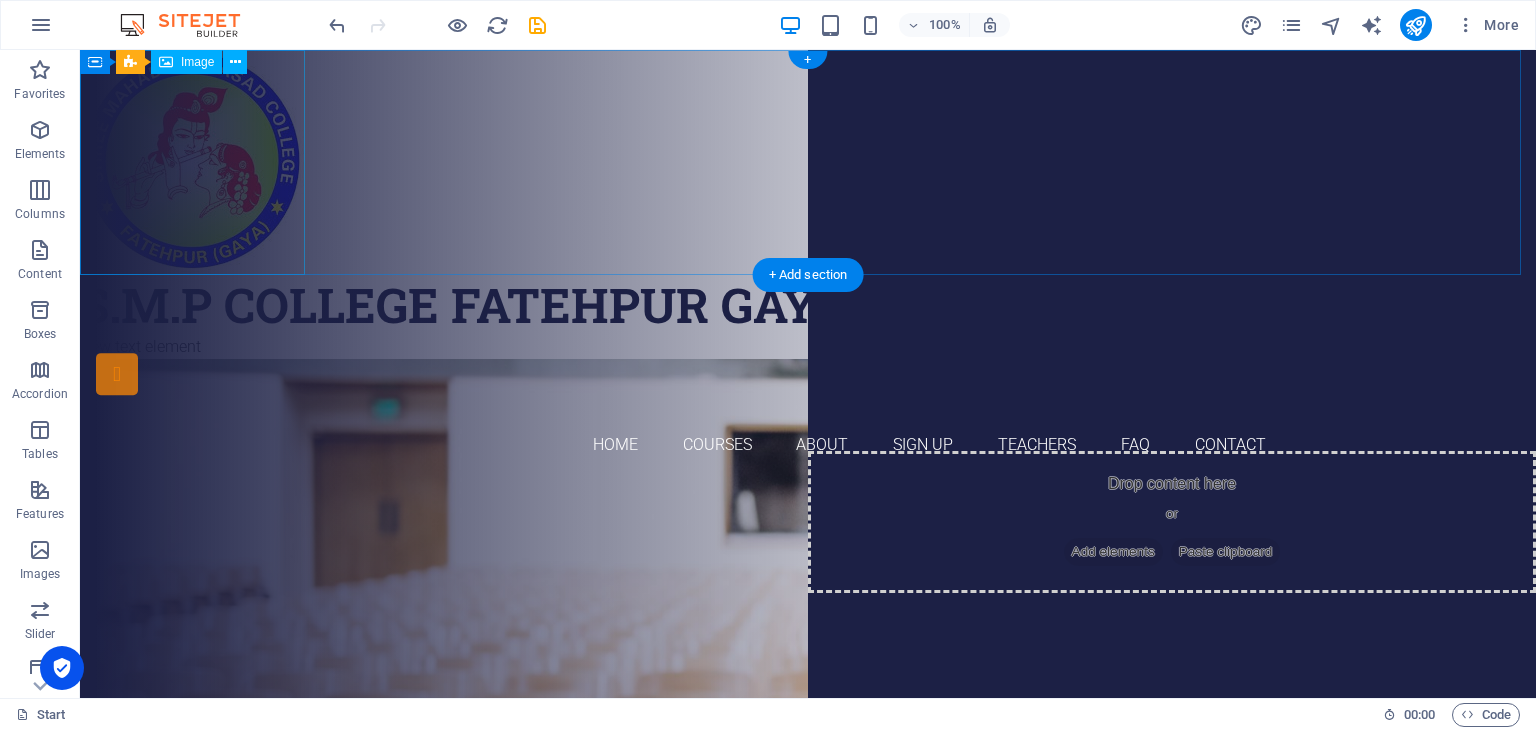 click at bounding box center [808, 162] 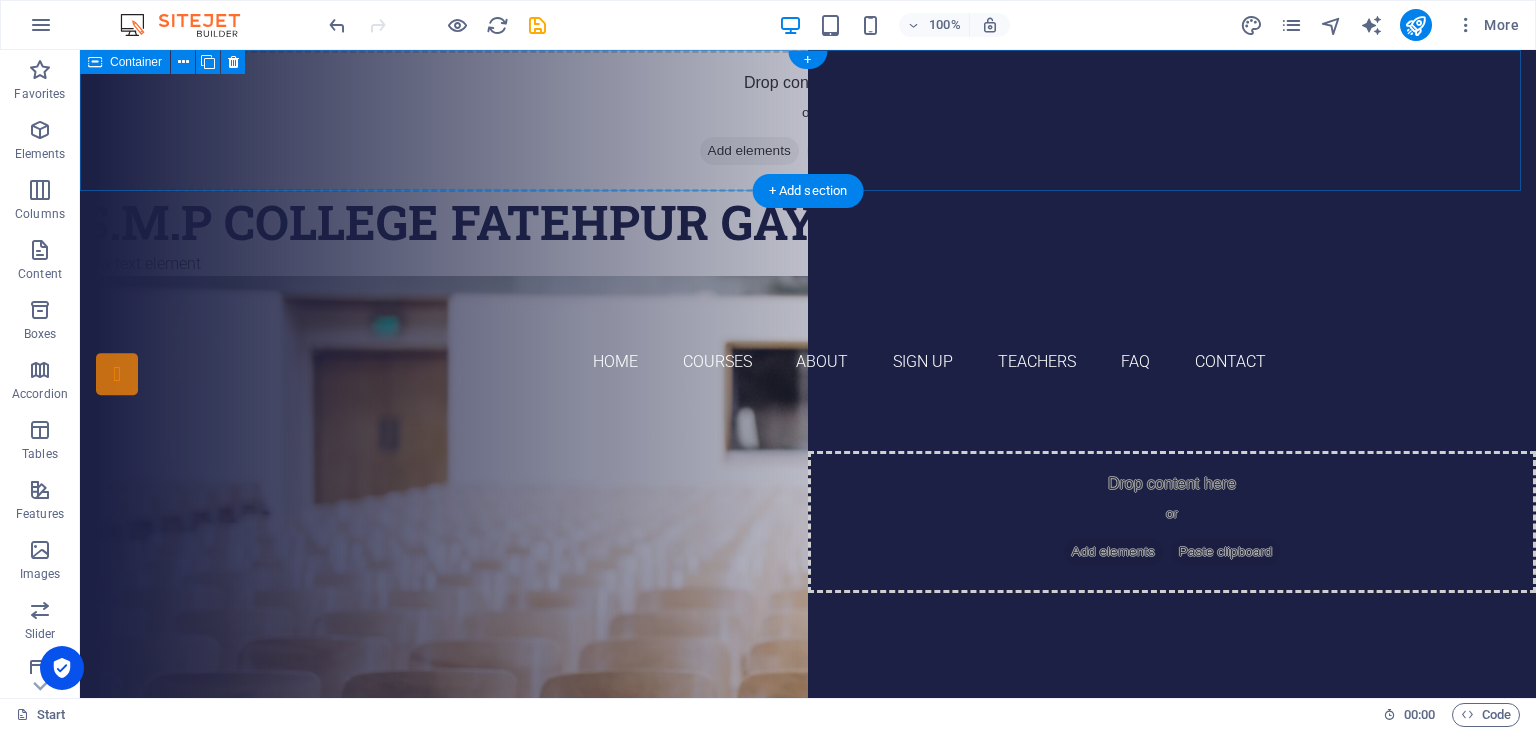 click on "Drop content here or  Add elements  Paste clipboard" at bounding box center (808, 121) 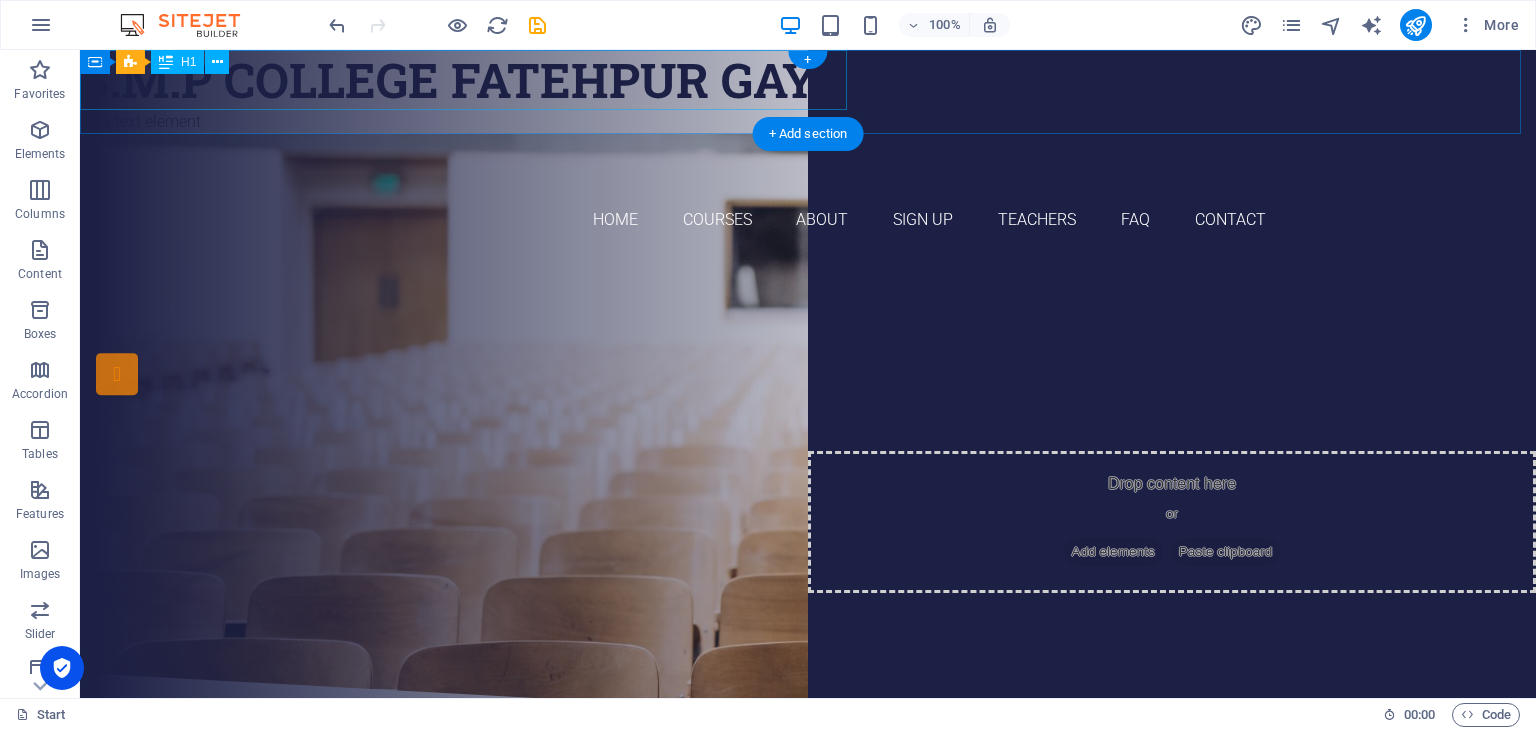 click on "S.M.P COLLEGE FATEHPUR GAYA" at bounding box center (808, 80) 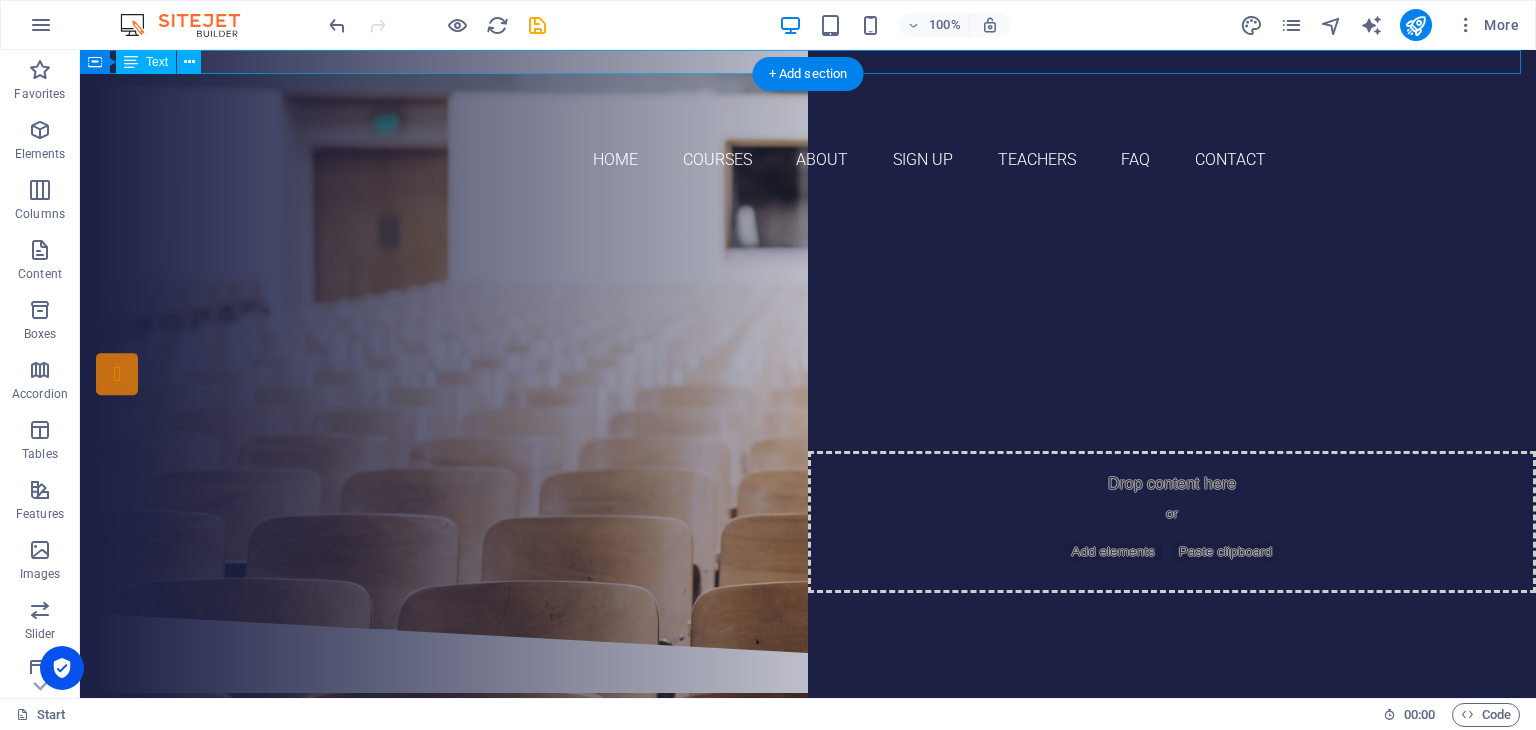click on "New text element" at bounding box center [808, 62] 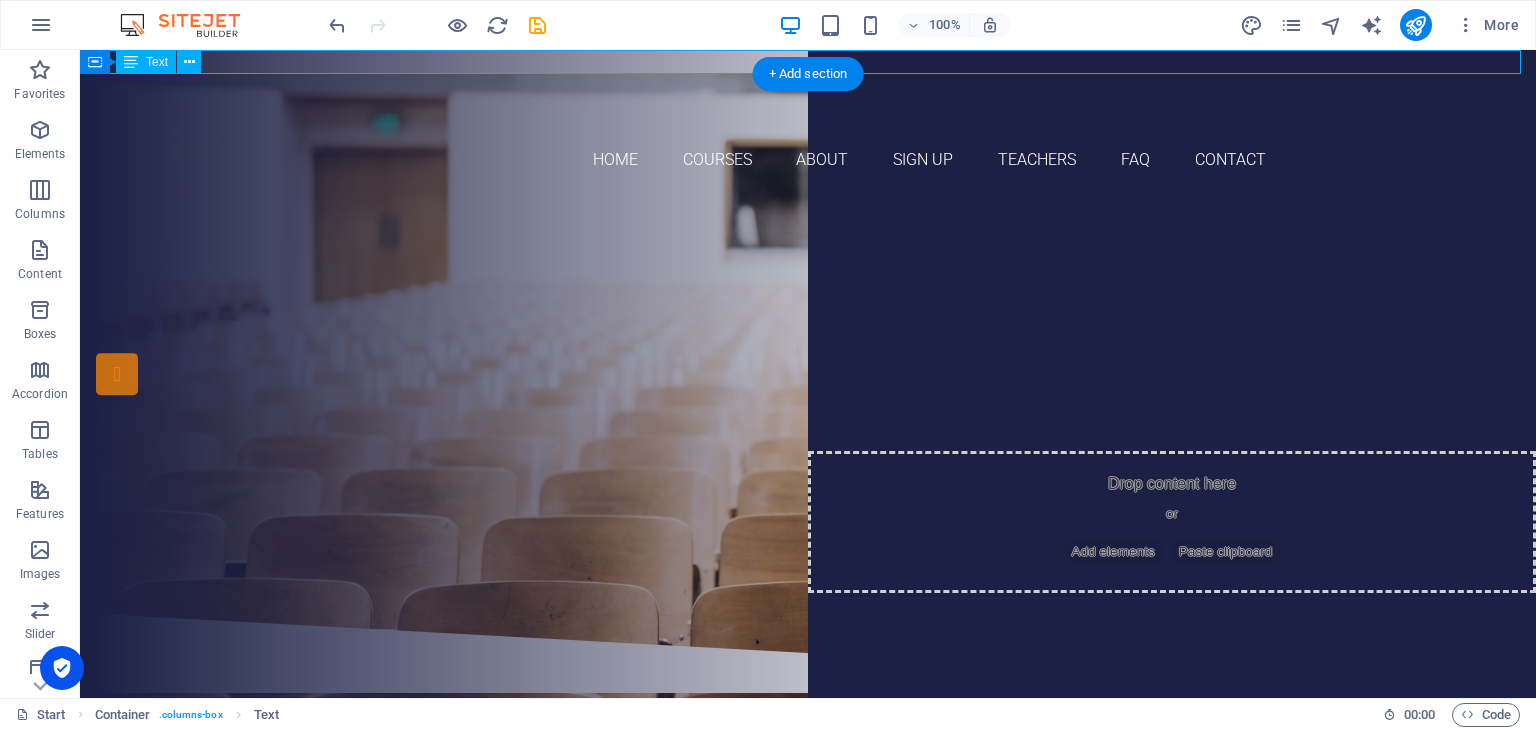 click on "New text element" at bounding box center [808, 62] 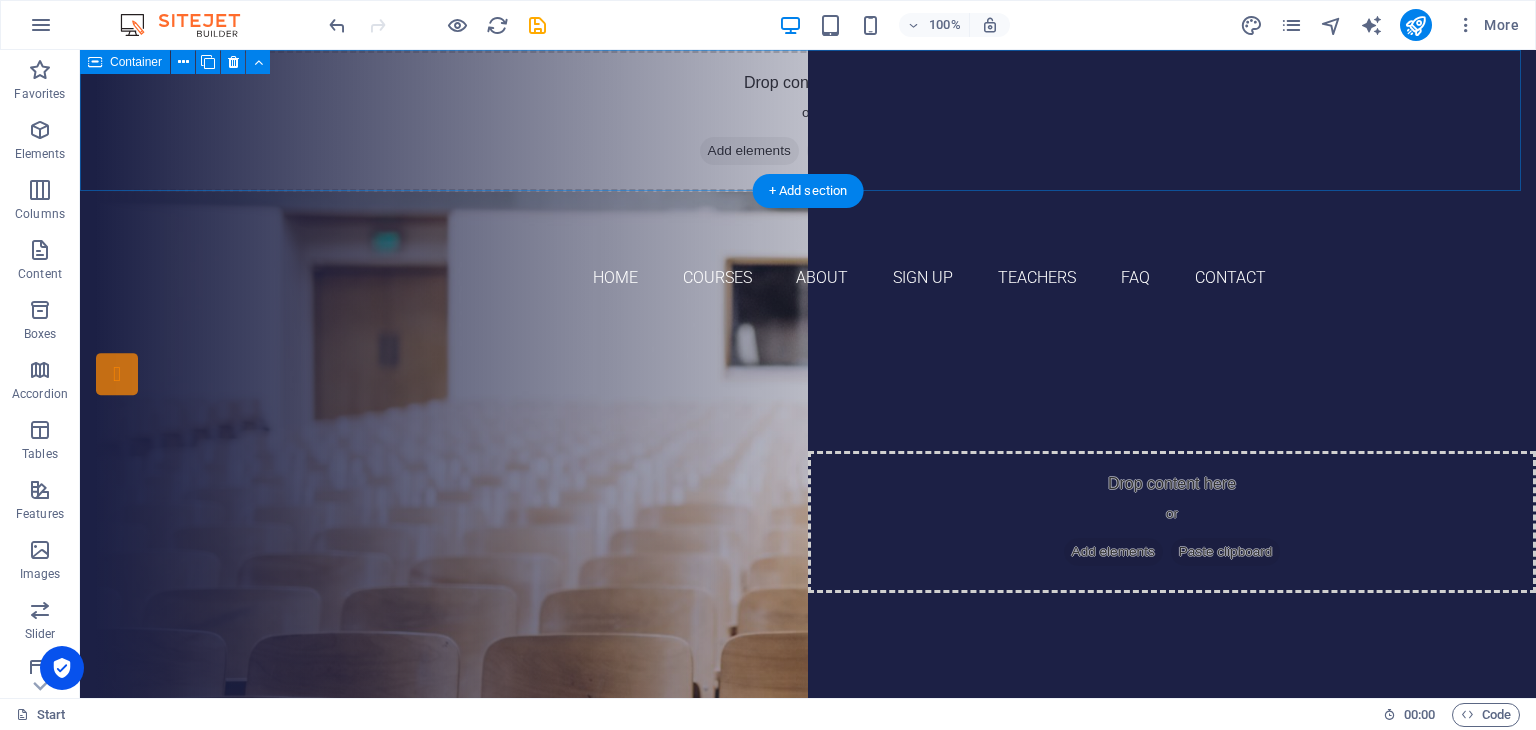 click on "Drop content here or  Add elements  Paste clipboard" at bounding box center (808, 121) 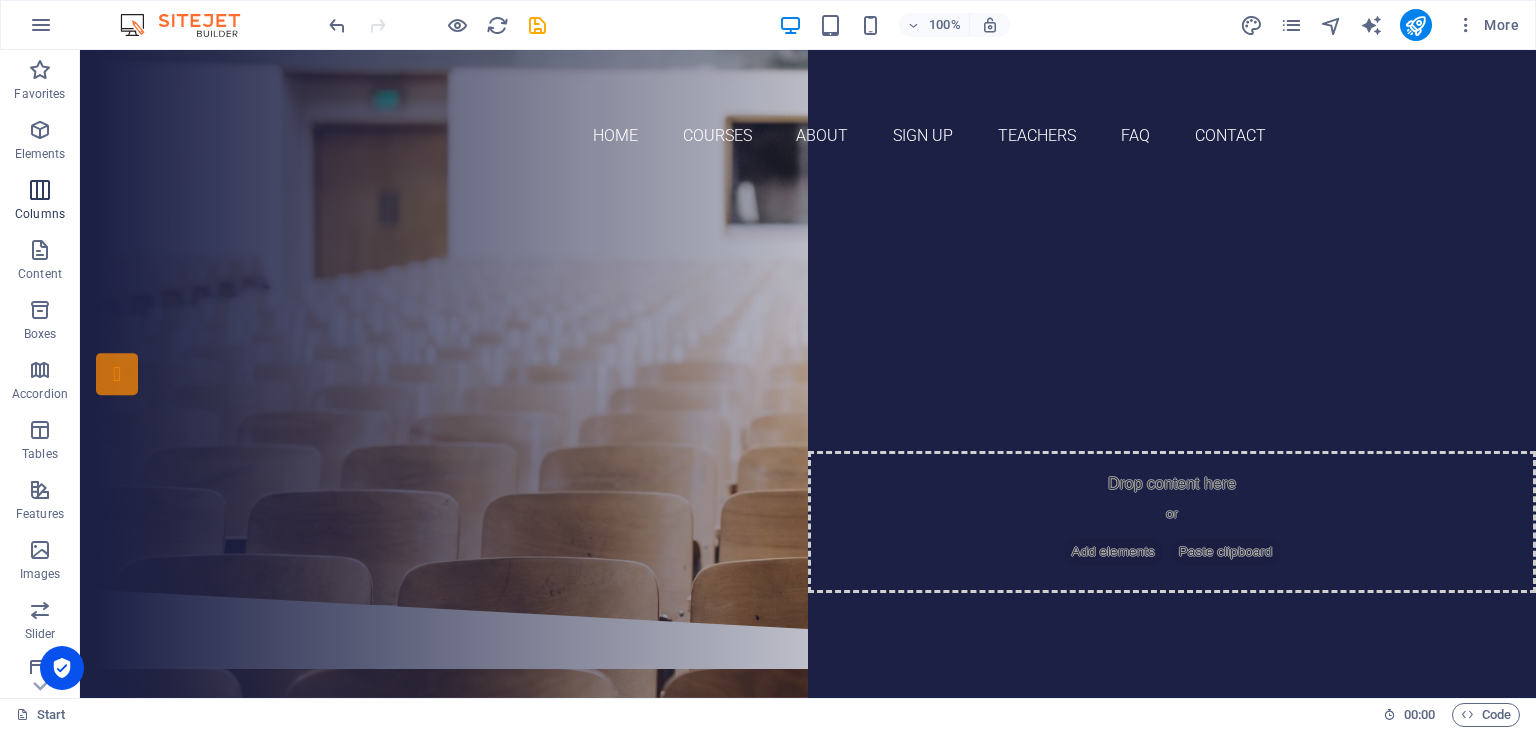 click on "Columns" at bounding box center [40, 214] 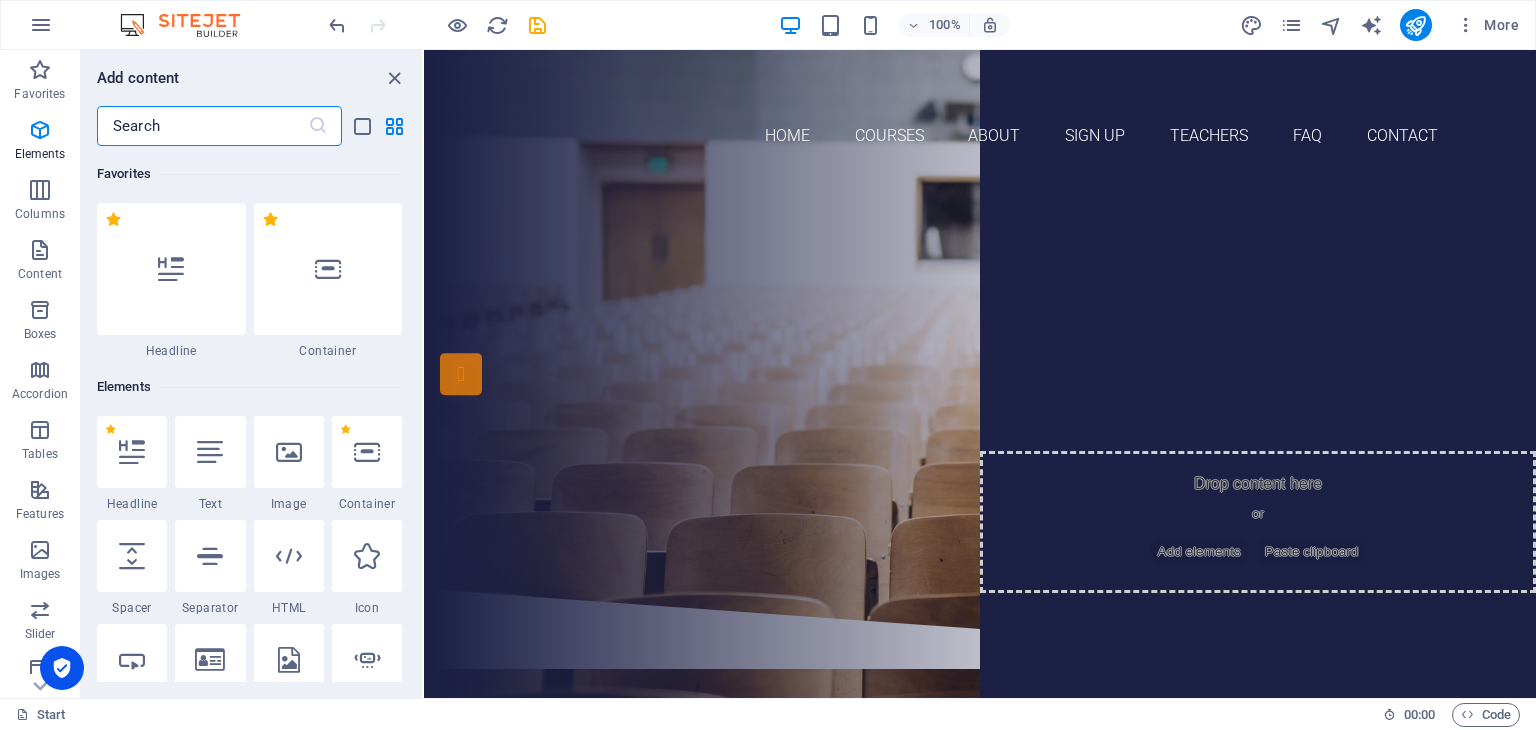 scroll, scrollTop: 990, scrollLeft: 0, axis: vertical 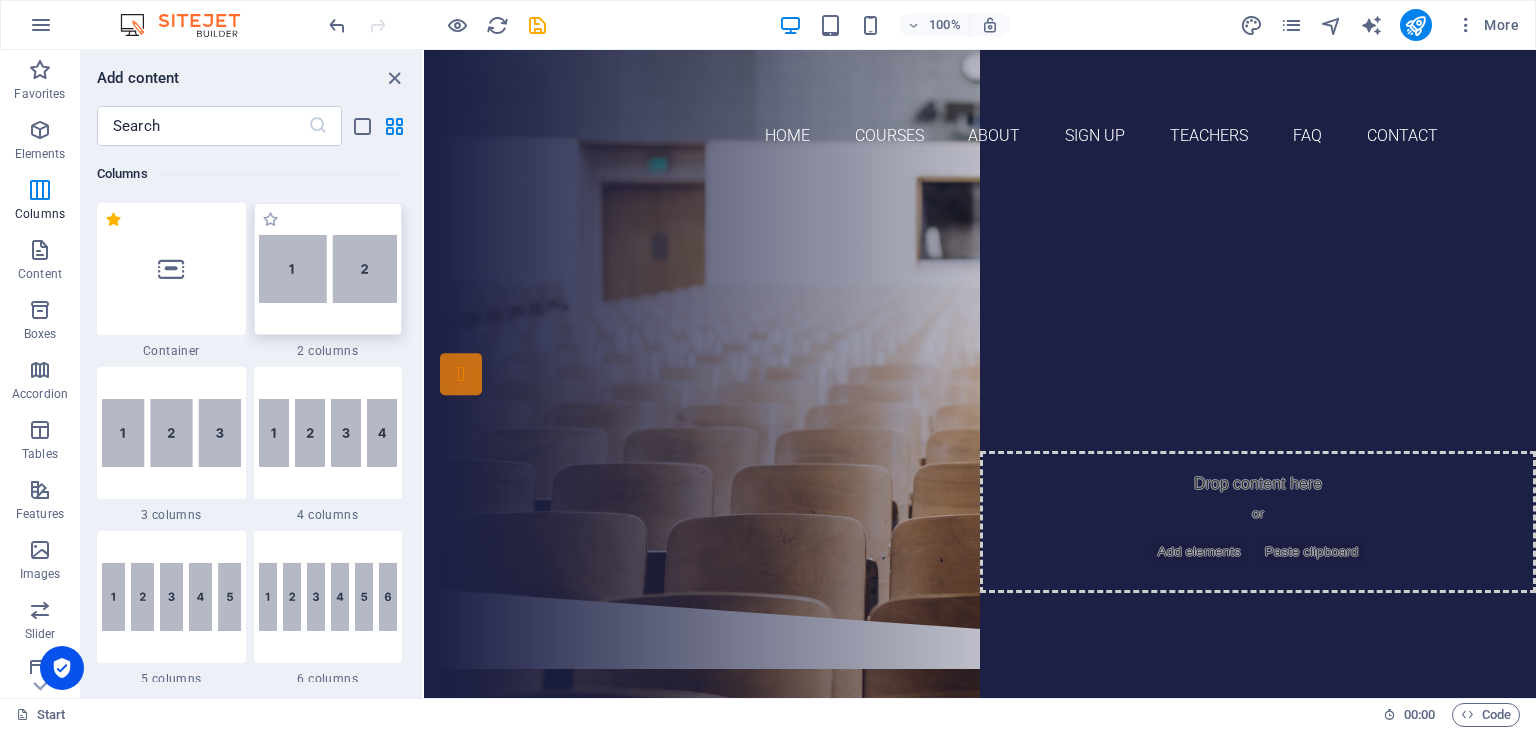 click at bounding box center [328, 269] 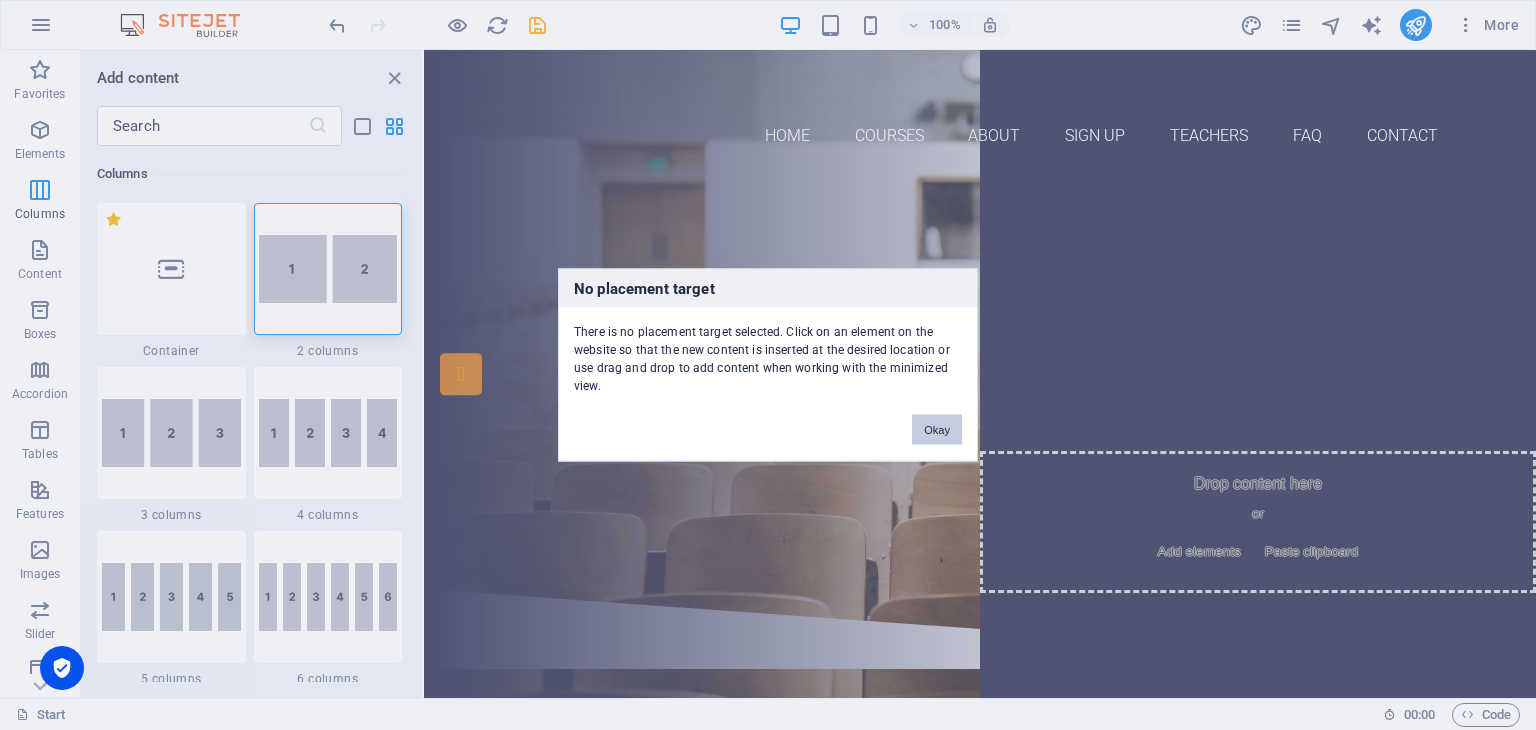 click on "Okay" at bounding box center (937, 430) 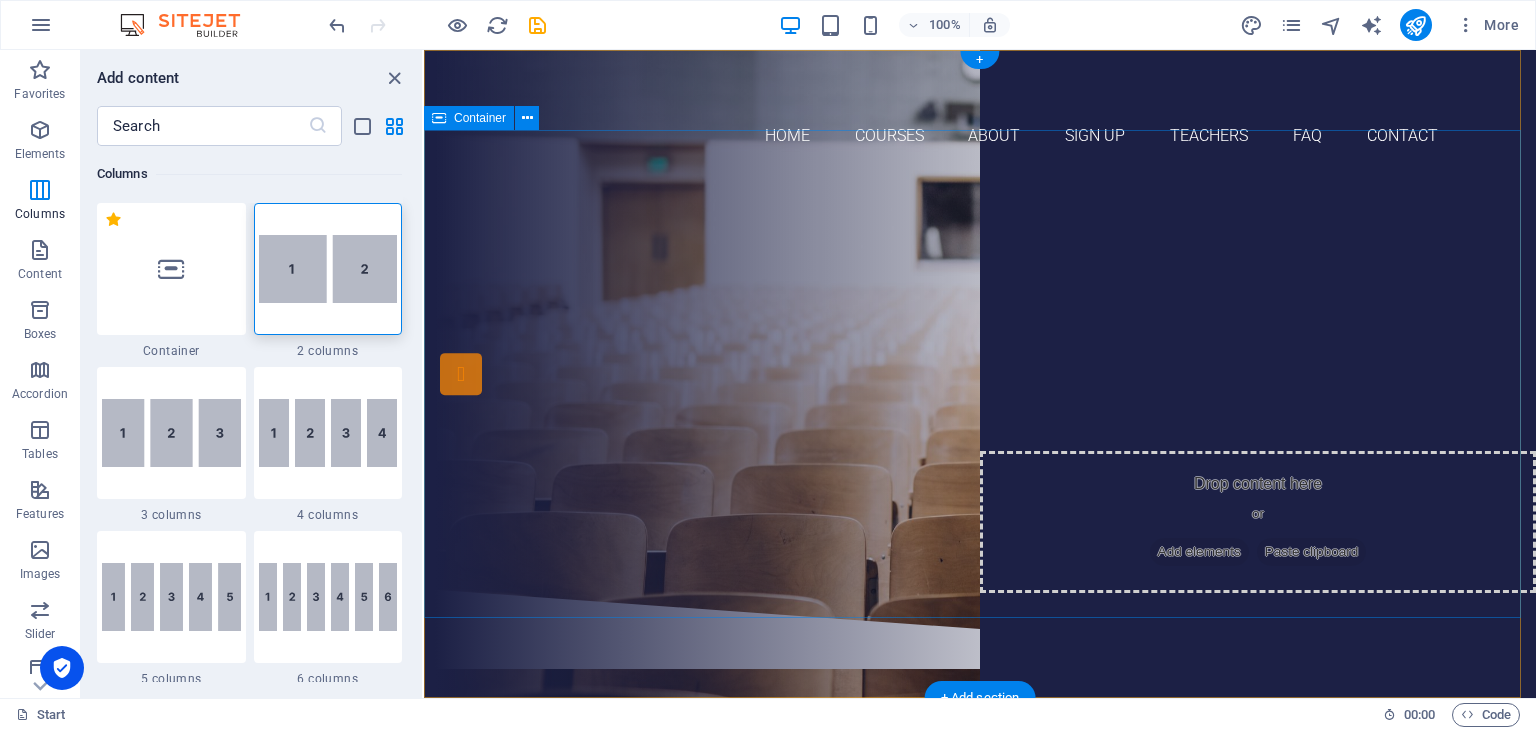 click on "Are you ready to learn new languages? Join our Language School Our Courses Sign up now" at bounding box center [980, 382] 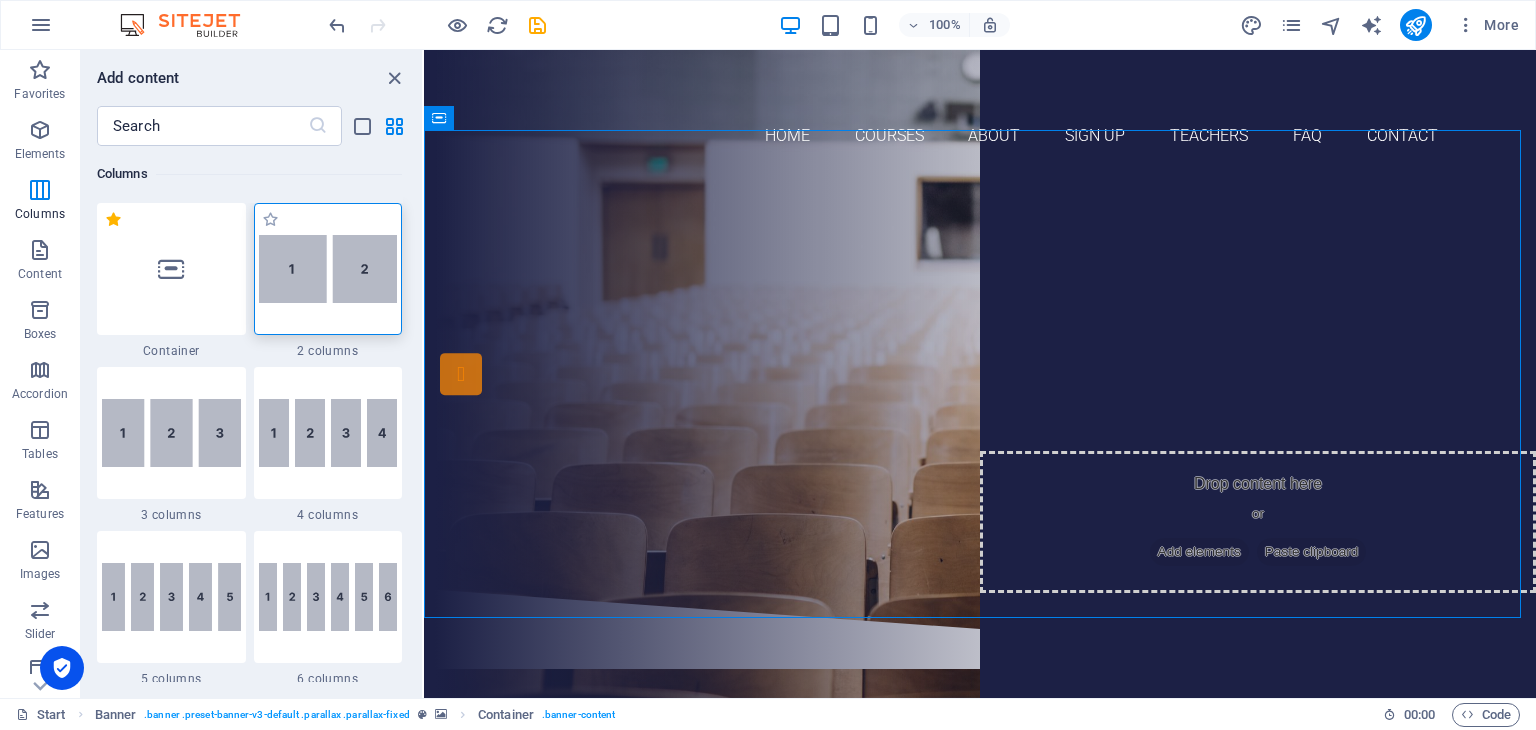 drag, startPoint x: 312, startPoint y: 298, endPoint x: 55, endPoint y: 304, distance: 257.07004 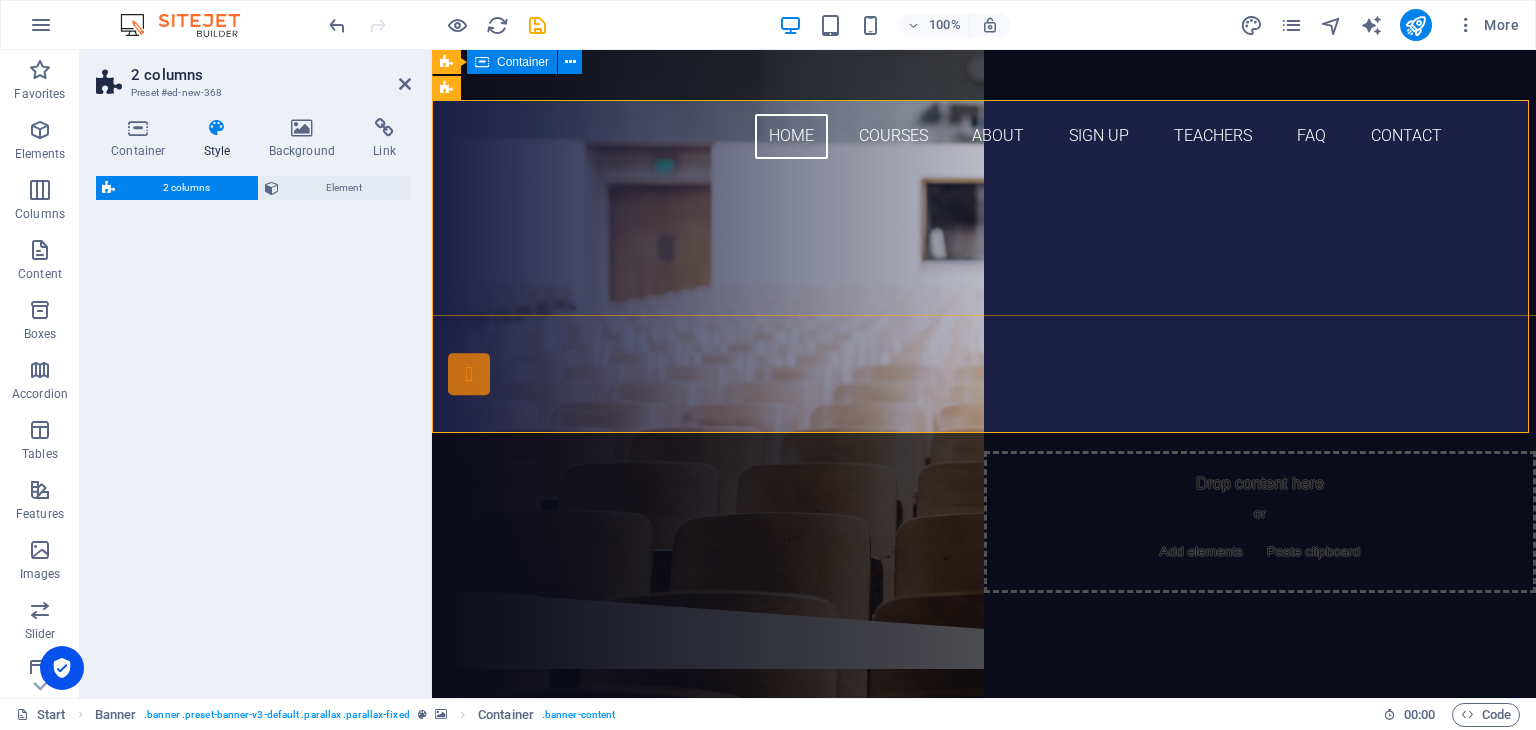 scroll, scrollTop: 490, scrollLeft: 0, axis: vertical 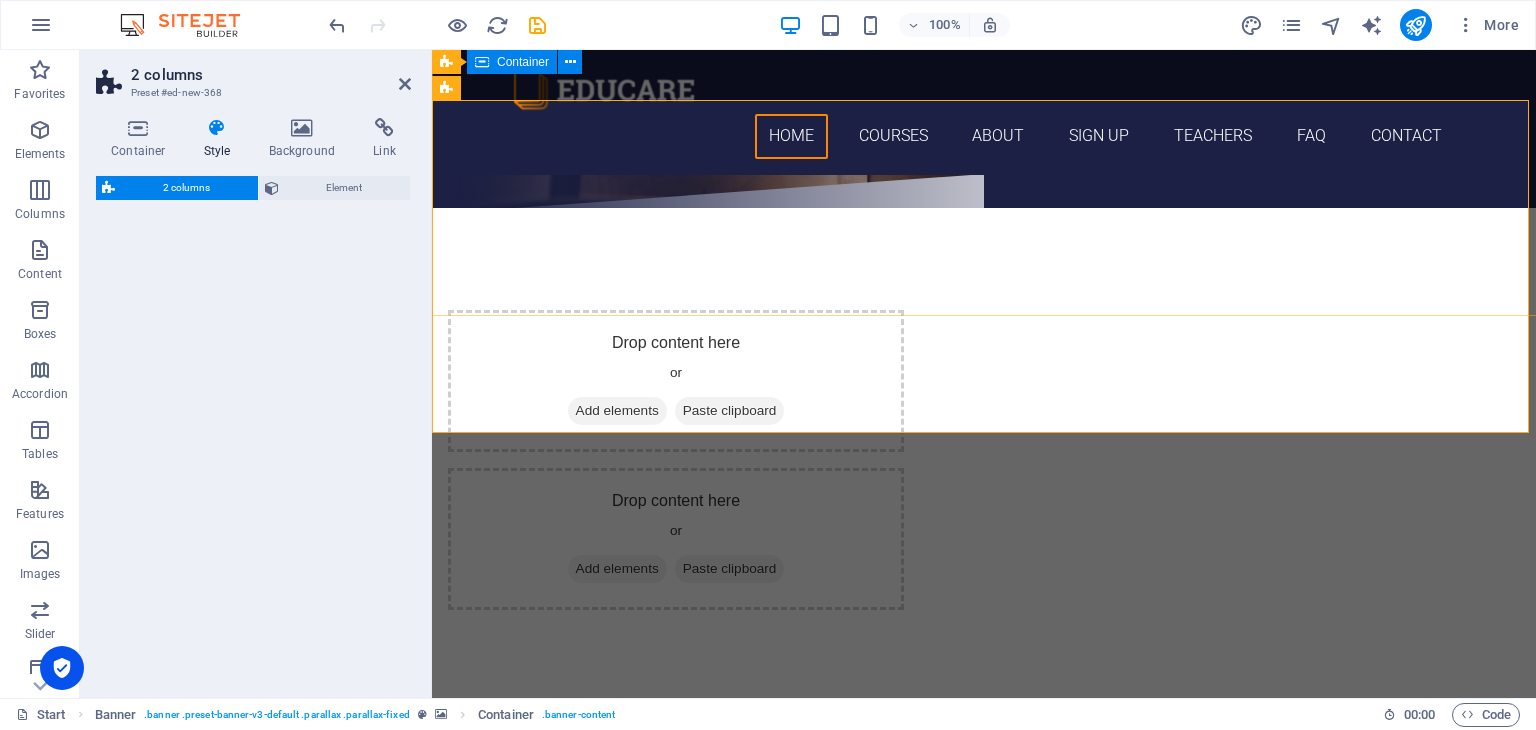 select on "rem" 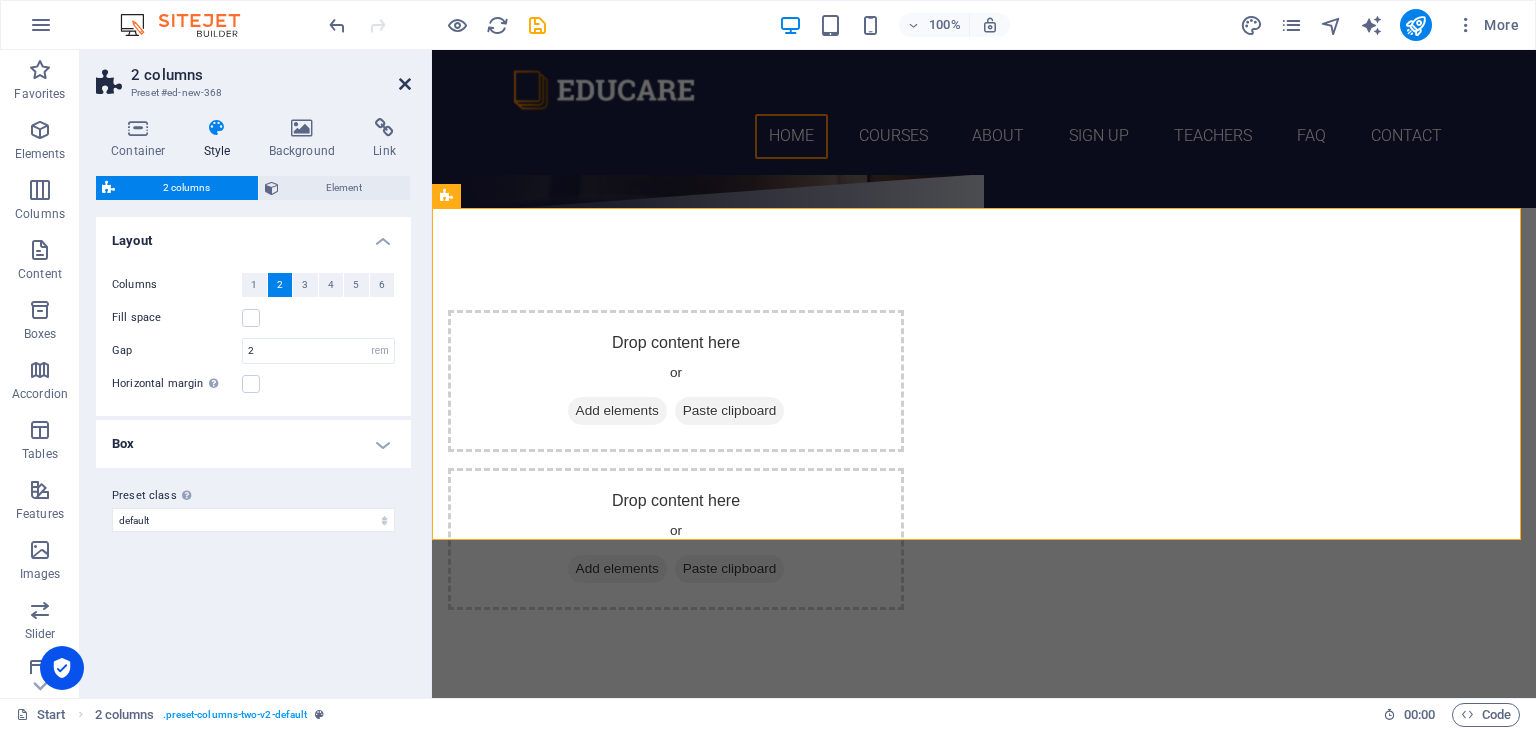 click at bounding box center (405, 84) 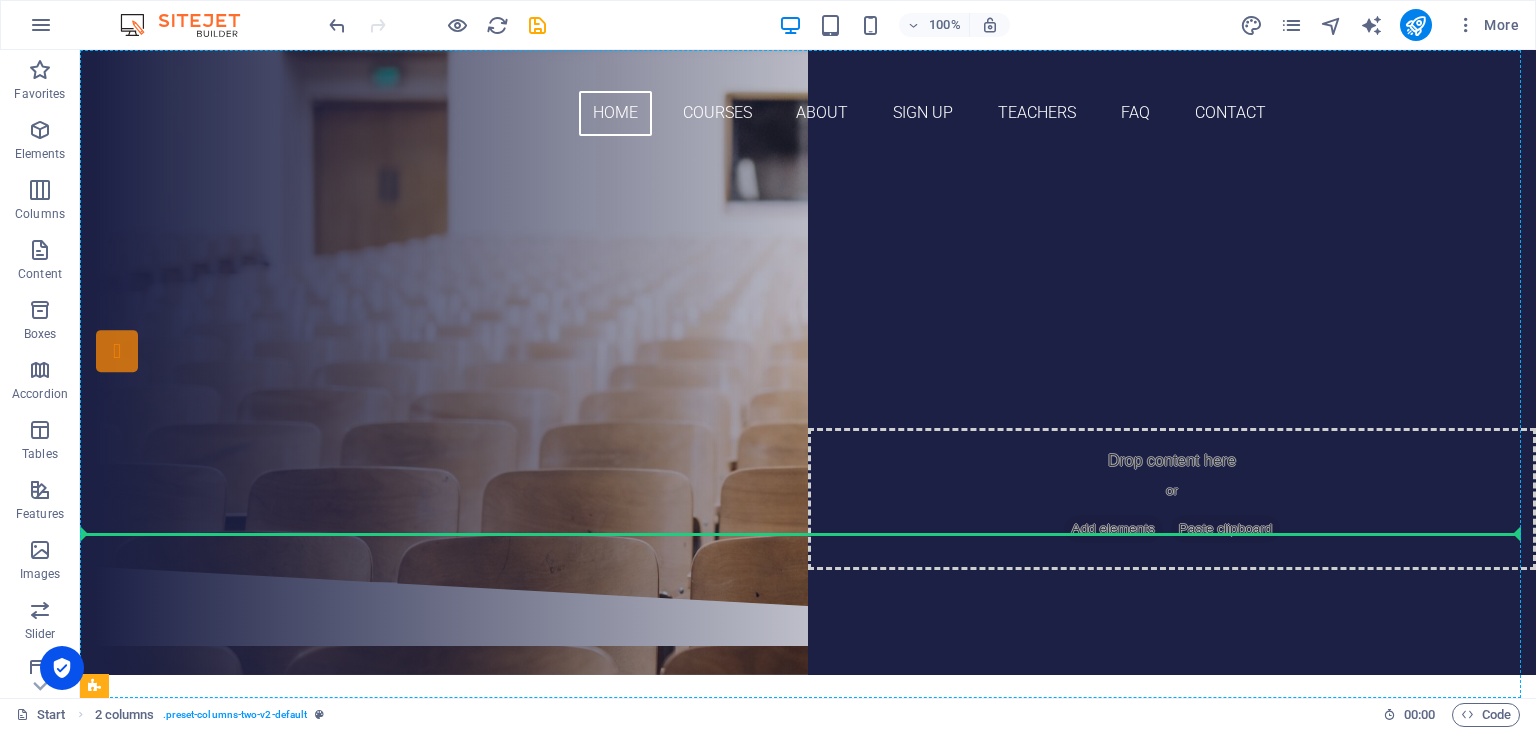 scroll, scrollTop: 0, scrollLeft: 0, axis: both 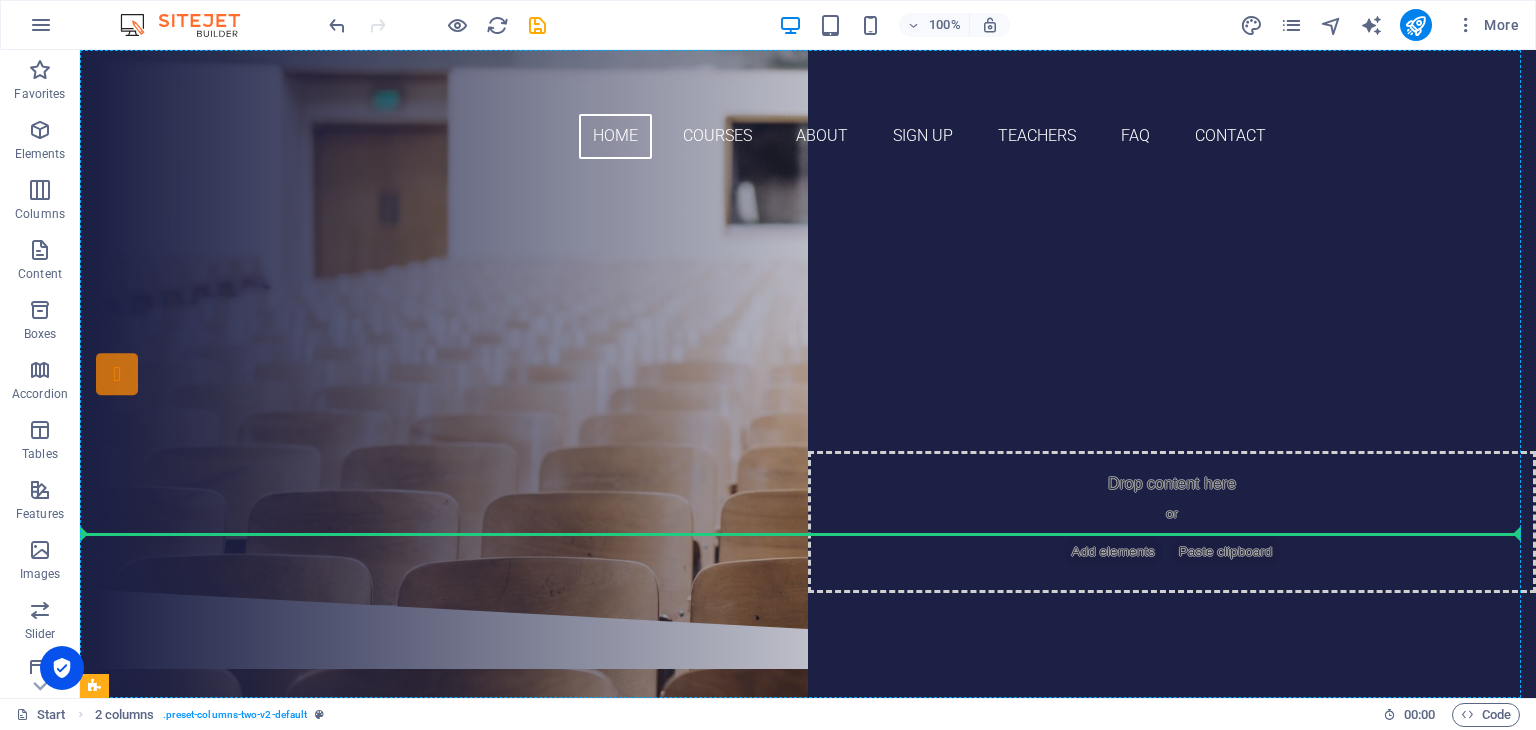 drag, startPoint x: 412, startPoint y: 242, endPoint x: 411, endPoint y: 10, distance: 232.00215 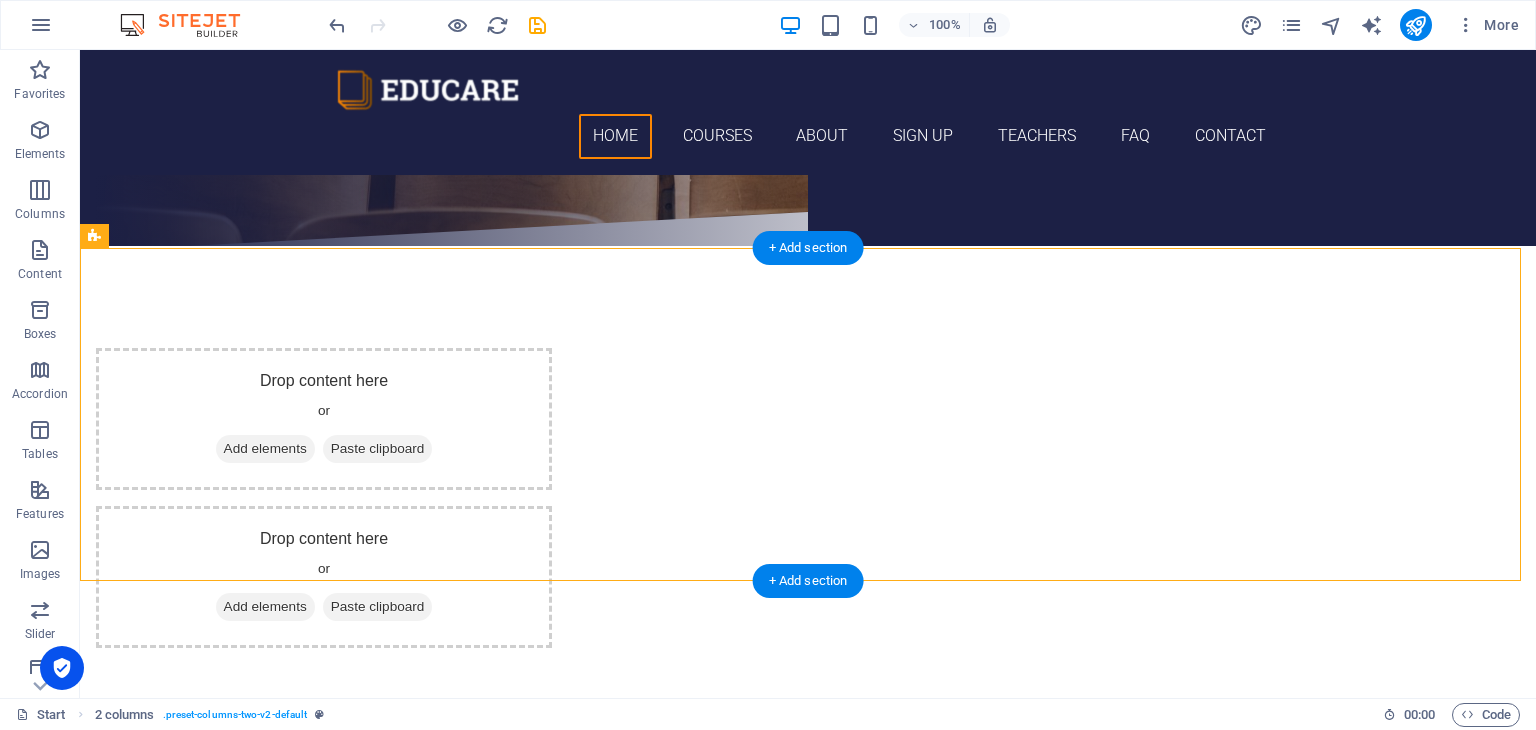 scroll, scrollTop: 449, scrollLeft: 0, axis: vertical 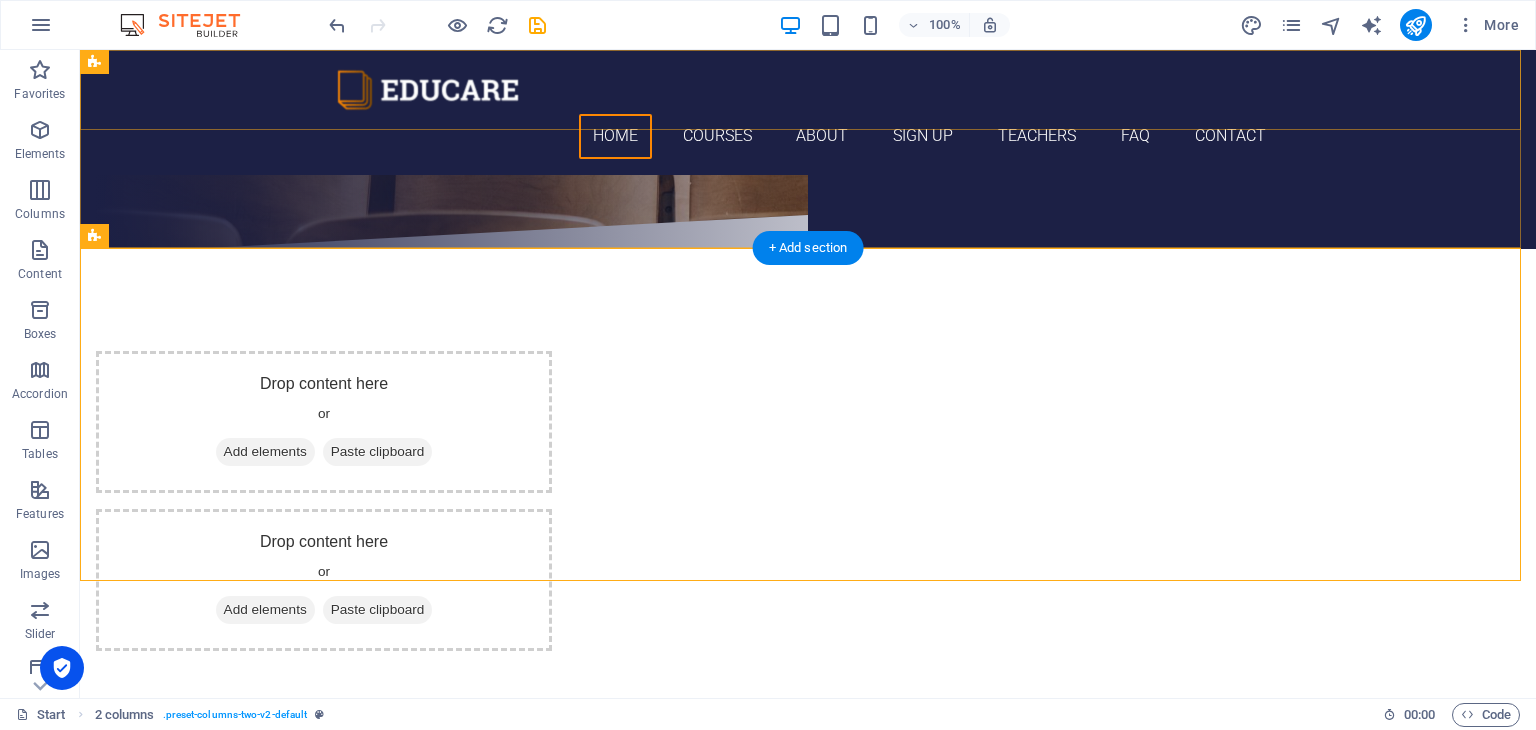 drag, startPoint x: 227, startPoint y: 299, endPoint x: 251, endPoint y: 80, distance: 220.31114 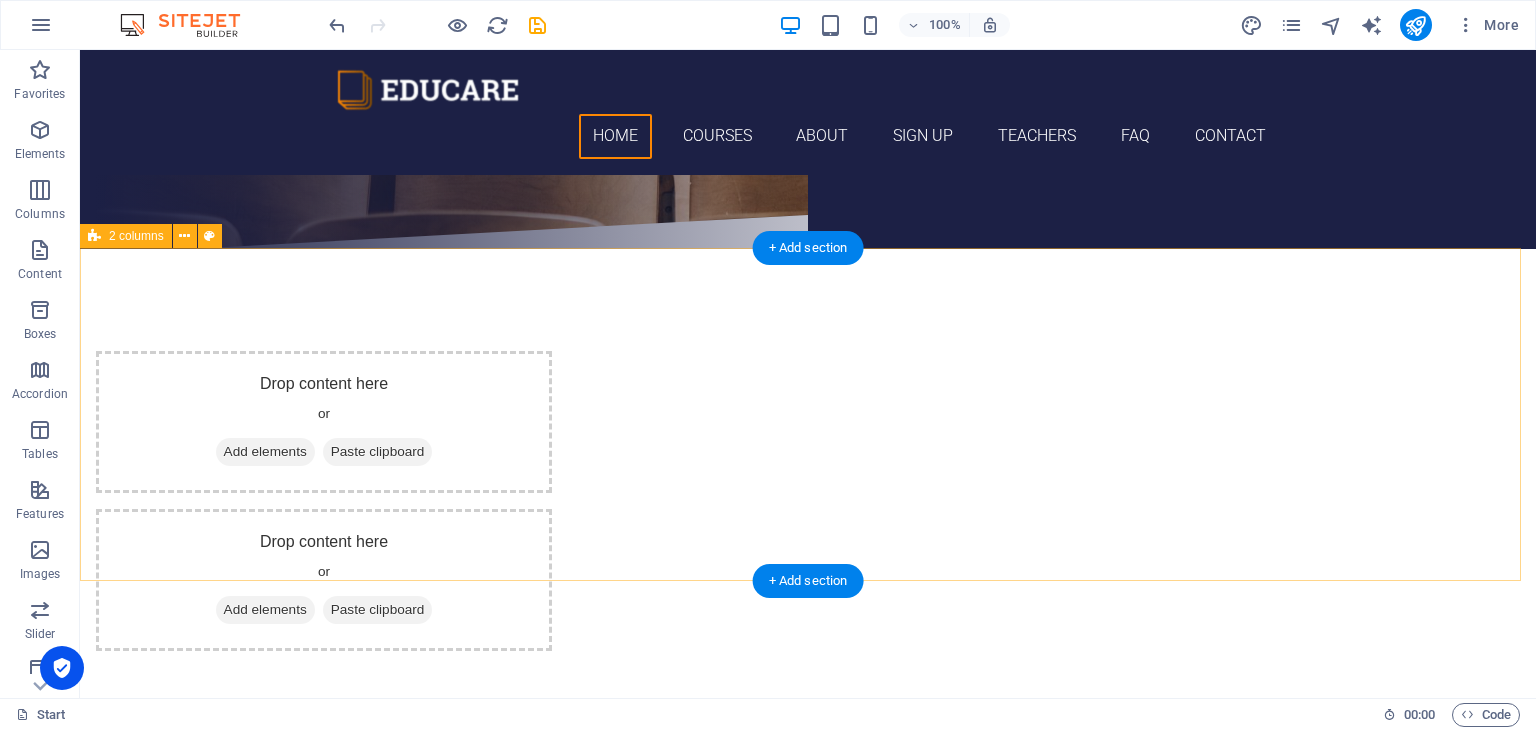 click on "Drop content here or  Add elements  Paste clipboard Drop content here or  Add elements  Paste clipboard" at bounding box center [808, 501] 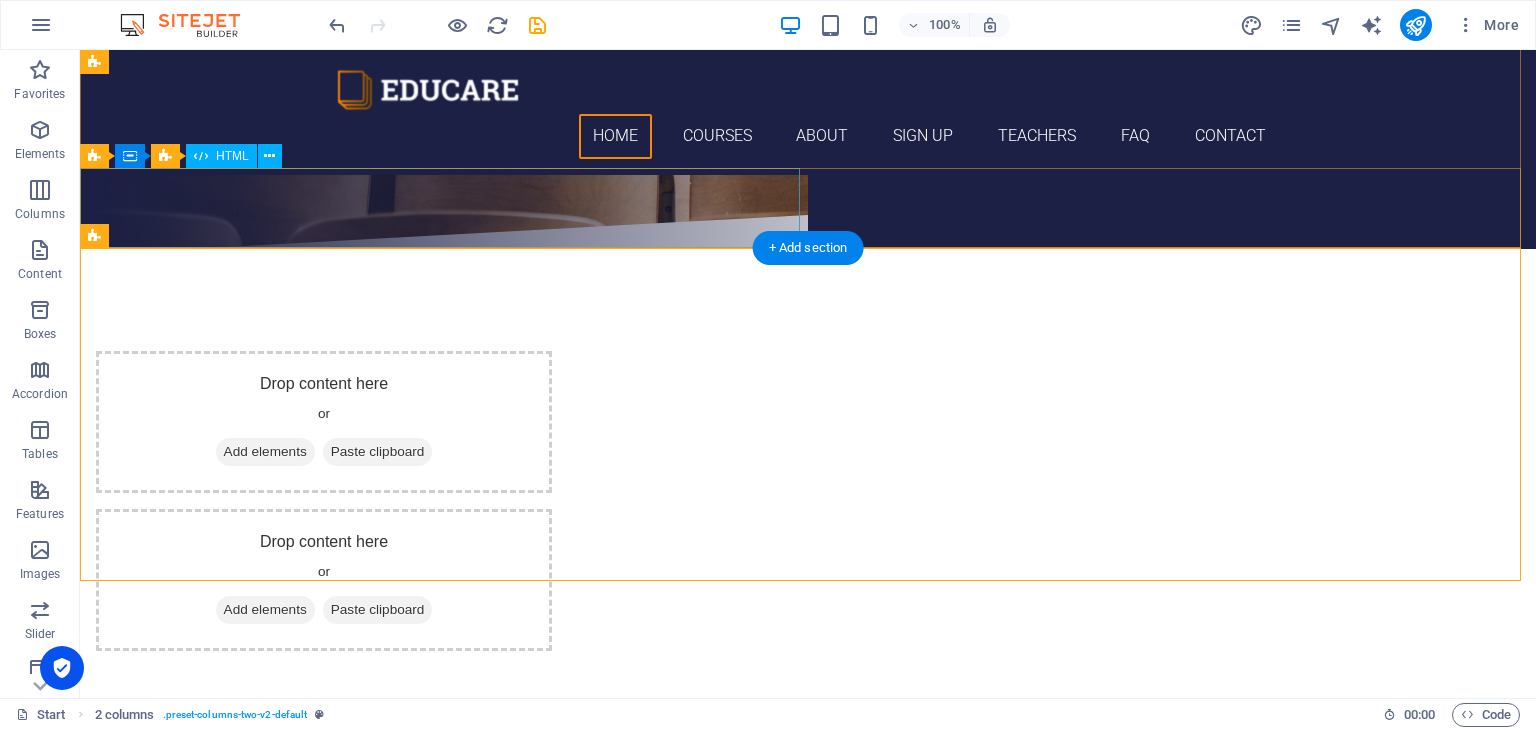 drag, startPoint x: 225, startPoint y: 285, endPoint x: 147, endPoint y: 246, distance: 87.20665 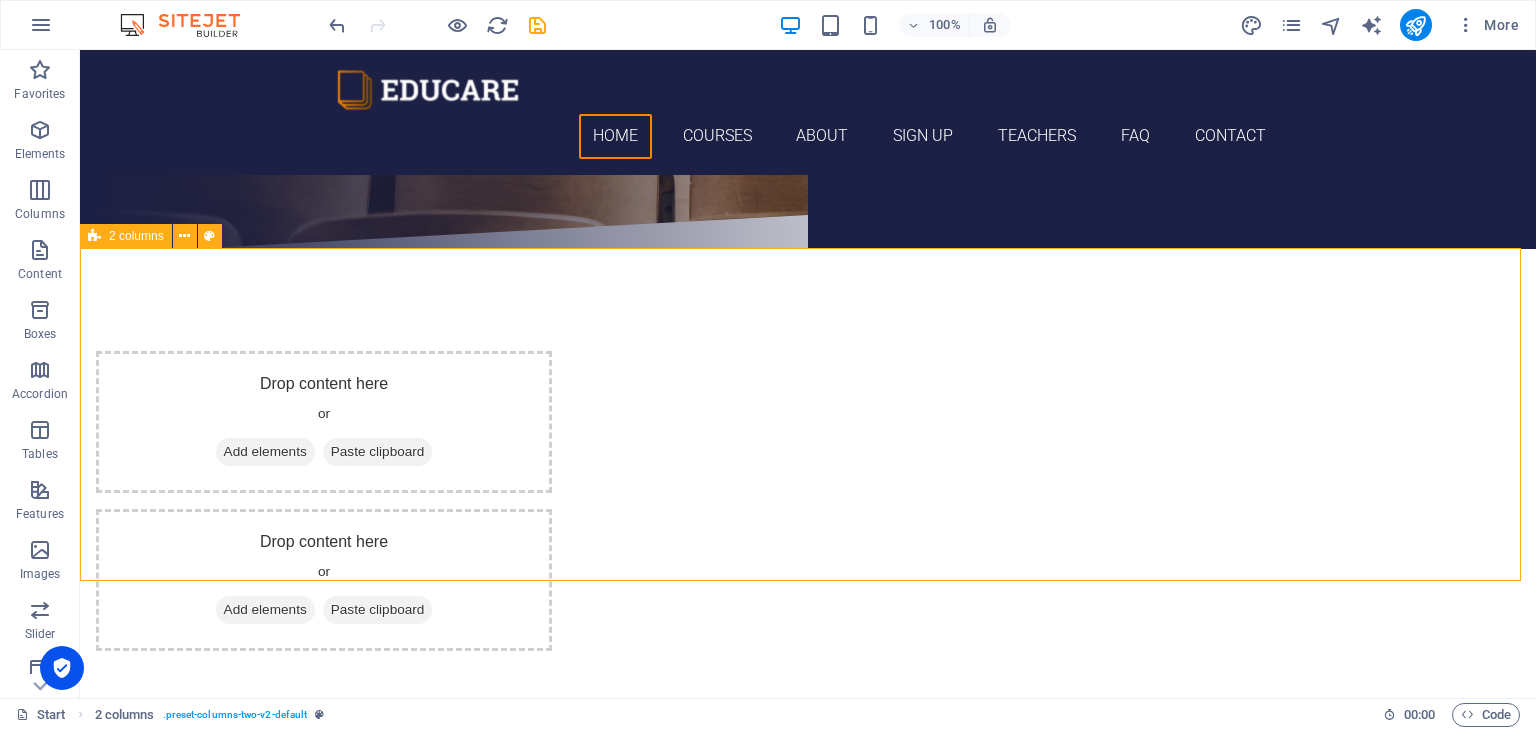 click at bounding box center (94, 236) 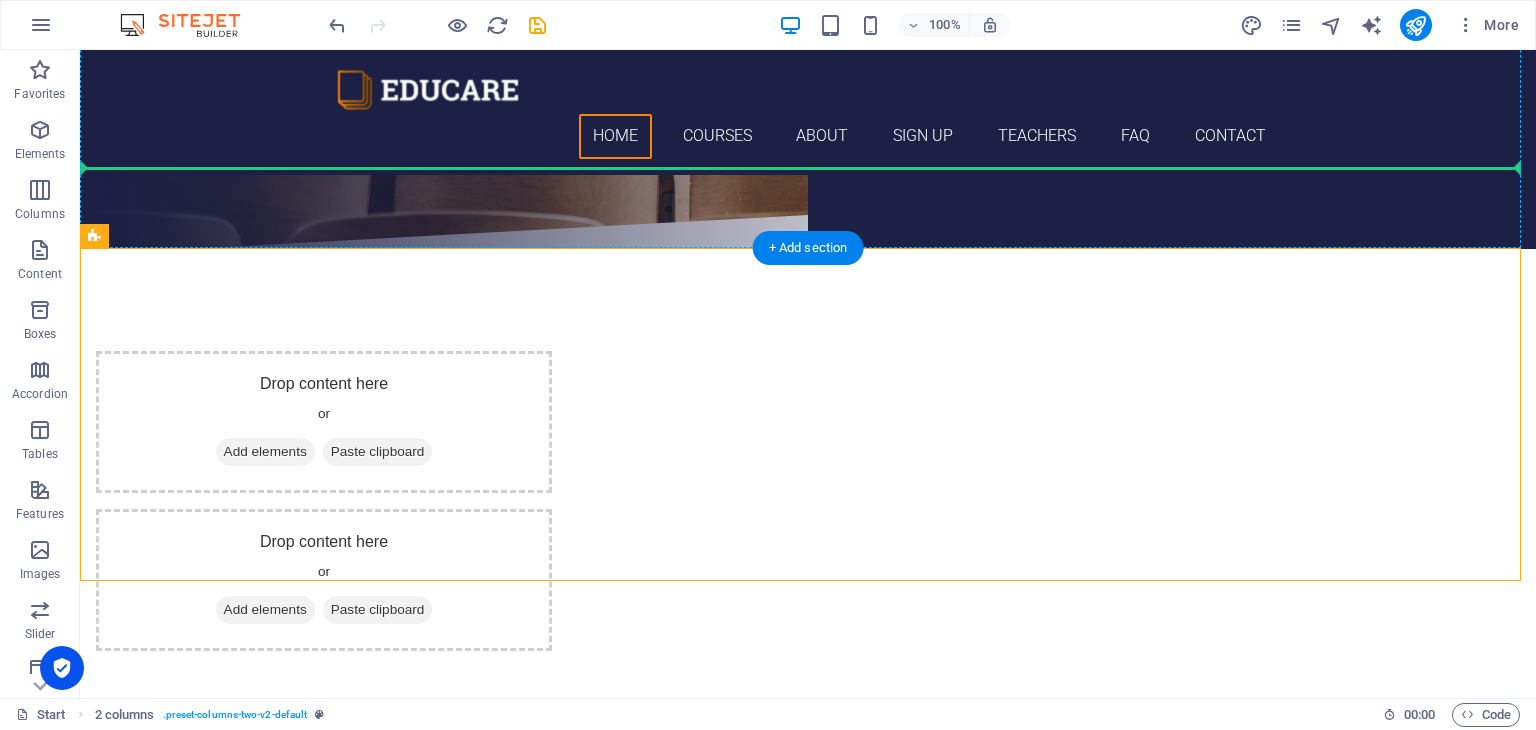 drag, startPoint x: 179, startPoint y: 290, endPoint x: 378, endPoint y: 144, distance: 246.81369 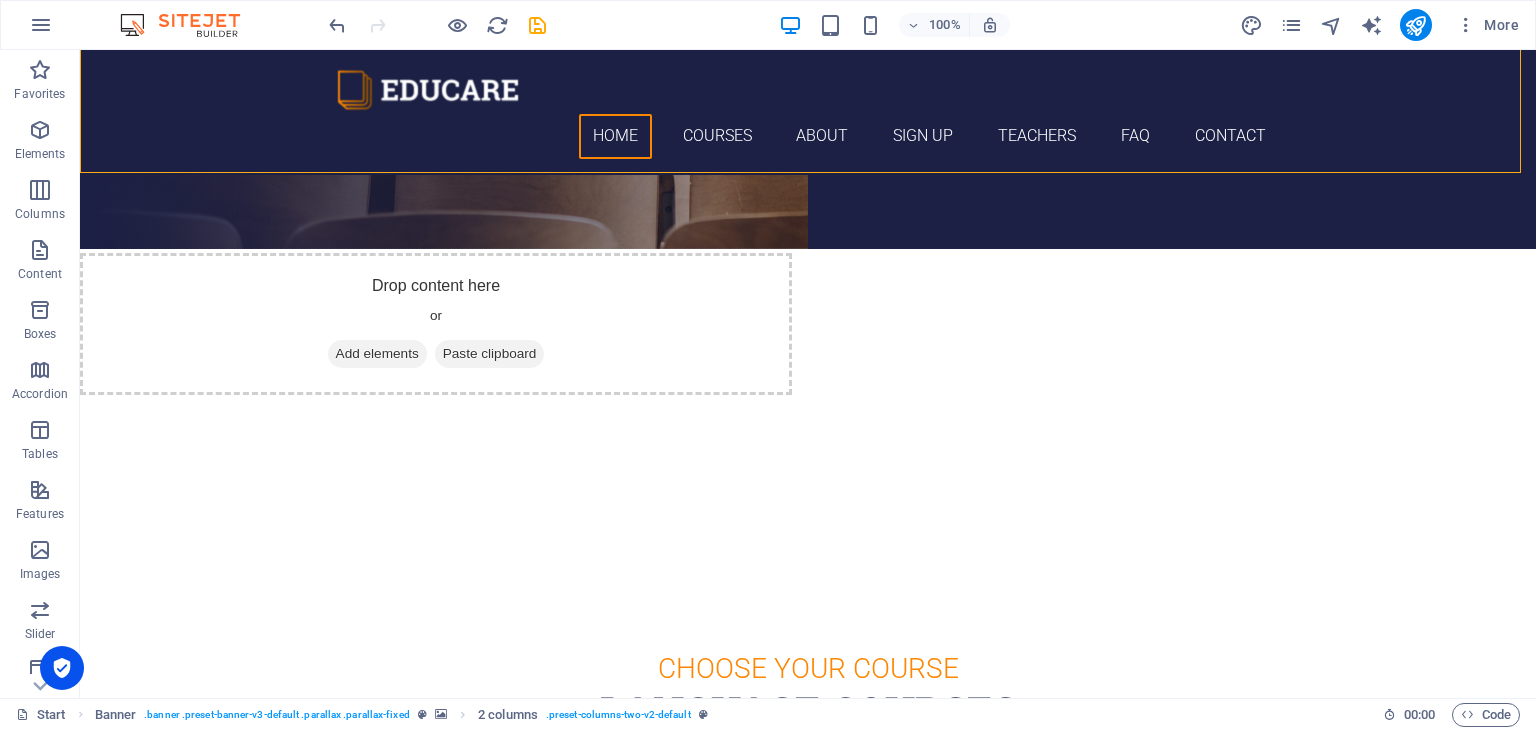 scroll, scrollTop: 0, scrollLeft: 0, axis: both 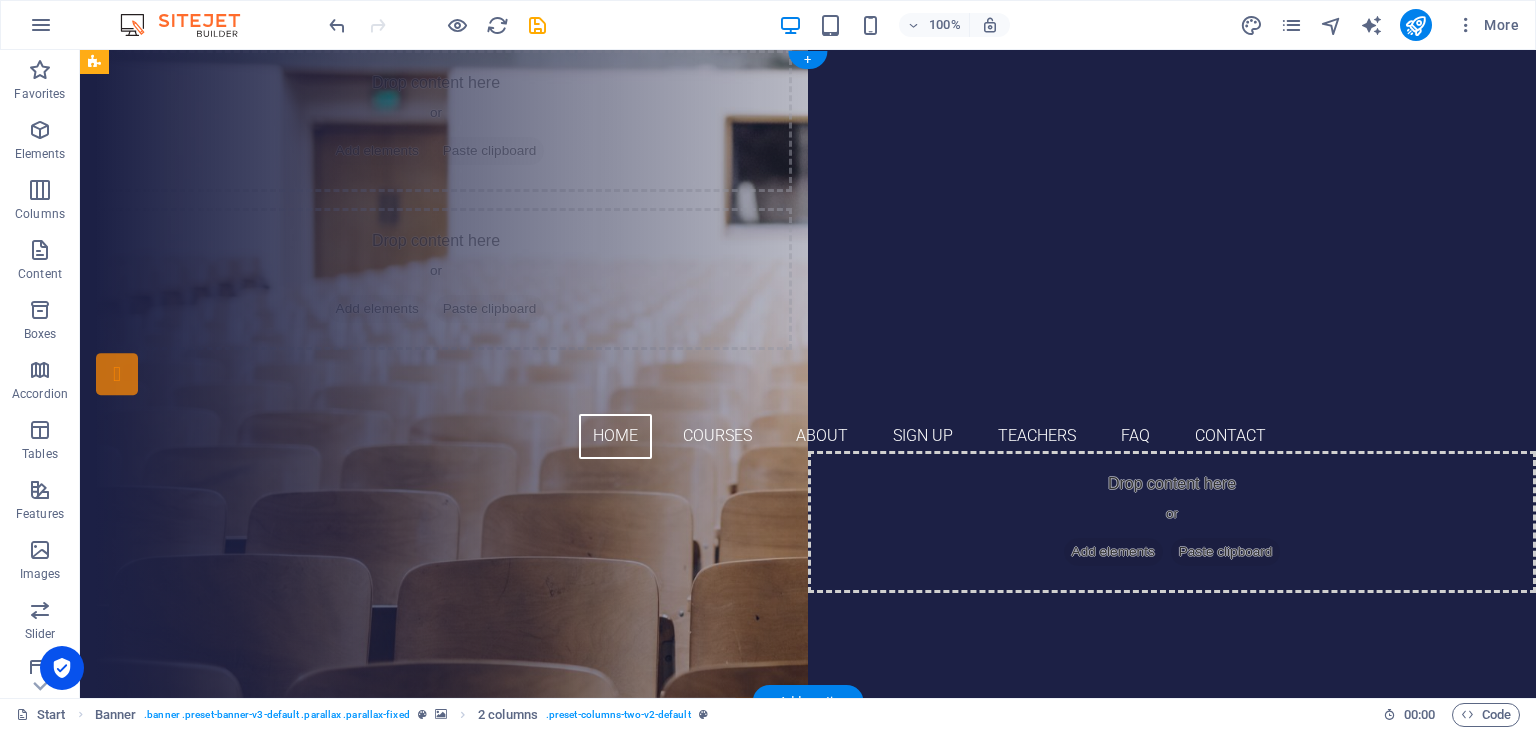 drag, startPoint x: 176, startPoint y: 514, endPoint x: 125, endPoint y: 92, distance: 425.0706 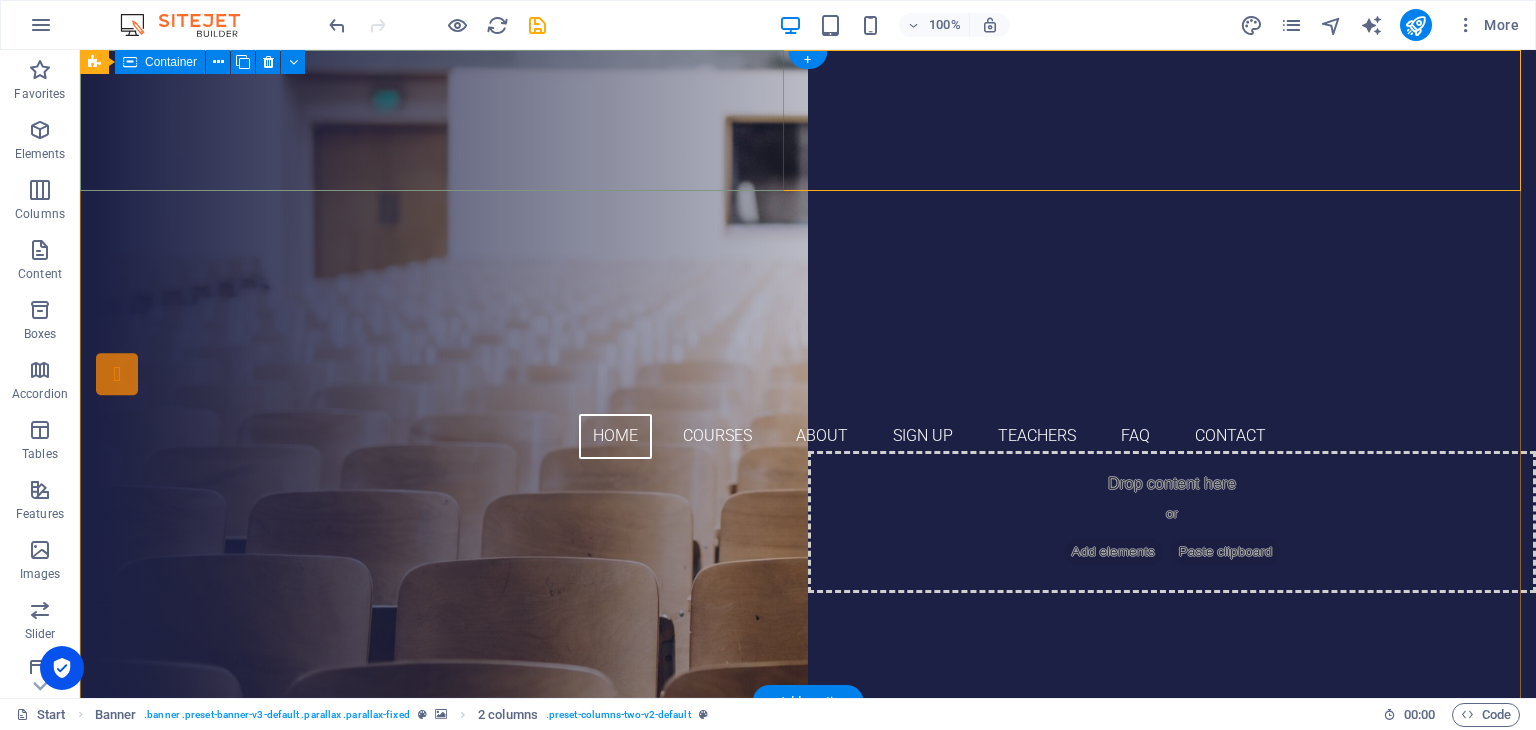 click on "Add elements" at bounding box center (377, 151) 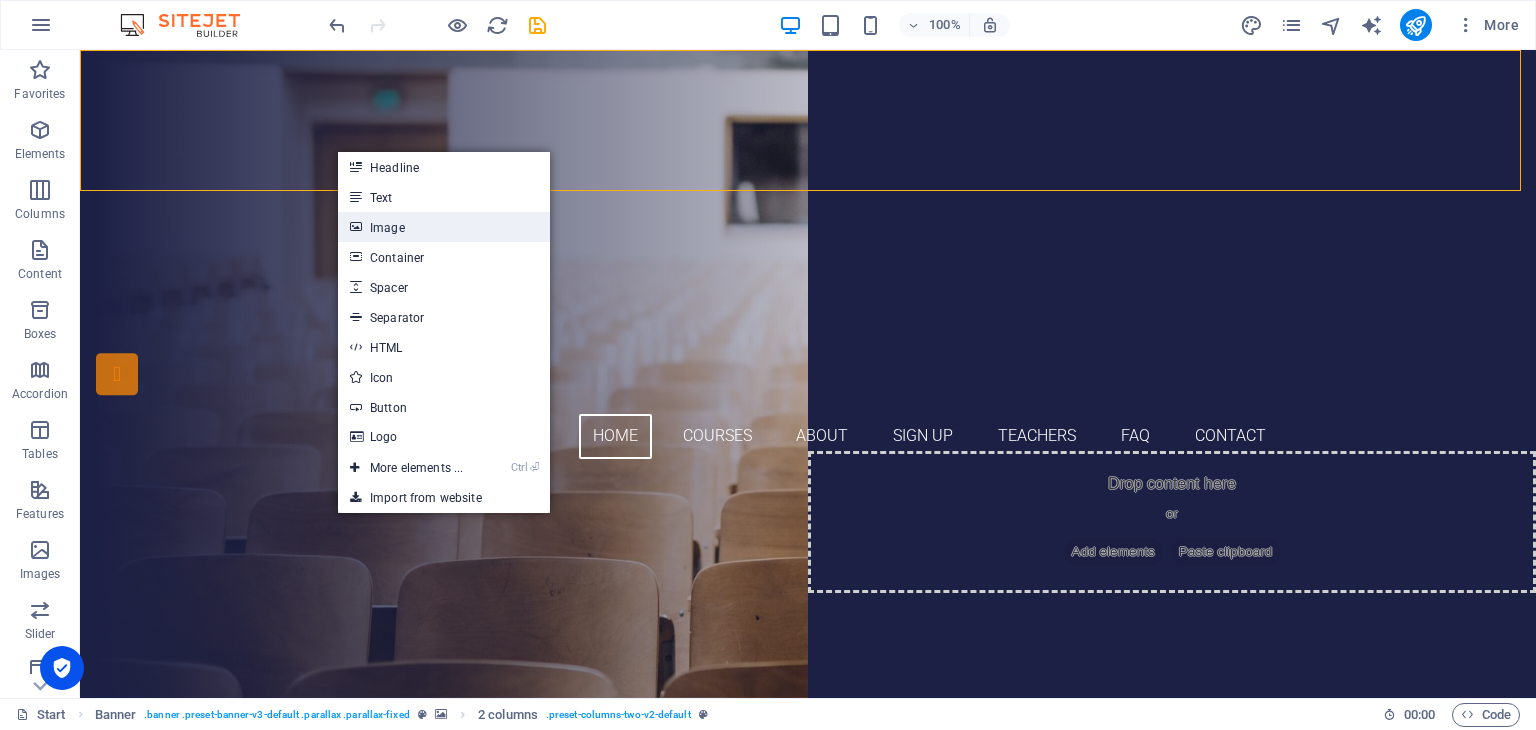 click on "Image" at bounding box center [444, 227] 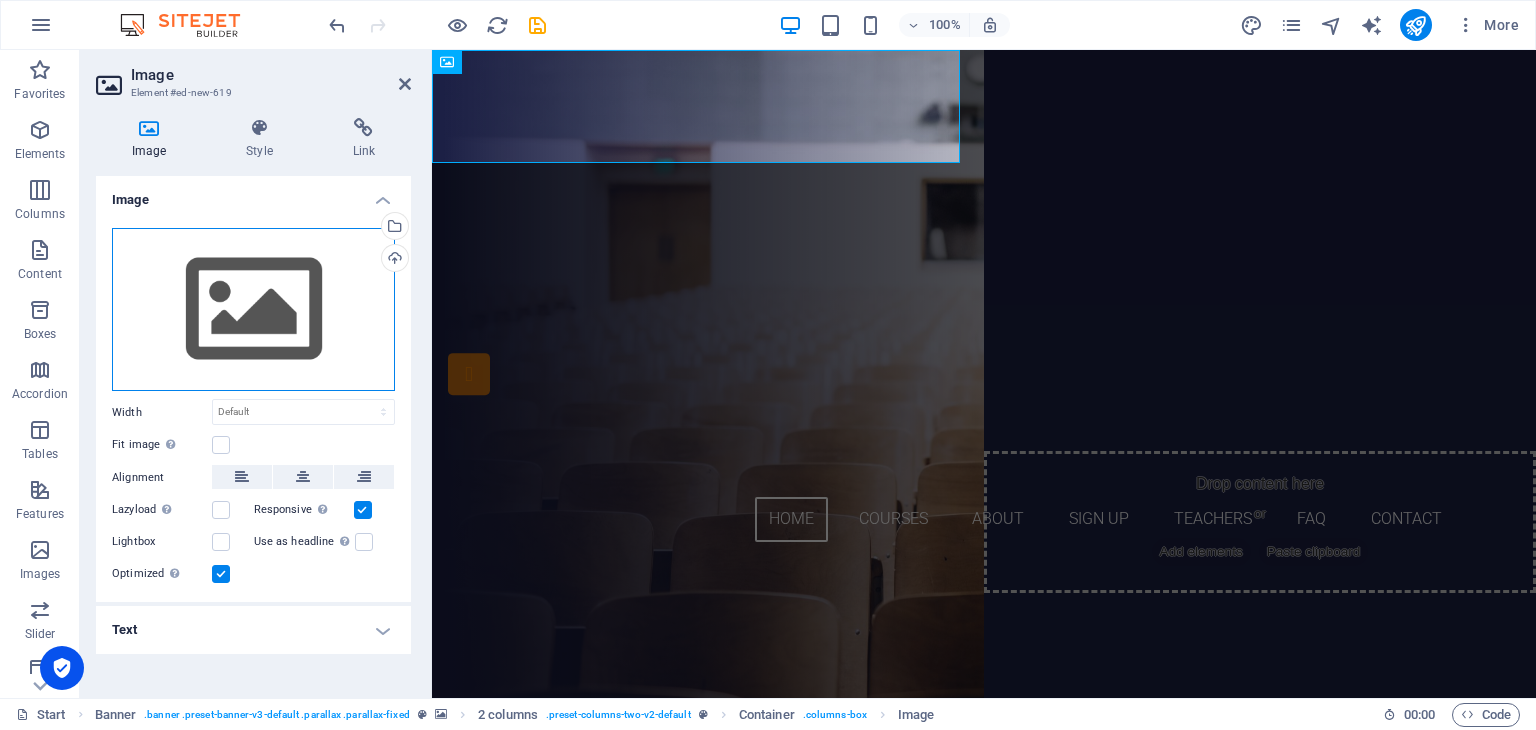 click on "Drag files here, click to choose files or select files from Files or our free stock photos & videos" at bounding box center (253, 310) 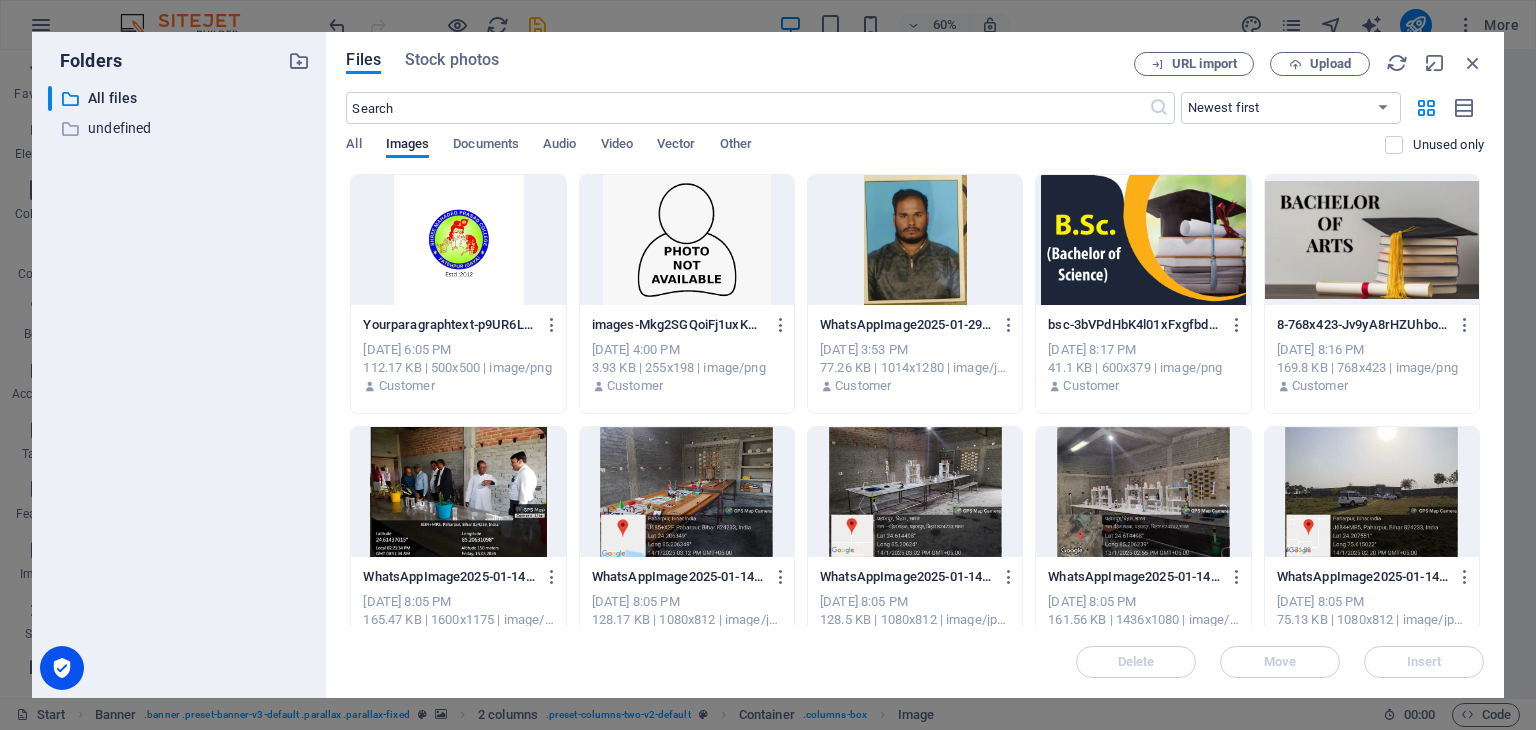 click on "Files Stock photos URL import Upload ​ Newest first Oldest first Name (A-Z) Name (Z-A) Size (0-9) Size (9-0) Resolution (0-9) Resolution (9-0) All Images Documents Audio Video Vector Other Unused only Drop files here to upload them instantly Yourparagraphtext-p9UR6LBp7I3R49L2gr_Rmg.png Yourparagraphtext-p9UR6LBp7I3R49L2gr_Rmg.png [DATE] 6:05 PM 112.17 KB | 500x500 | image/png Customer images-Mkg2SGQoiFj1uxKk_8vHYA.png images-Mkg2SGQoiFj1uxKk_8vHYA.png [DATE] 4:00 PM 3.93 KB | 255x198 | image/png Customer WhatsAppImage2025-01-29at2.50.21PM-7xItRemN8vGda-QSL-lLuw.jpeg WhatsAppImage2025-01-29at2.50.21PM-7xItRemN8vGda-QSL-lLuw.jpeg [DATE] 3:53 PM 77.26 KB | 1014x1280 | image/jpeg Customer bsc-3bVPdHbK4l01xFxgfbdTbg.png bsc-3bVPdHbK4l01xFxgfbdTbg.png [DATE] 8:17 PM 41.1 KB | 600x379 | image/png Customer 8-768x423-Jv9yA8rHZUhbo2aDkBqUyQ.png 8-768x423-Jv9yA8rHZUhbo2aDkBqUyQ.png [DATE] 8:16 PM 169.8 KB | 768x423 | image/png Customer [DATE] 8:05 PM Customer [DATE] 8:05 PM" at bounding box center (915, 365) 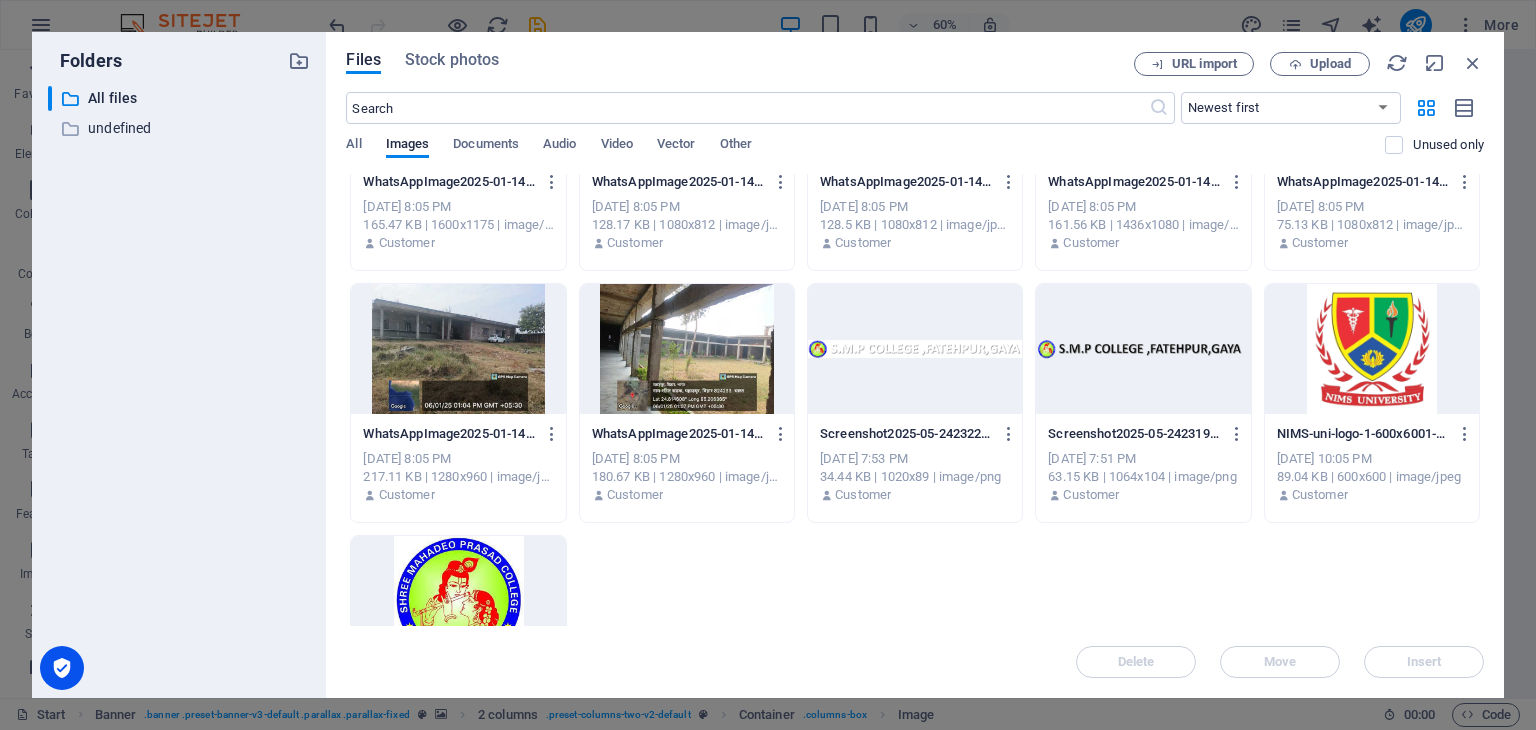 click at bounding box center (458, 601) 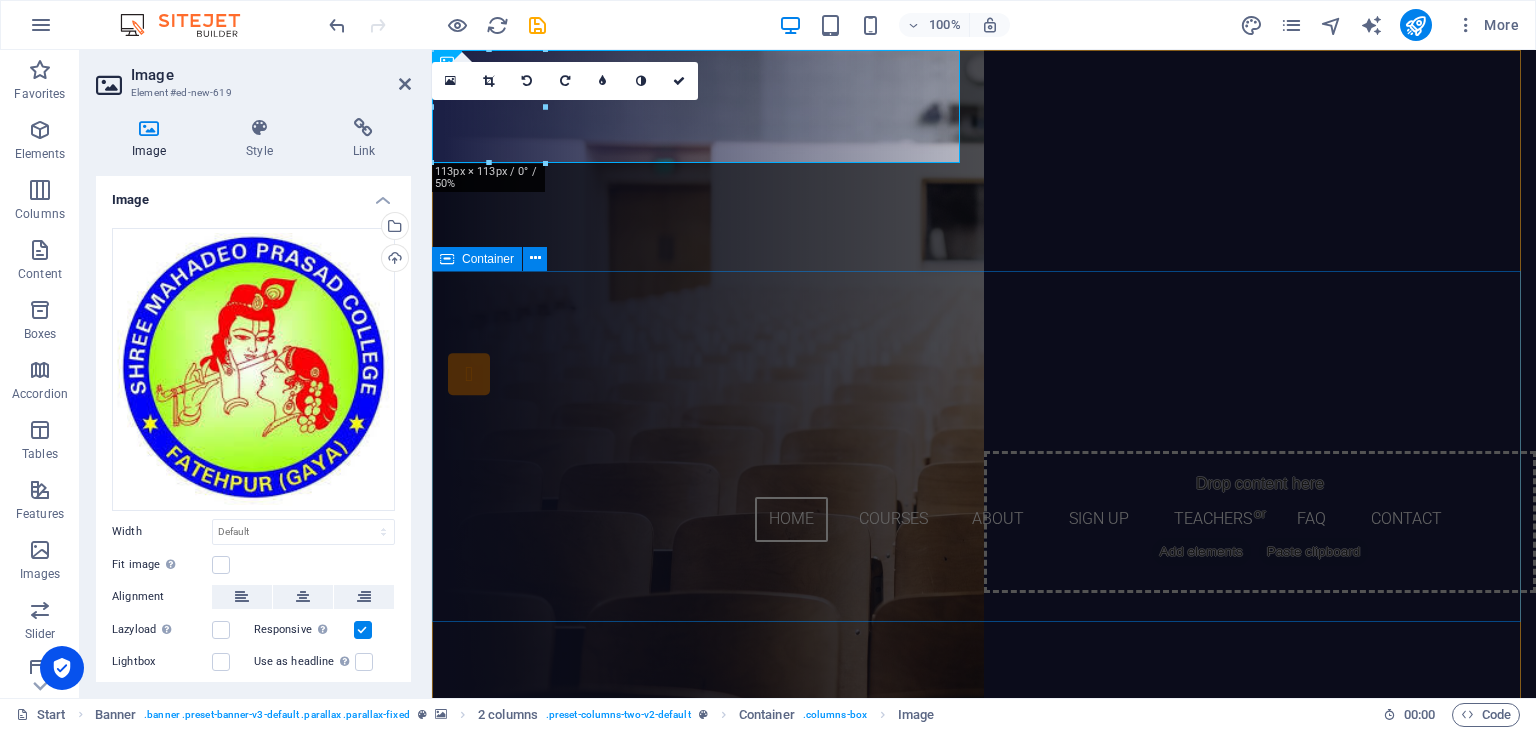 click on "Are you ready to learn new languages? Join our Language School Our Courses Sign up now" at bounding box center [984, 765] 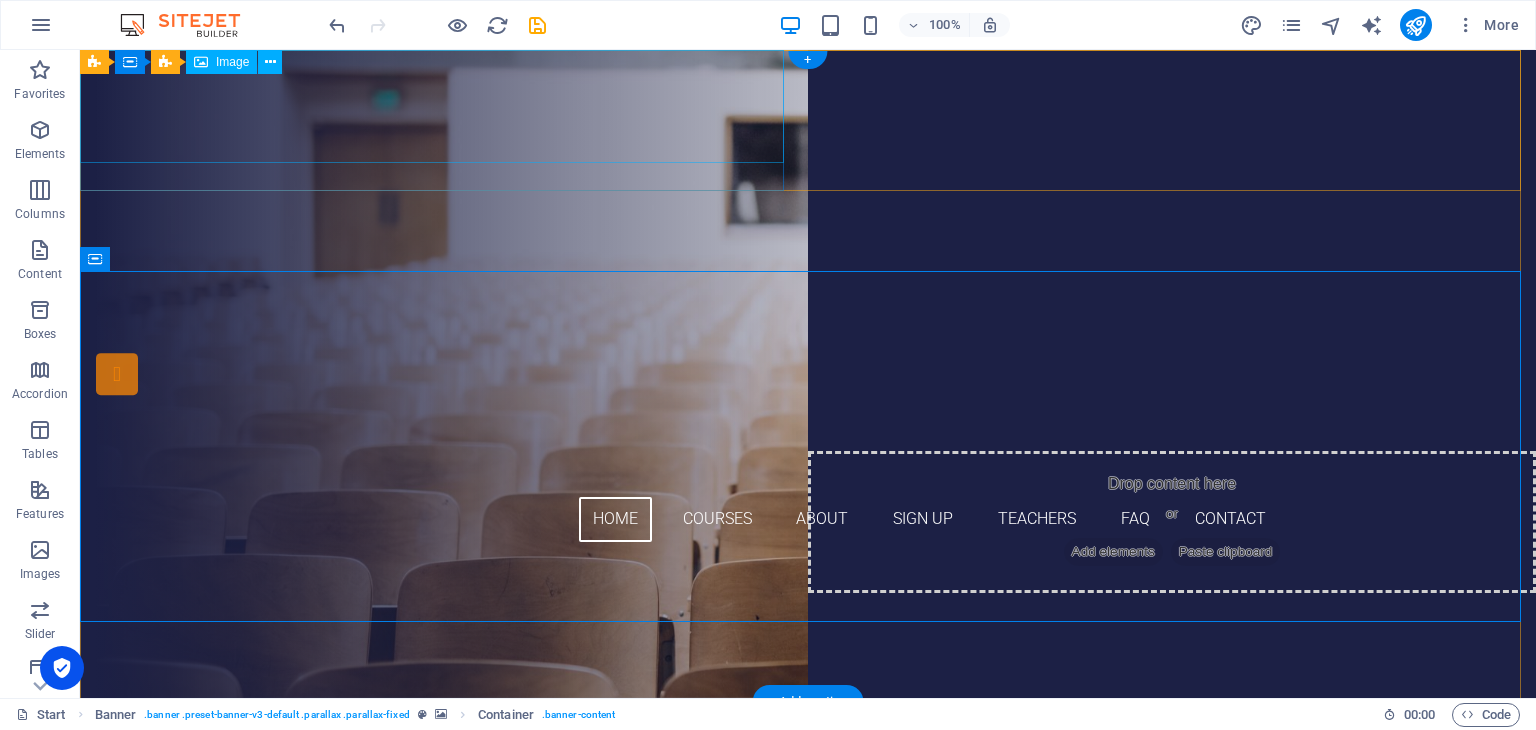 click at bounding box center [436, 162] 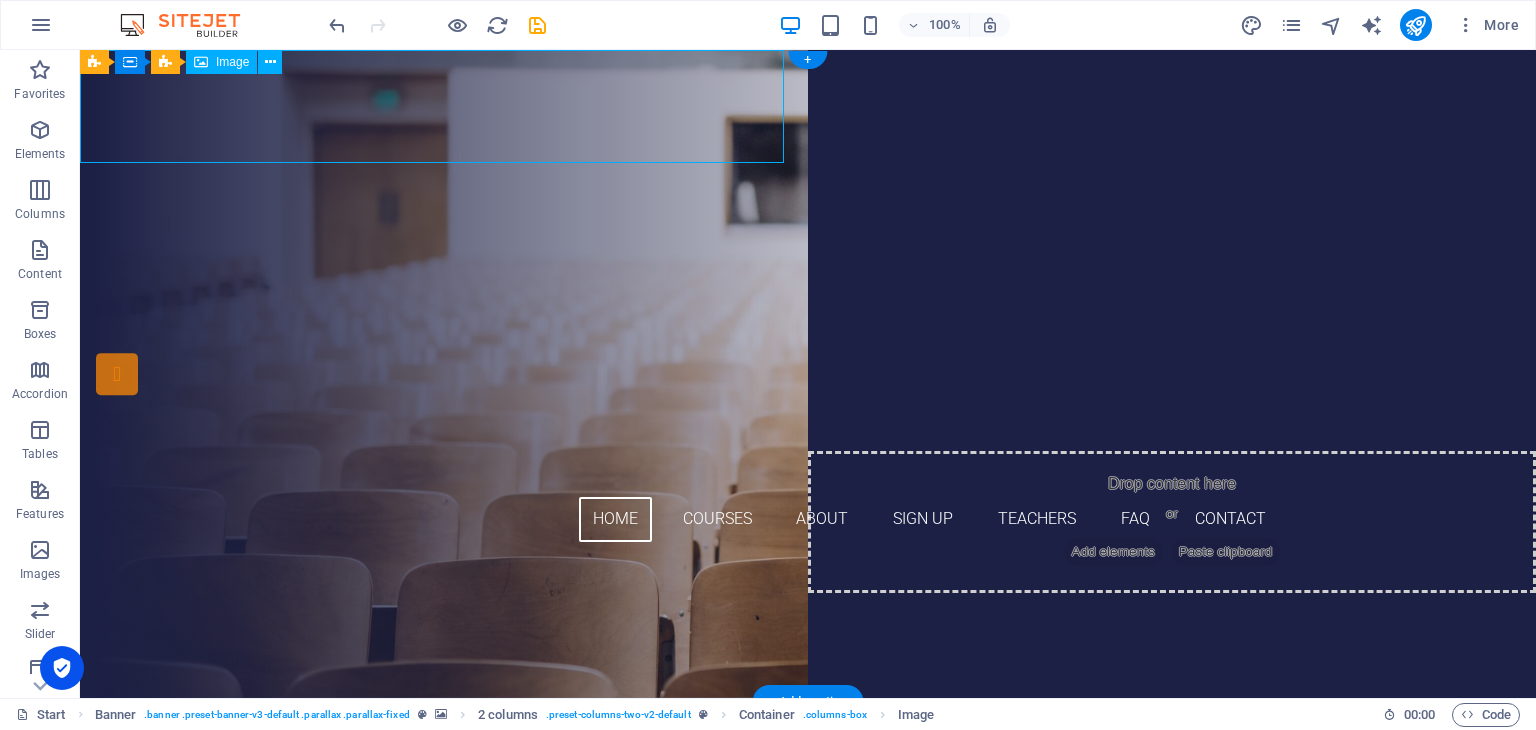 click at bounding box center [436, 162] 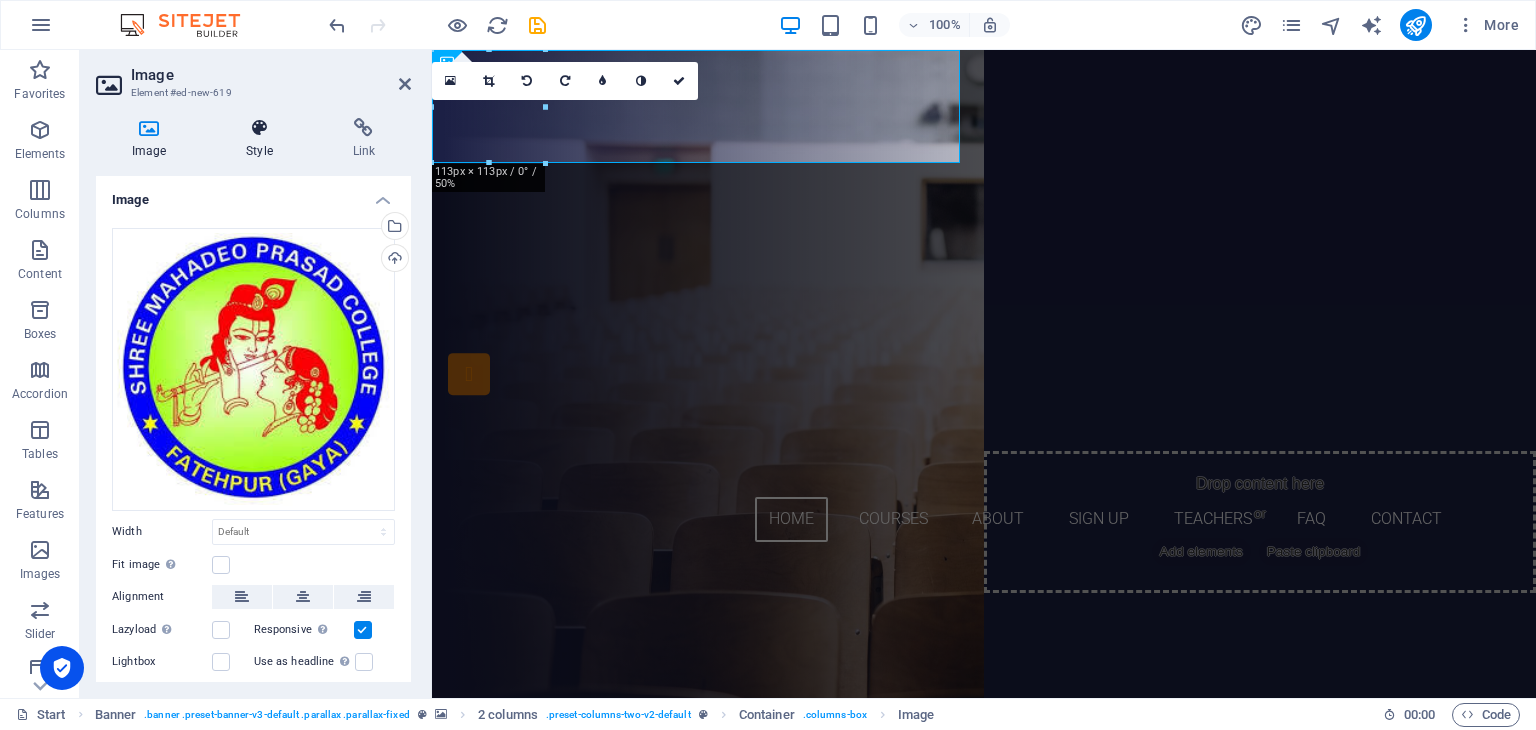 click at bounding box center (259, 128) 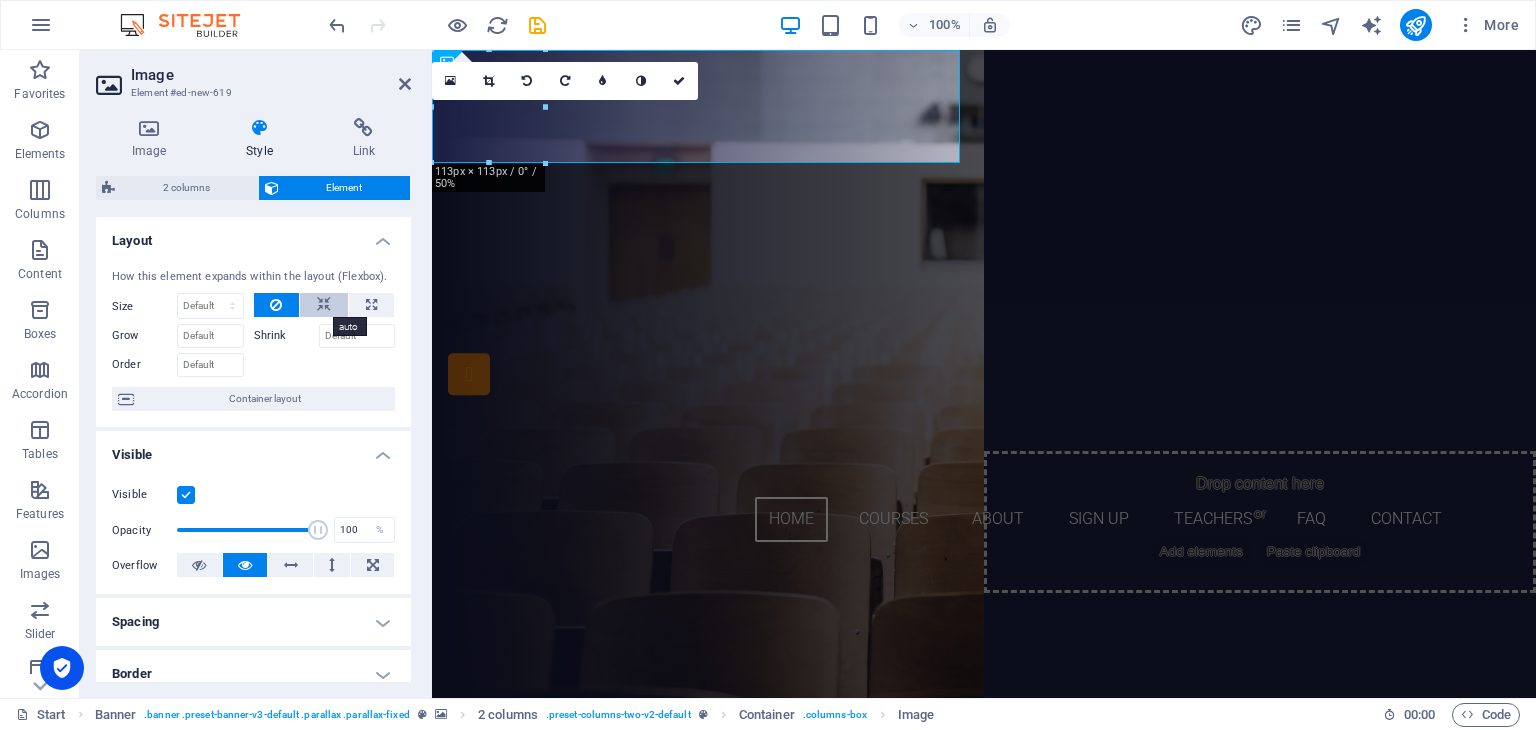 click at bounding box center [324, 305] 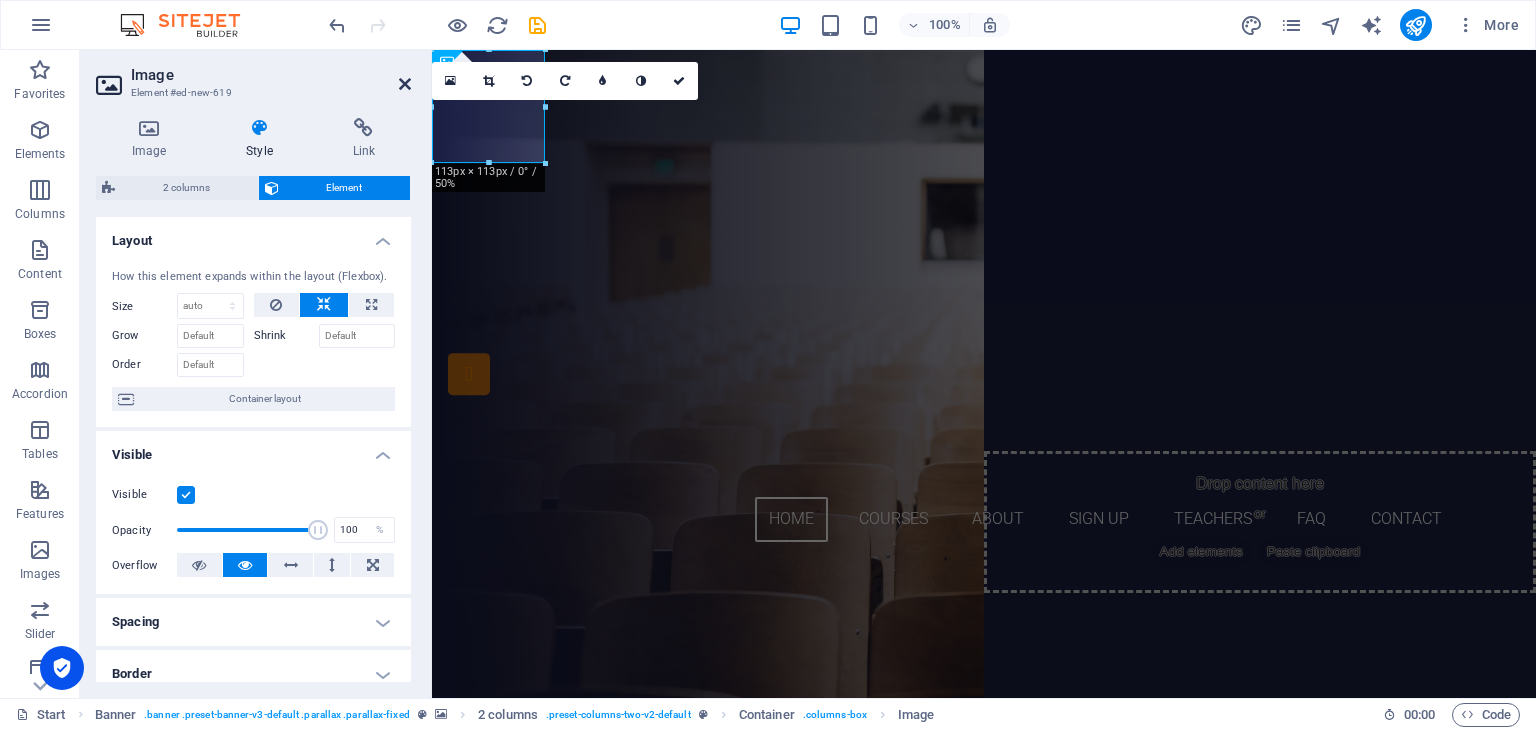 click at bounding box center [405, 84] 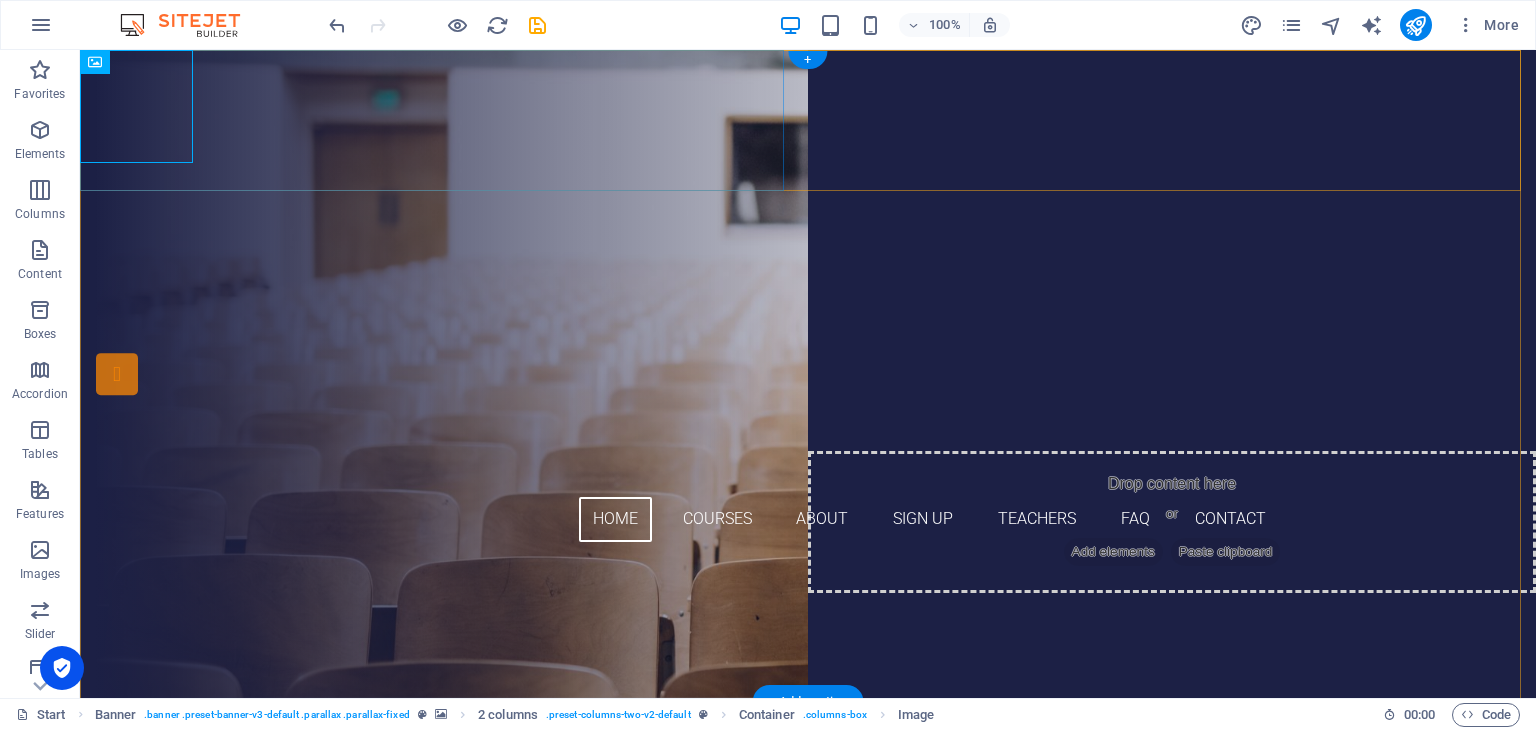 click at bounding box center (436, 162) 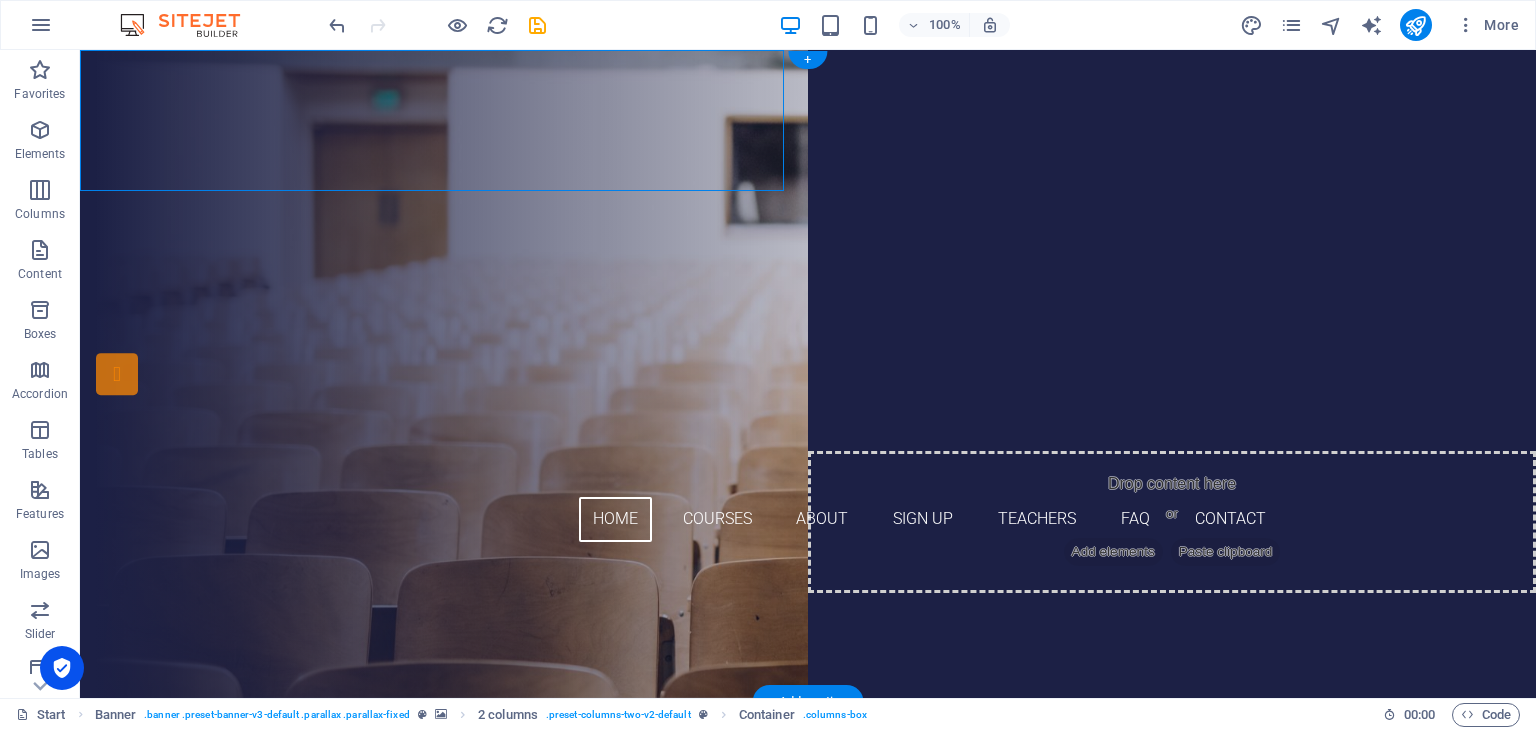 click at bounding box center (436, 162) 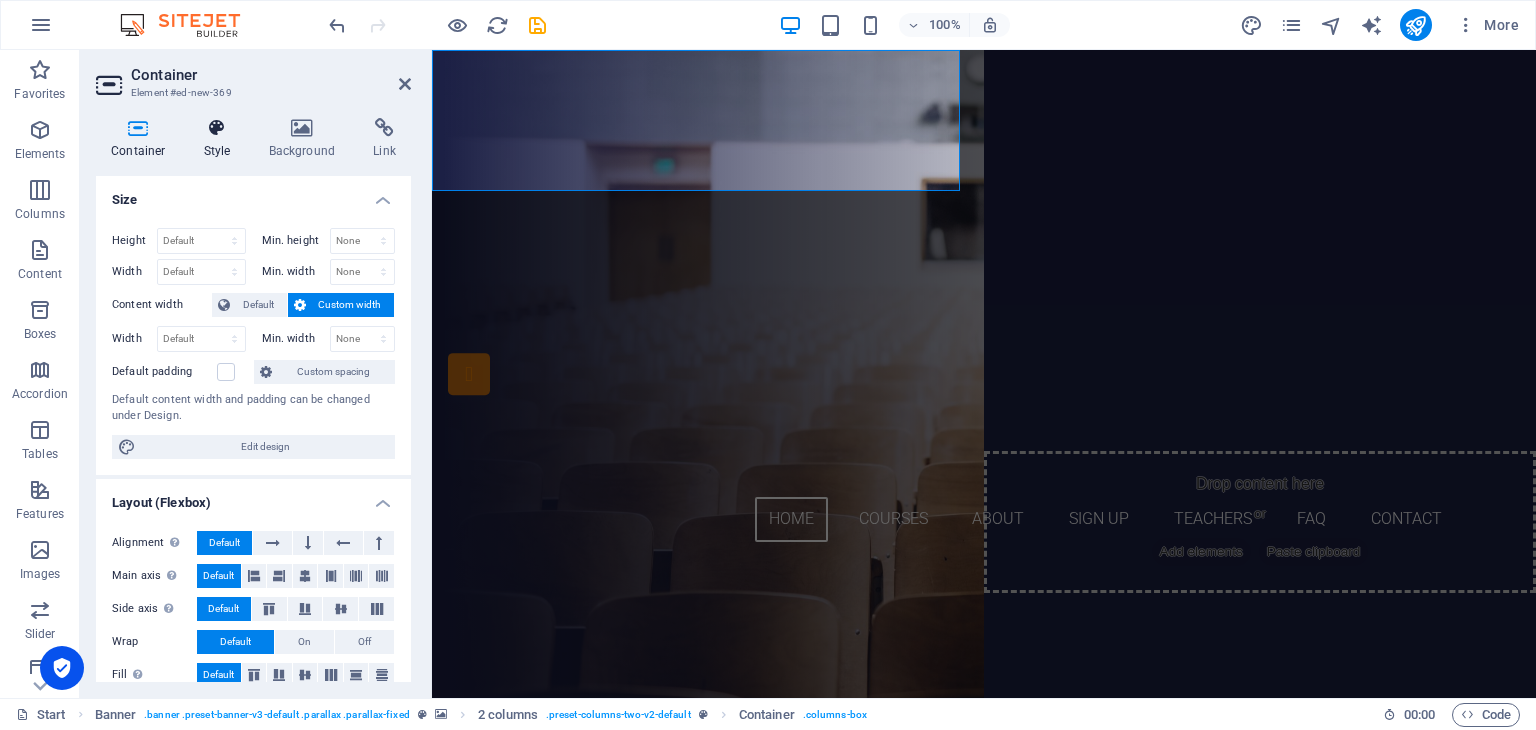 click on "Style" at bounding box center [221, 139] 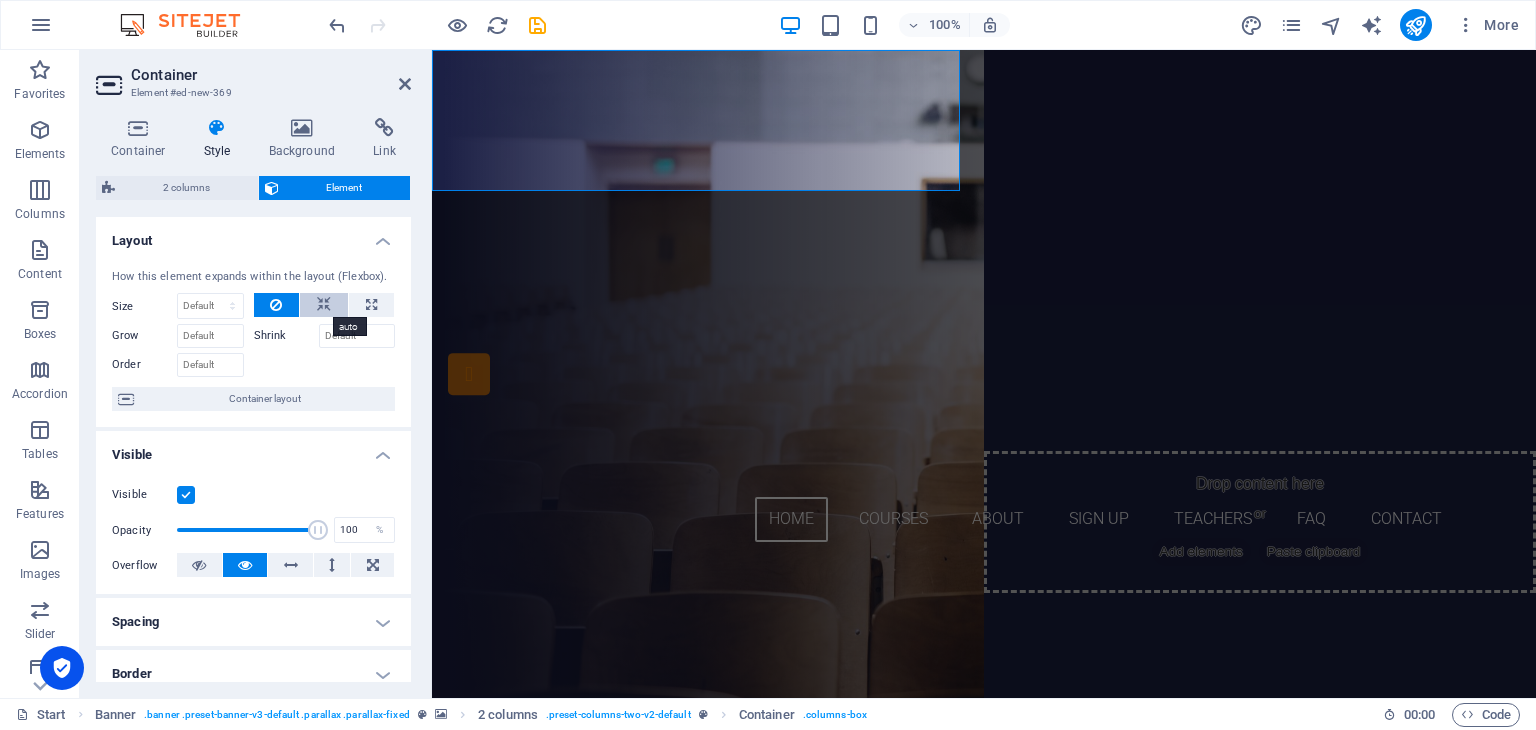 click at bounding box center [324, 305] 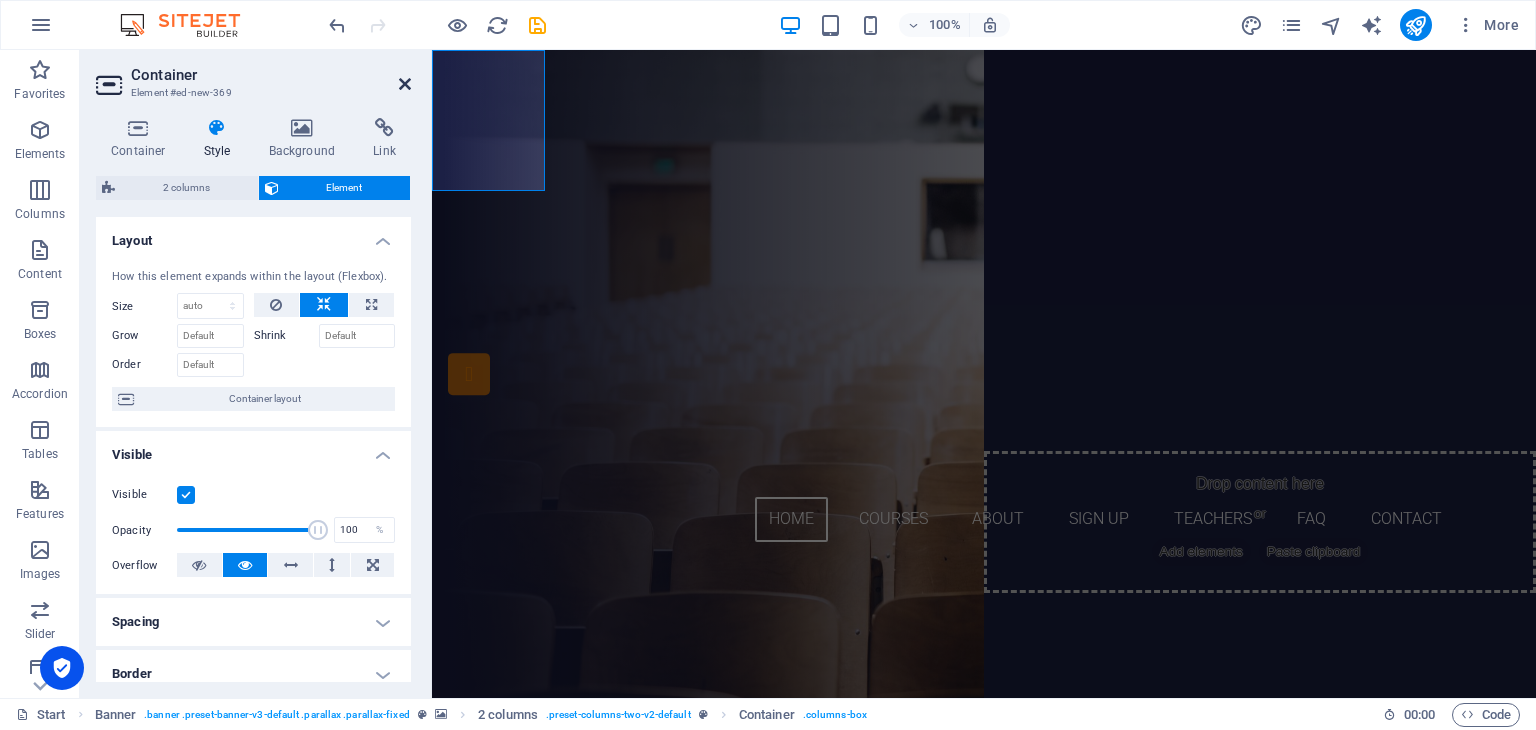 click at bounding box center [405, 84] 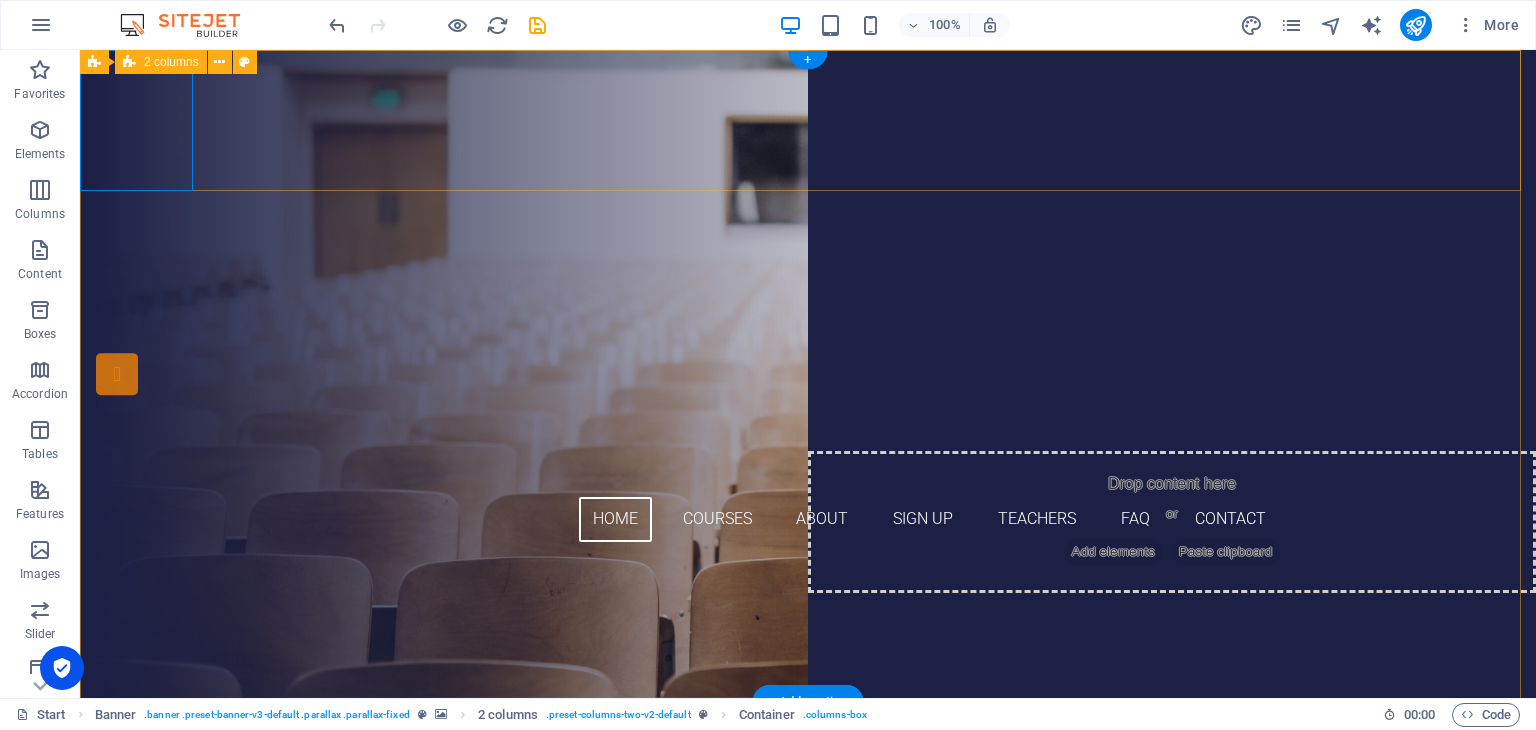 click on "Drop content here or  Add elements  Paste clipboard" at bounding box center (808, 241) 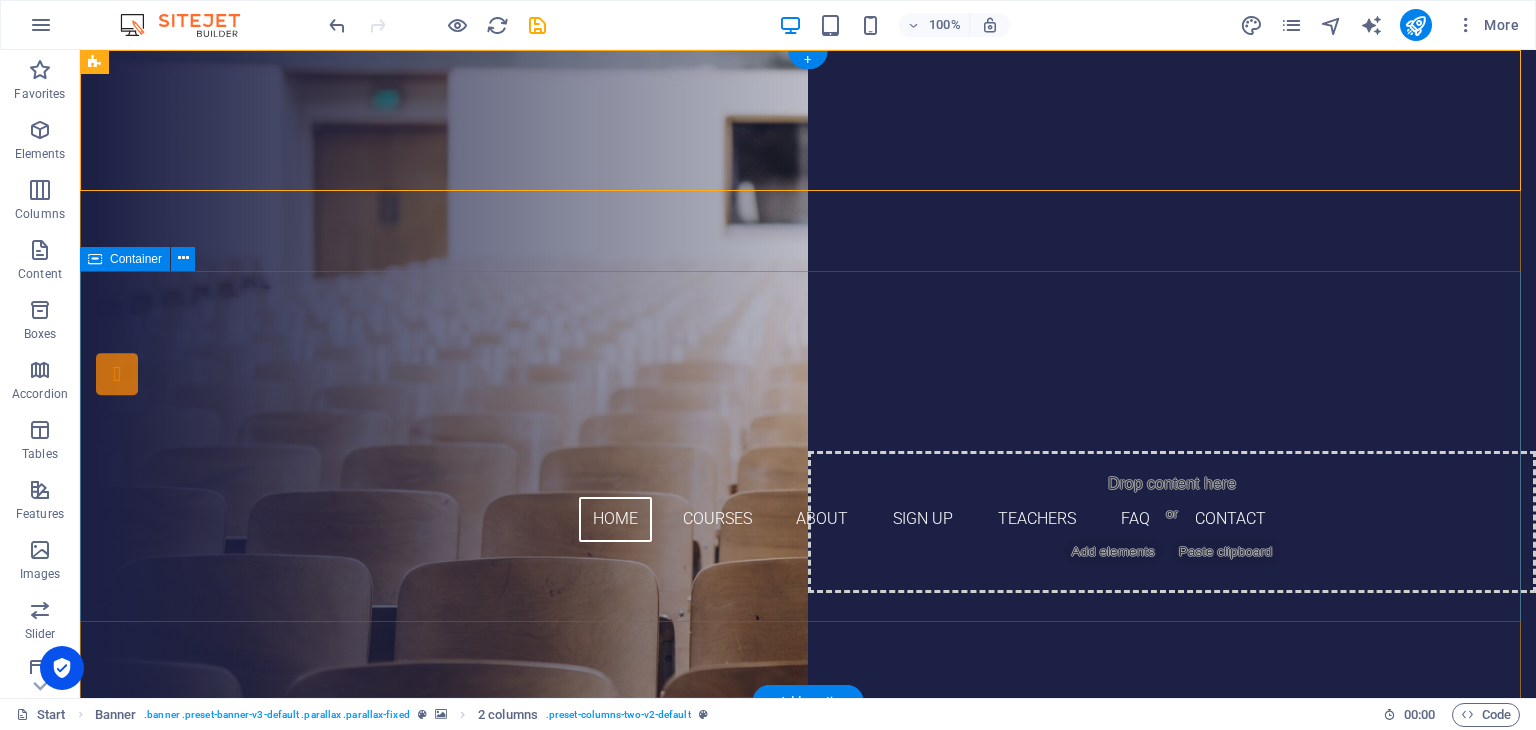 click on "Are you ready to learn new languages? Join our Language School Our Courses Sign up now" at bounding box center (808, 765) 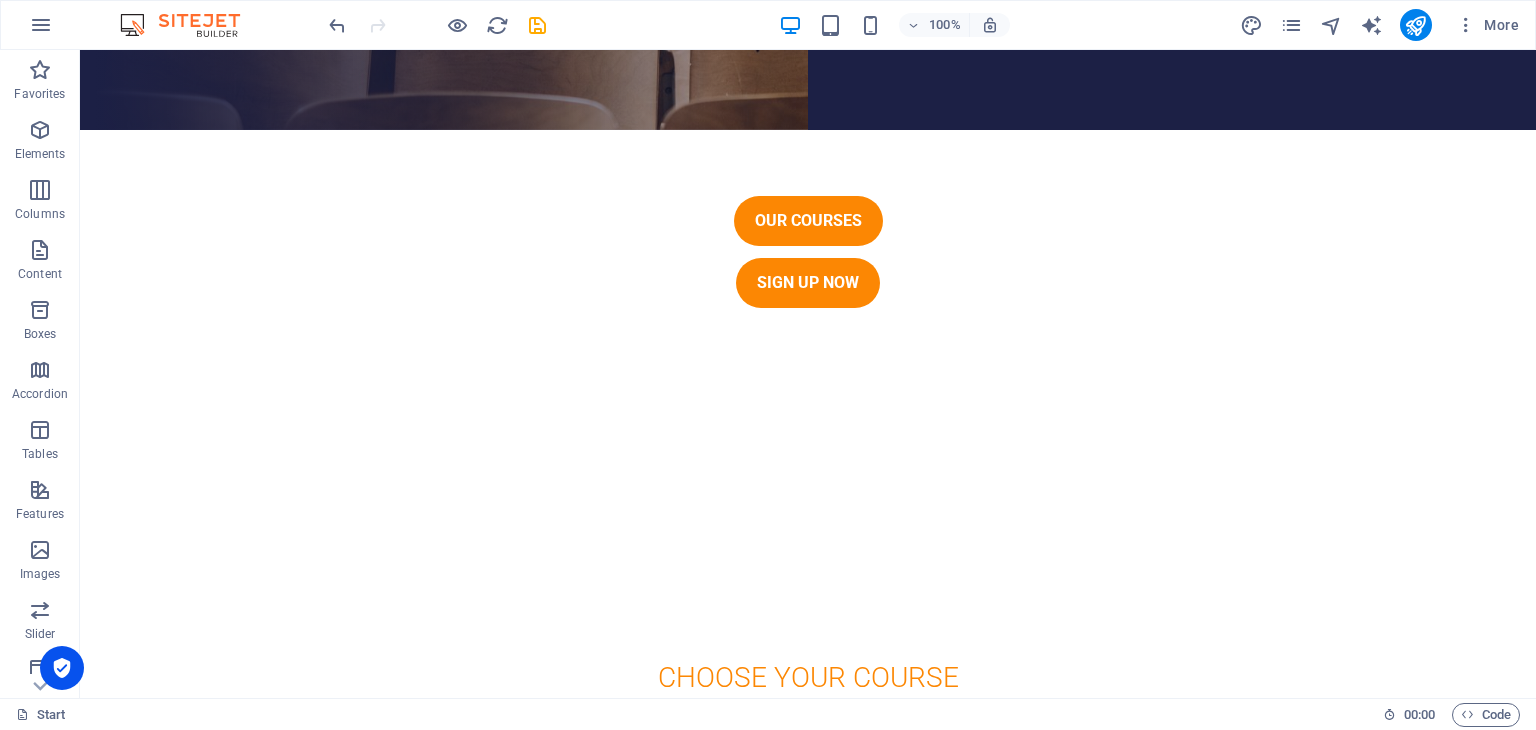 scroll, scrollTop: 0, scrollLeft: 0, axis: both 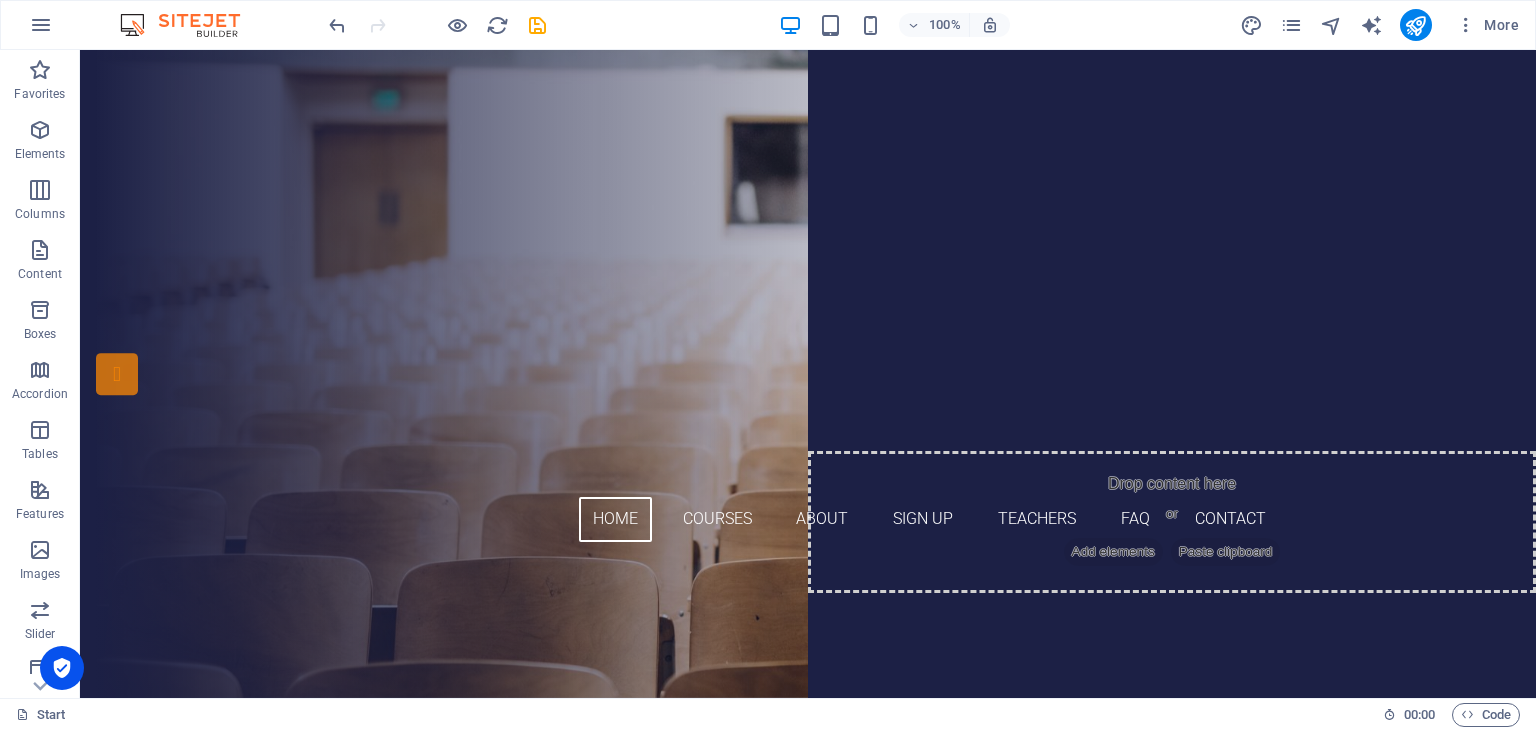 drag, startPoint x: 1534, startPoint y: 93, endPoint x: 1579, endPoint y: 84, distance: 45.891174 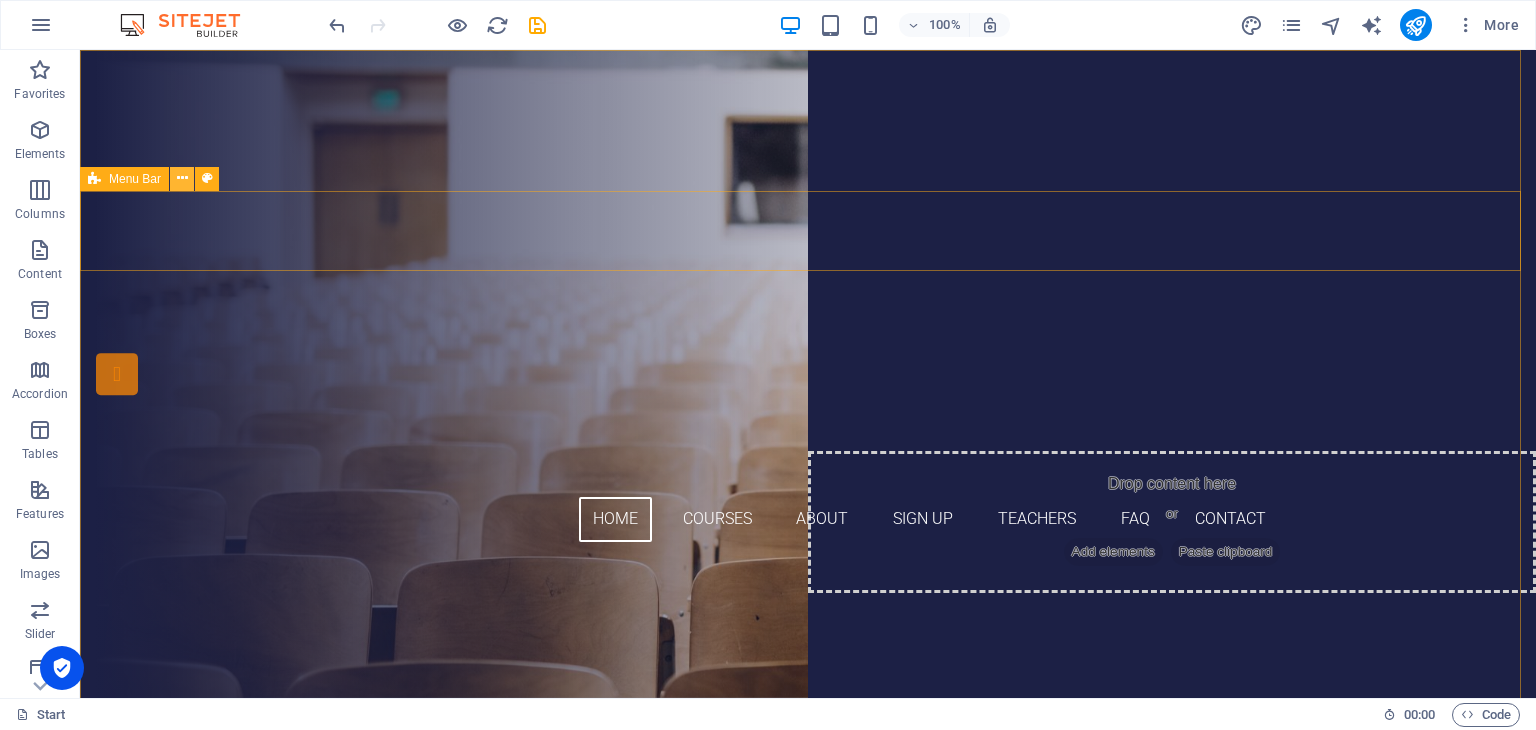 click at bounding box center [182, 178] 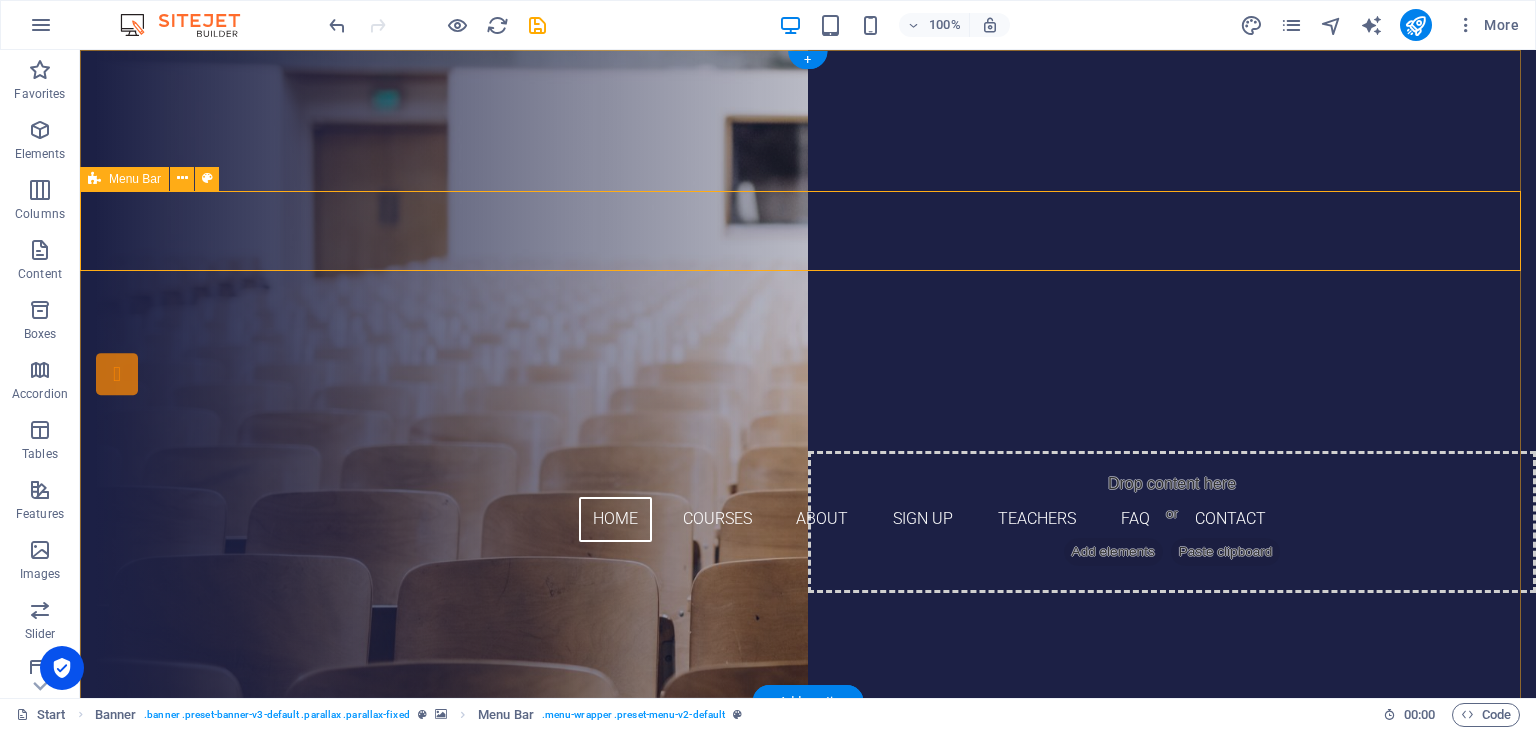 click on "Home Courses About Sign up Teachers FAQ Contact" at bounding box center (808, 495) 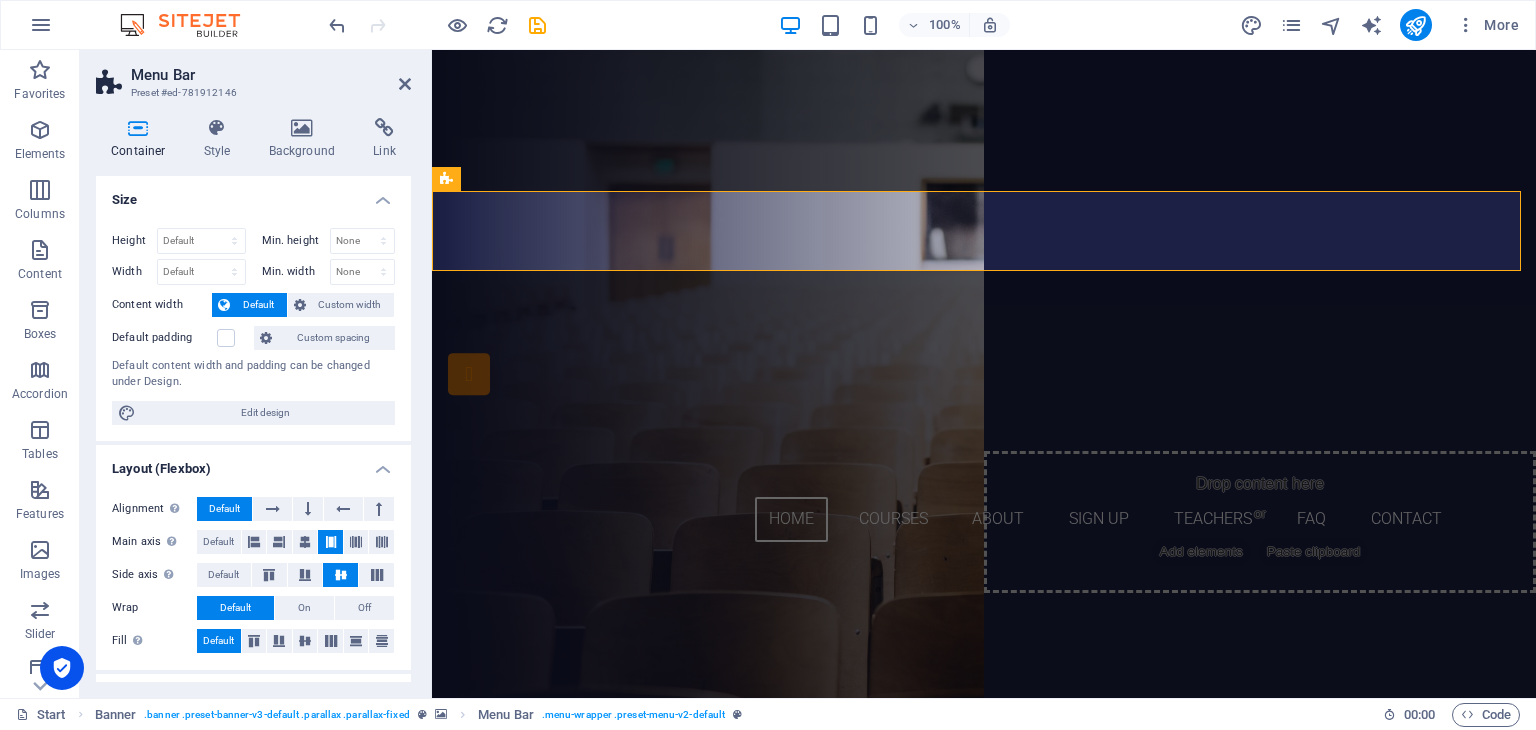 scroll, scrollTop: 268, scrollLeft: 0, axis: vertical 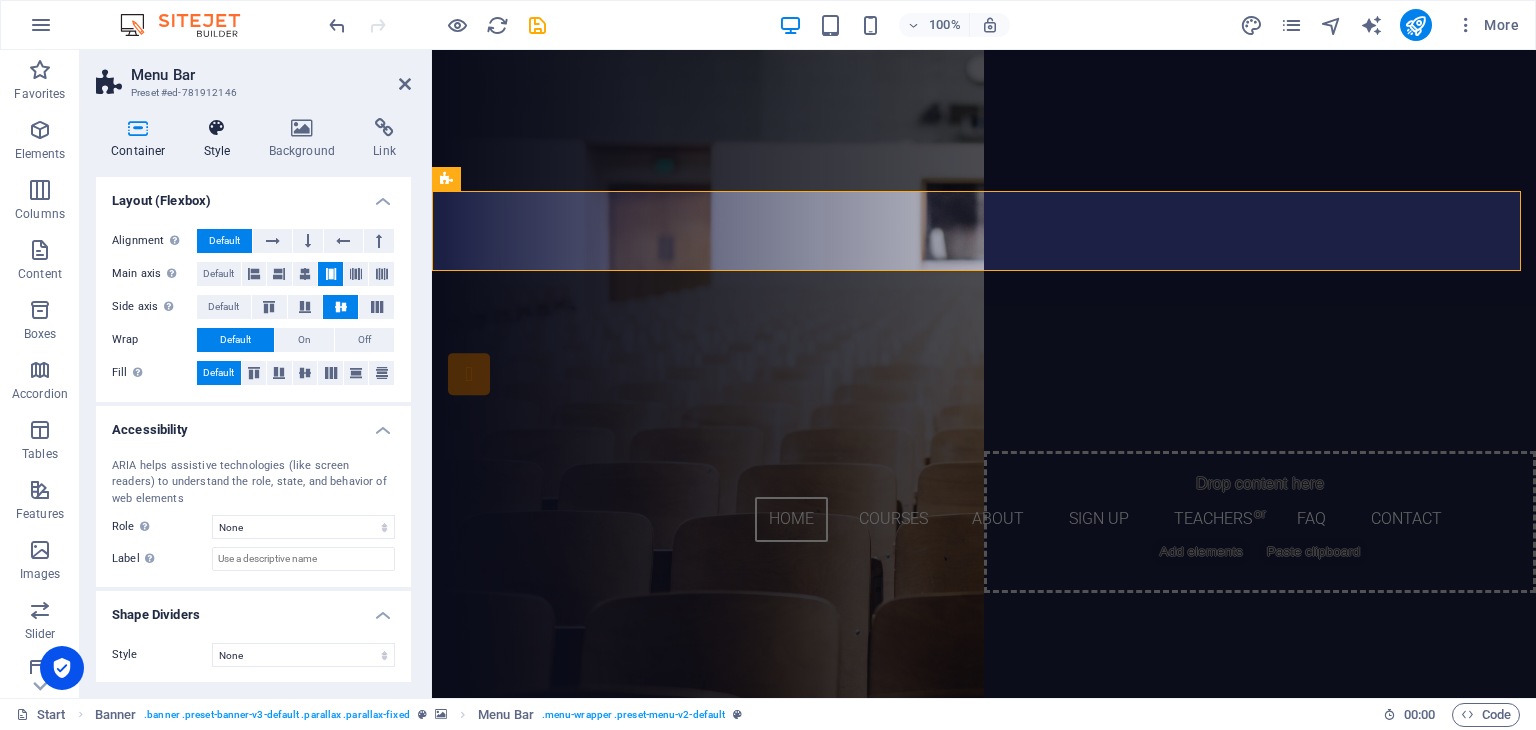 click on "Style" at bounding box center (221, 139) 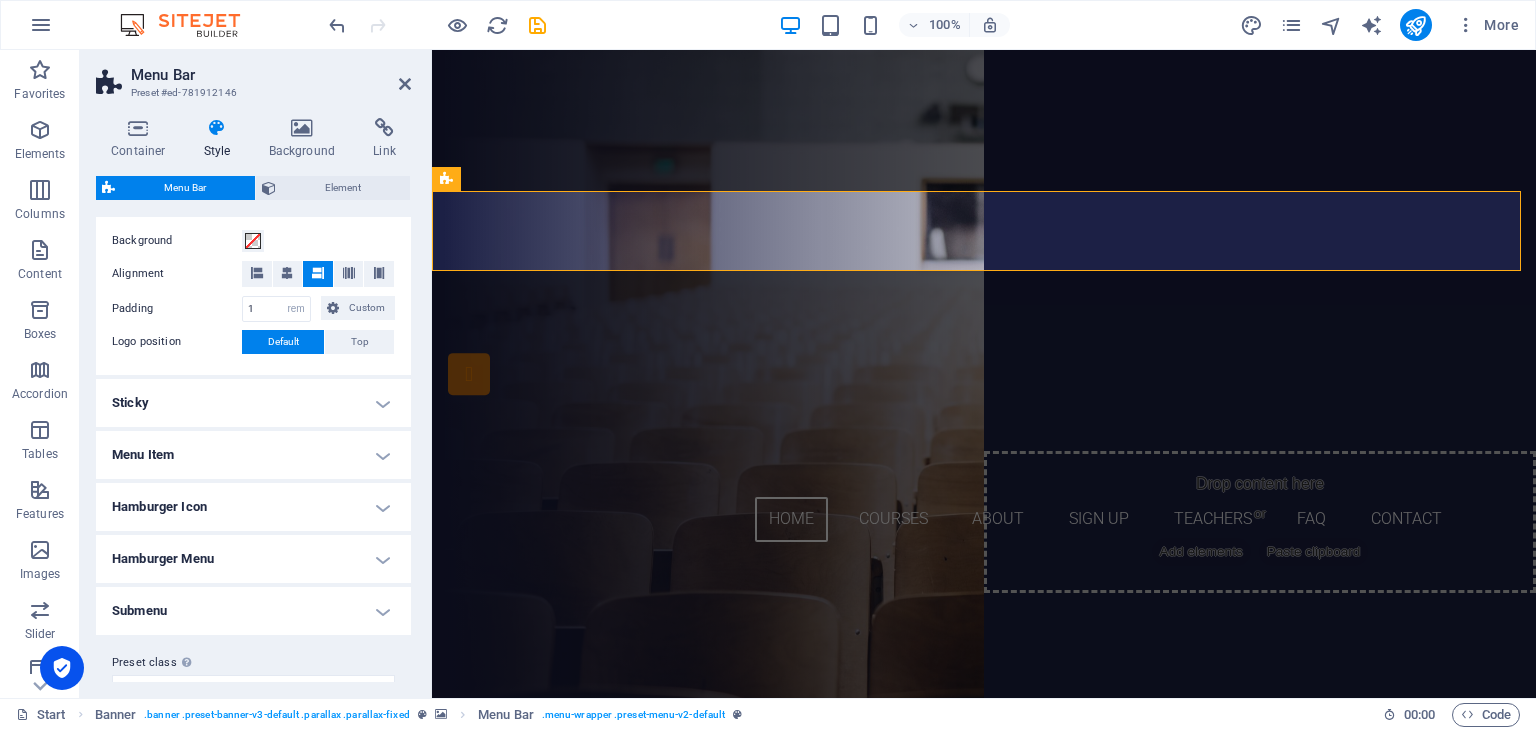 scroll, scrollTop: 416, scrollLeft: 0, axis: vertical 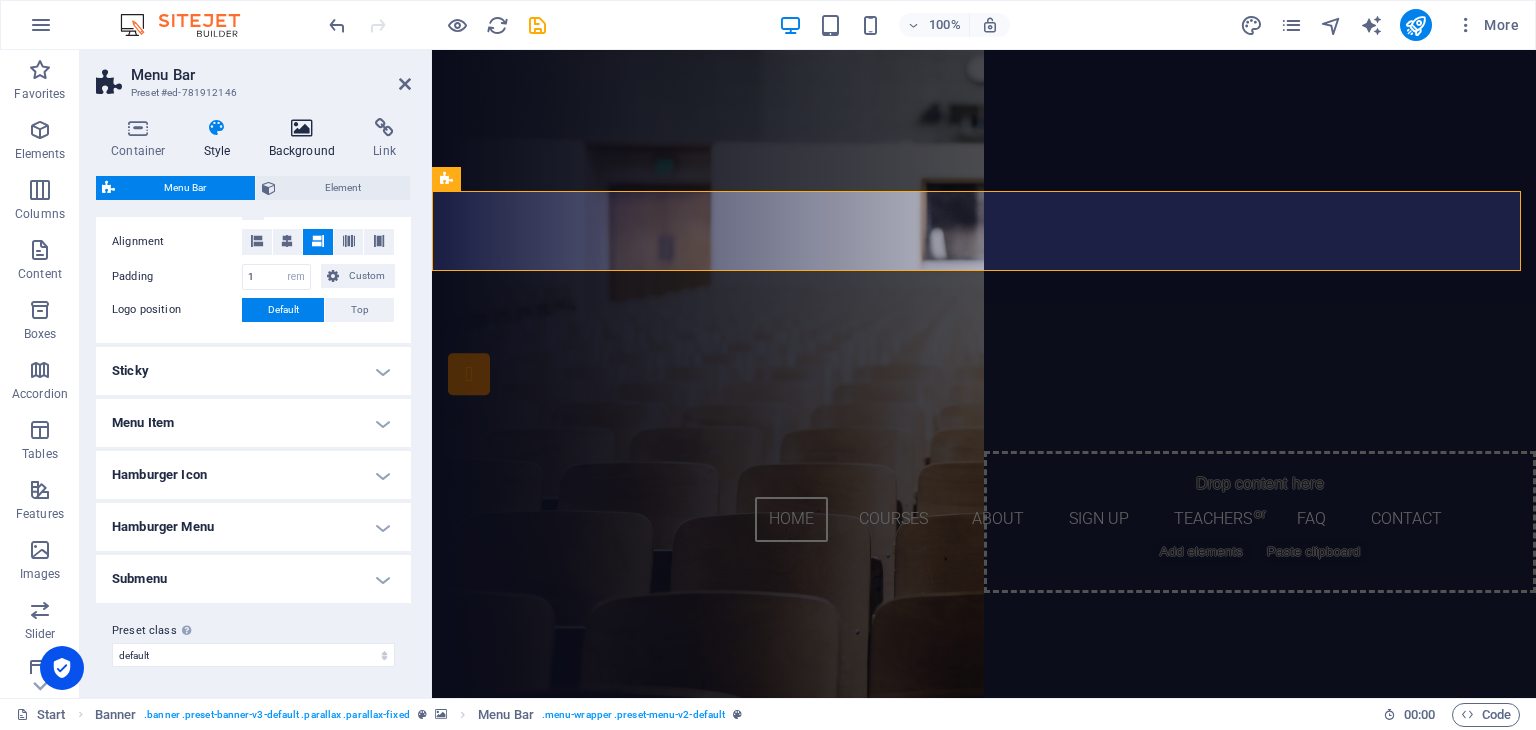 click at bounding box center [302, 128] 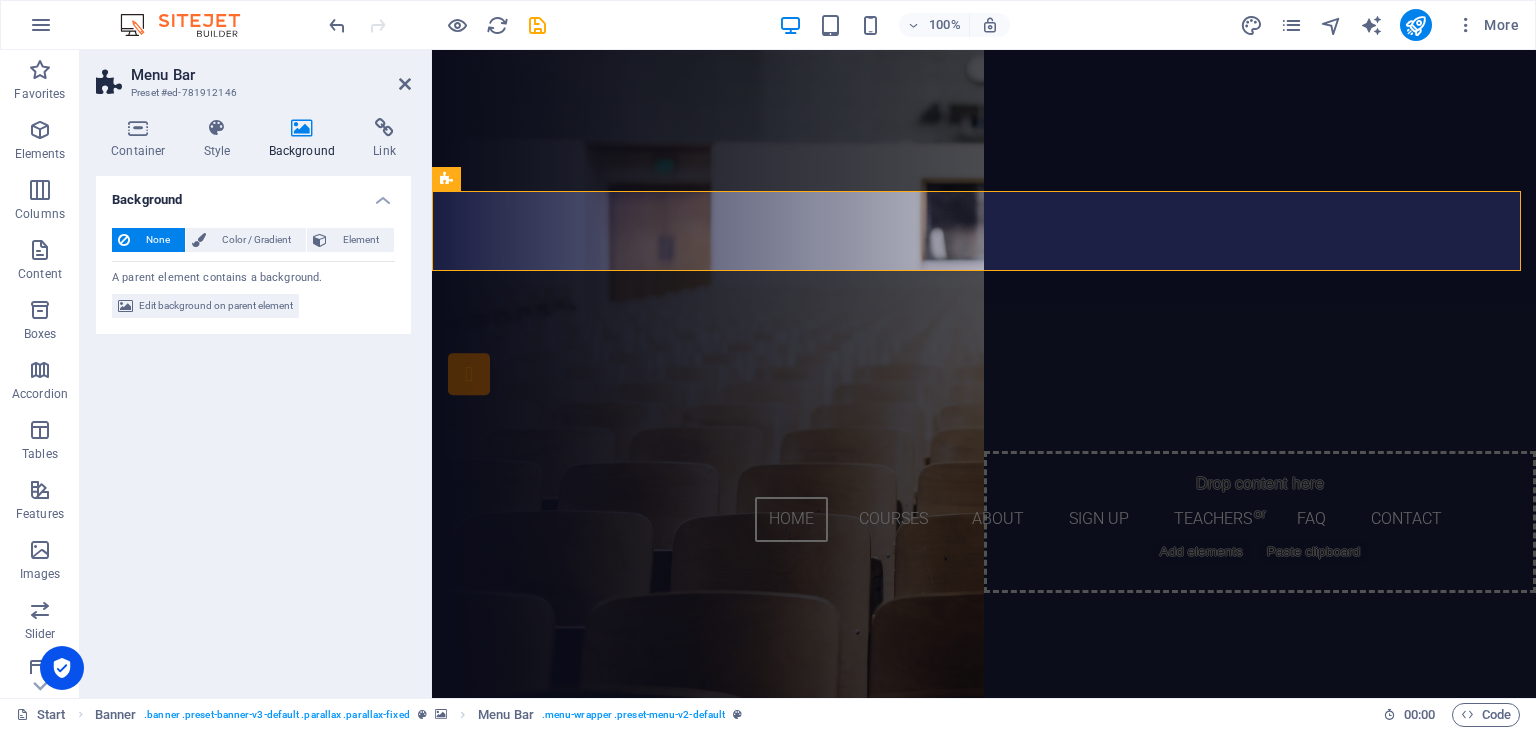 click on "Container Style Background Link Size Height Default px rem % vh vw Min. height None px rem % vh vw Width Default px rem % em vh vw Min. width None px rem % vh vw Content width Default Custom width Width Default px rem % em vh vw Min. width None px rem % vh vw Default padding Custom spacing Default content width and padding can be changed under Design. Edit design Layout (Flexbox) Alignment Determines the flex direction. Default Main axis Determine how elements should behave along the main axis inside this container (justify content). Default Side axis Control the vertical direction of the element inside of the container (align items). Default Wrap Default On Off Fill Controls the distances and direction of elements on the y-axis across several lines (align content). Default Accessibility ARIA helps assistive technologies (like screen readers) to understand the role, state, and behavior of web elements Role The ARIA role defines the purpose of an element.  None Header Footer Section Banner Fan" at bounding box center [253, 400] 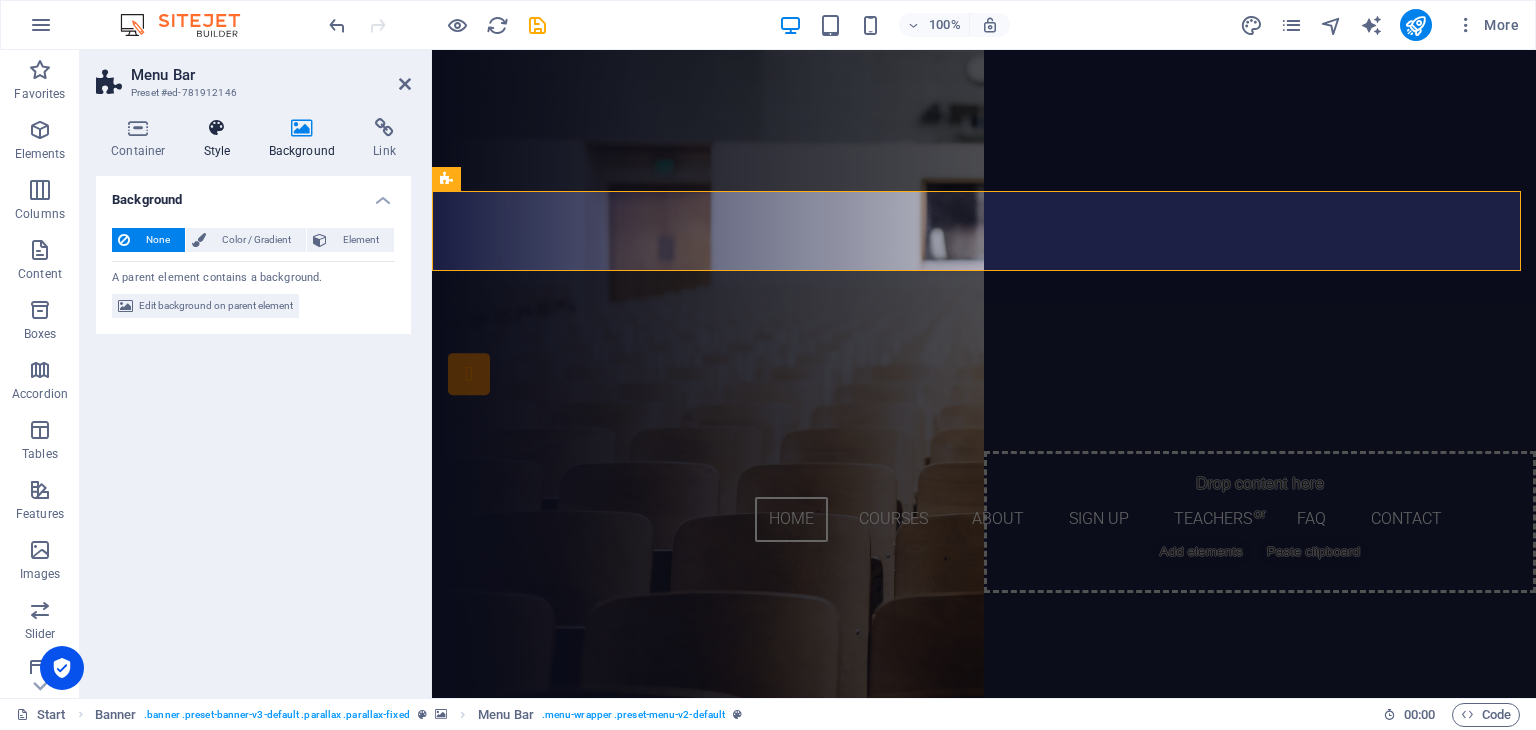 click at bounding box center (217, 128) 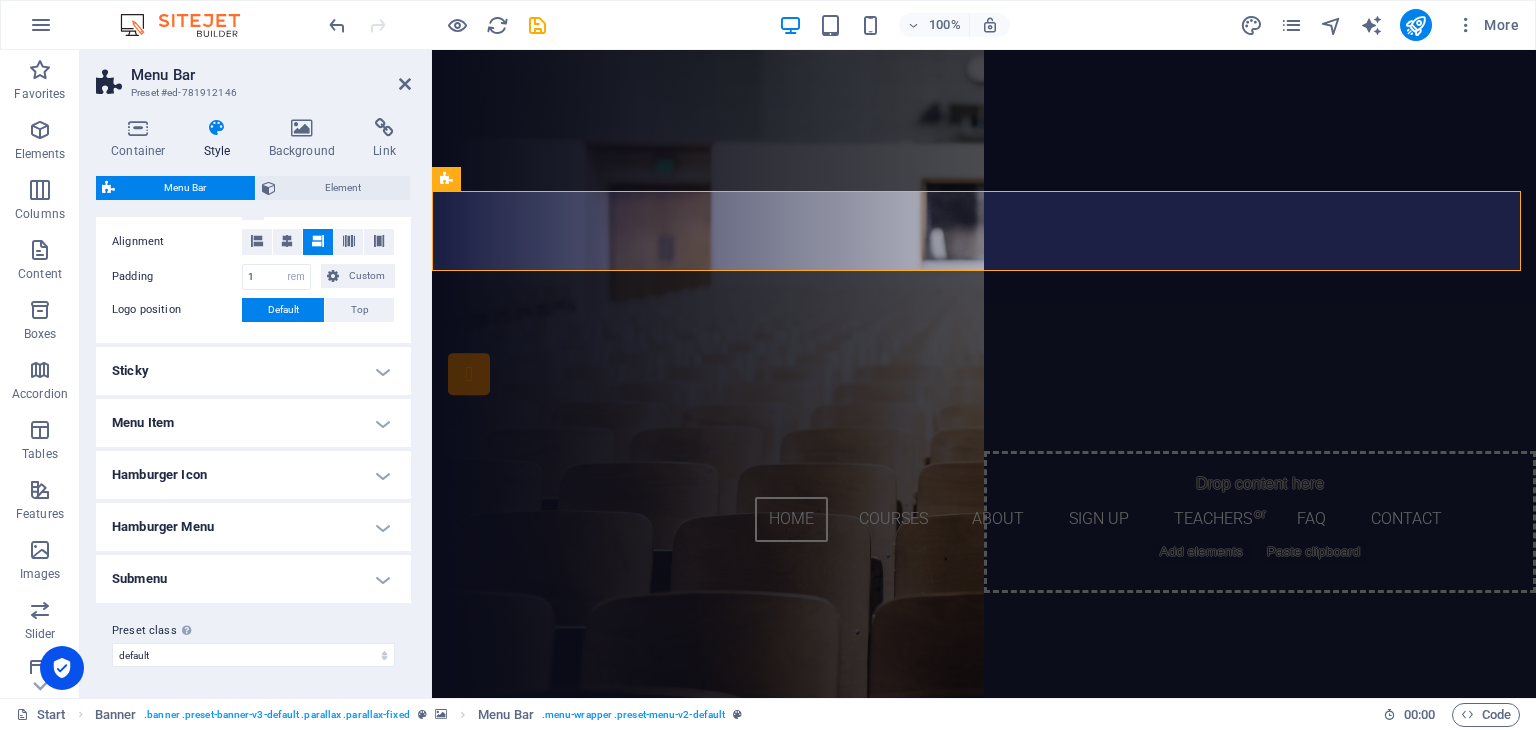 click on "Menu Bar Background Alignment Padding 1 px rem % vh vw Custom Custom 1 px rem % vh vw 1 px rem % vh vw 1 px rem % vh vw 1 px rem % vh vw Logo position Default Top  - Padding 1 px rem % vh vw Custom Custom 1 px rem % vh vw 1 px rem % vh vw 1 px rem % vh vw 1 px rem % vh vw Menu width Default Wide  - Padding 0 px rem % vh vw Custom Custom 0 px rem % vh vw 0 px rem % vh vw 0 px rem % vh vw 0 px rem % vh vw  - Background Sticky Settings for the sticky menu bar when scrolling. Sticky Position Affects the scroll position where the menu bar is pinned. Change takes effect when saving or switching to preview mode. Off Instant After menu After banner When scrolling up Animation Sets a smooth transition when sticky menu appears Background Logo width Overwrites the width set in the logo for sticky mode auto px rem % vh vw Shadow None Outside Inside Color X offset 2 px rem vh vw Y offset 0 px rem vh vw Blur 0 px rem % vh vw Spread 0 px rem vh vw Menu Item Menu Item Submenu Item Style Plain Text color Box: Fade Border 2" at bounding box center [253, 372] 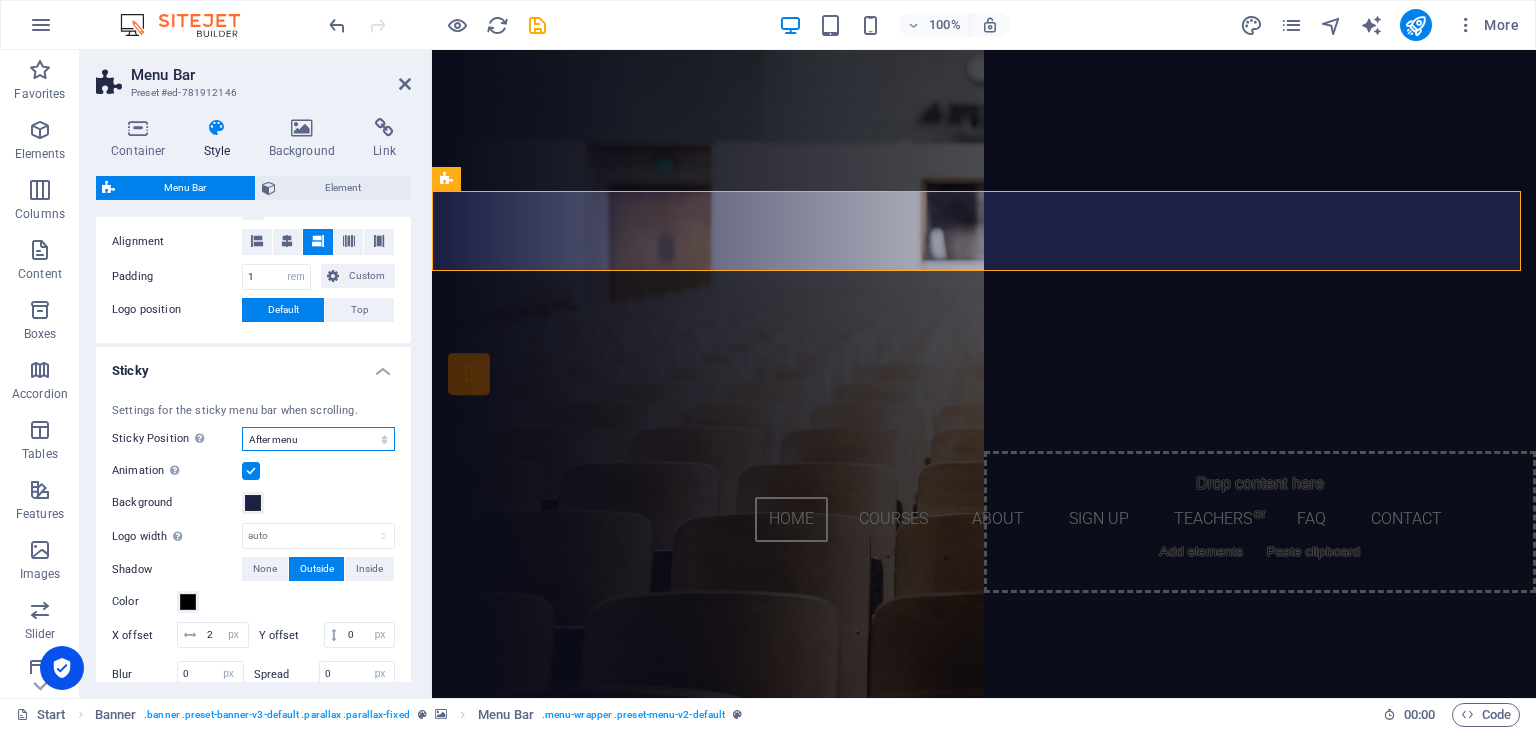 click on "Off Instant After menu After banner When scrolling up" at bounding box center [318, 439] 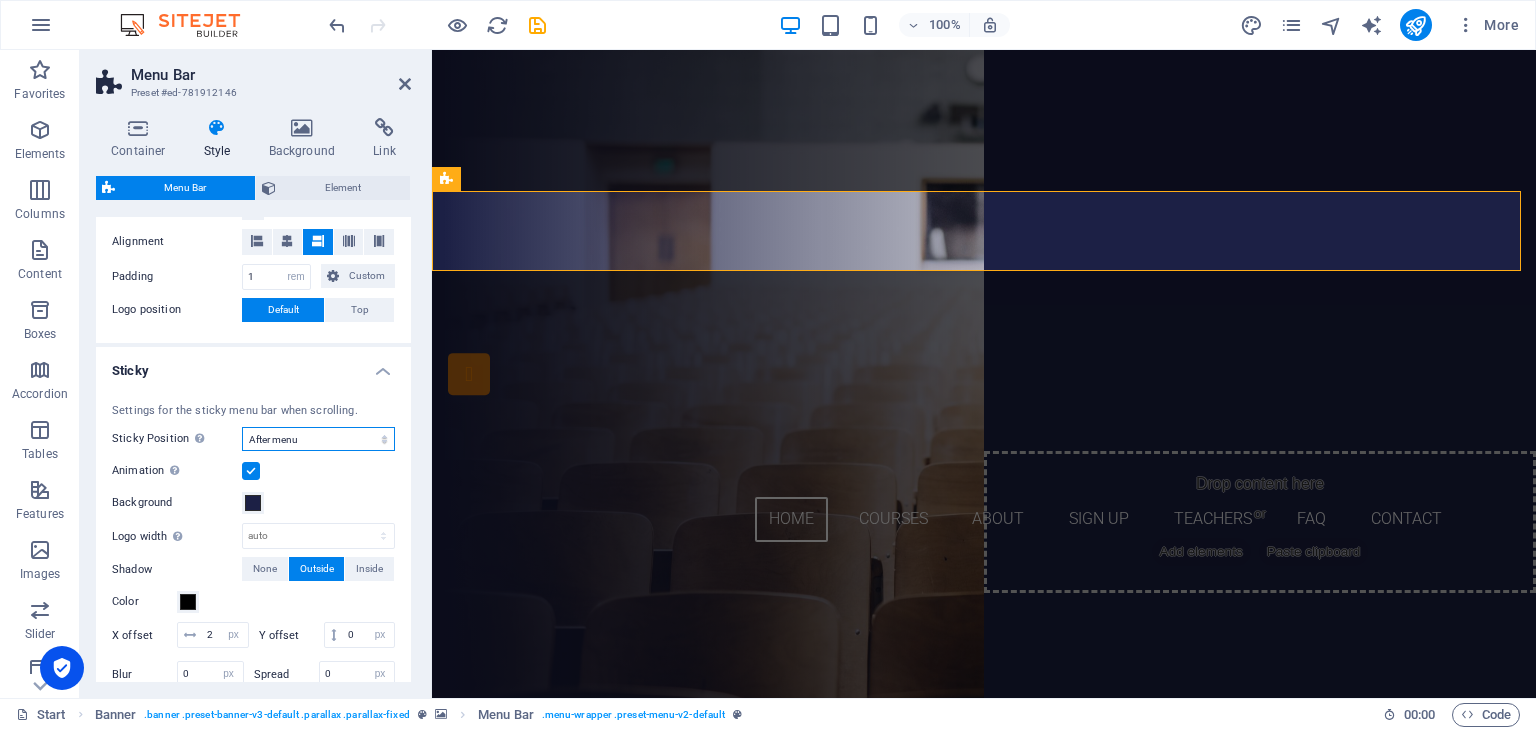 select on "sticky_none" 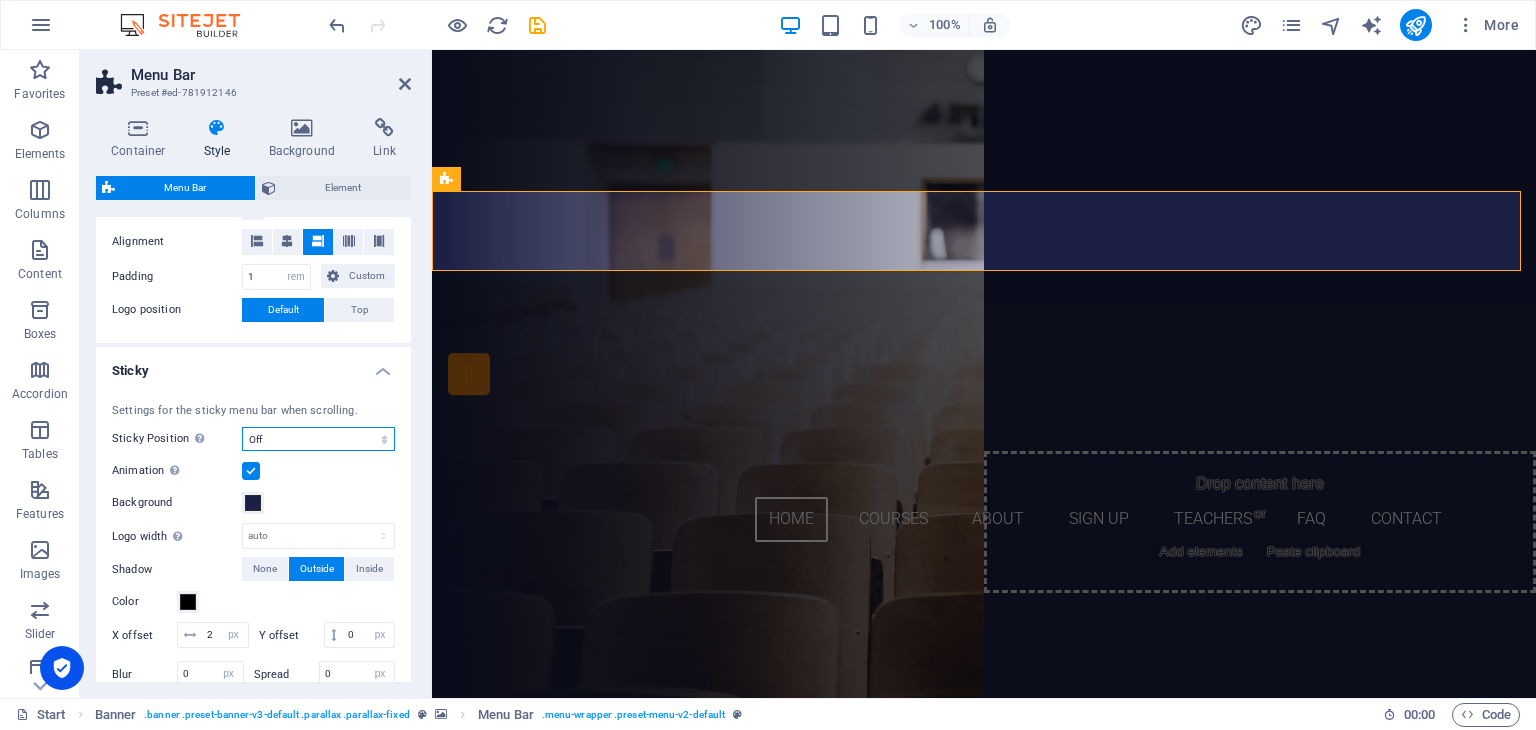 click on "Off Instant After menu After banner When scrolling up" at bounding box center [318, 439] 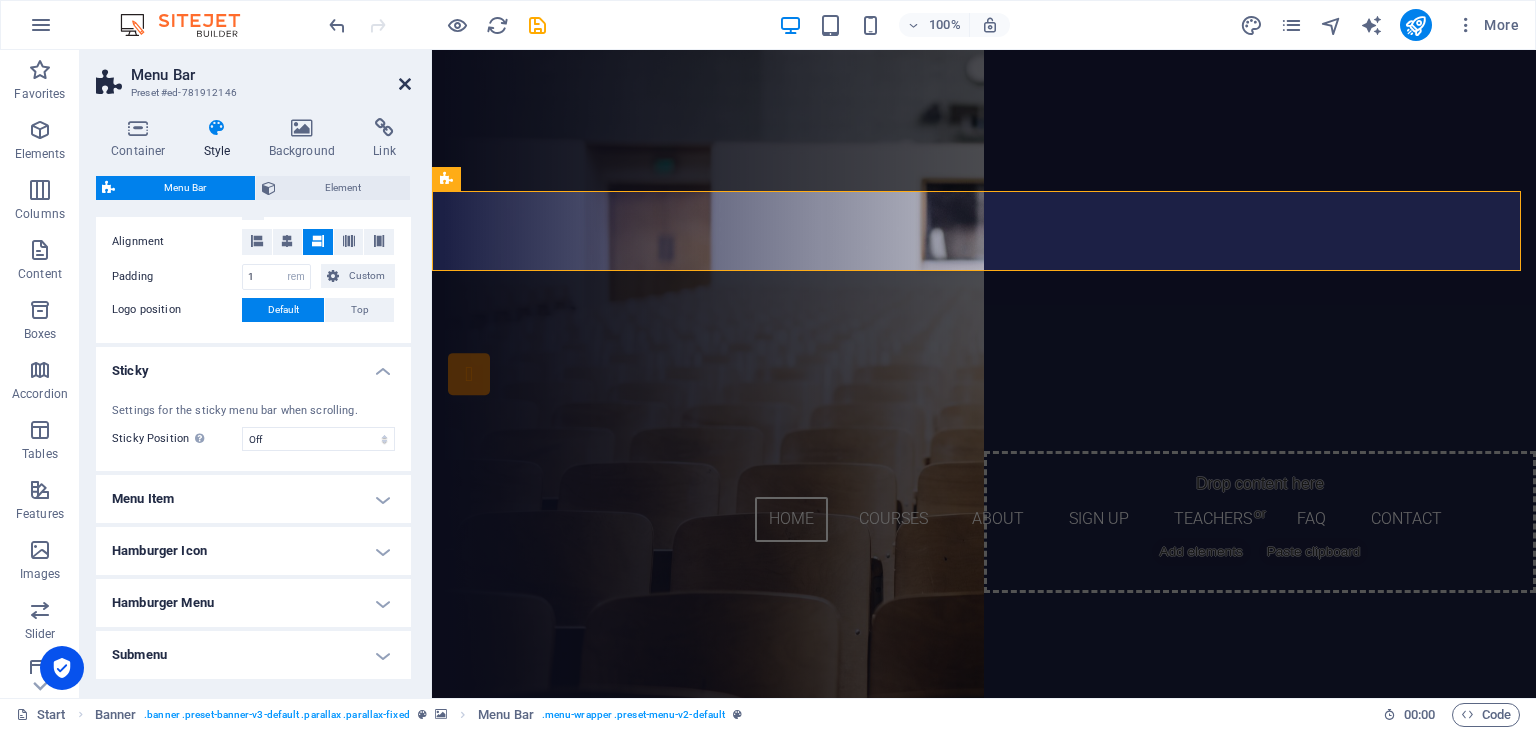 click at bounding box center (405, 84) 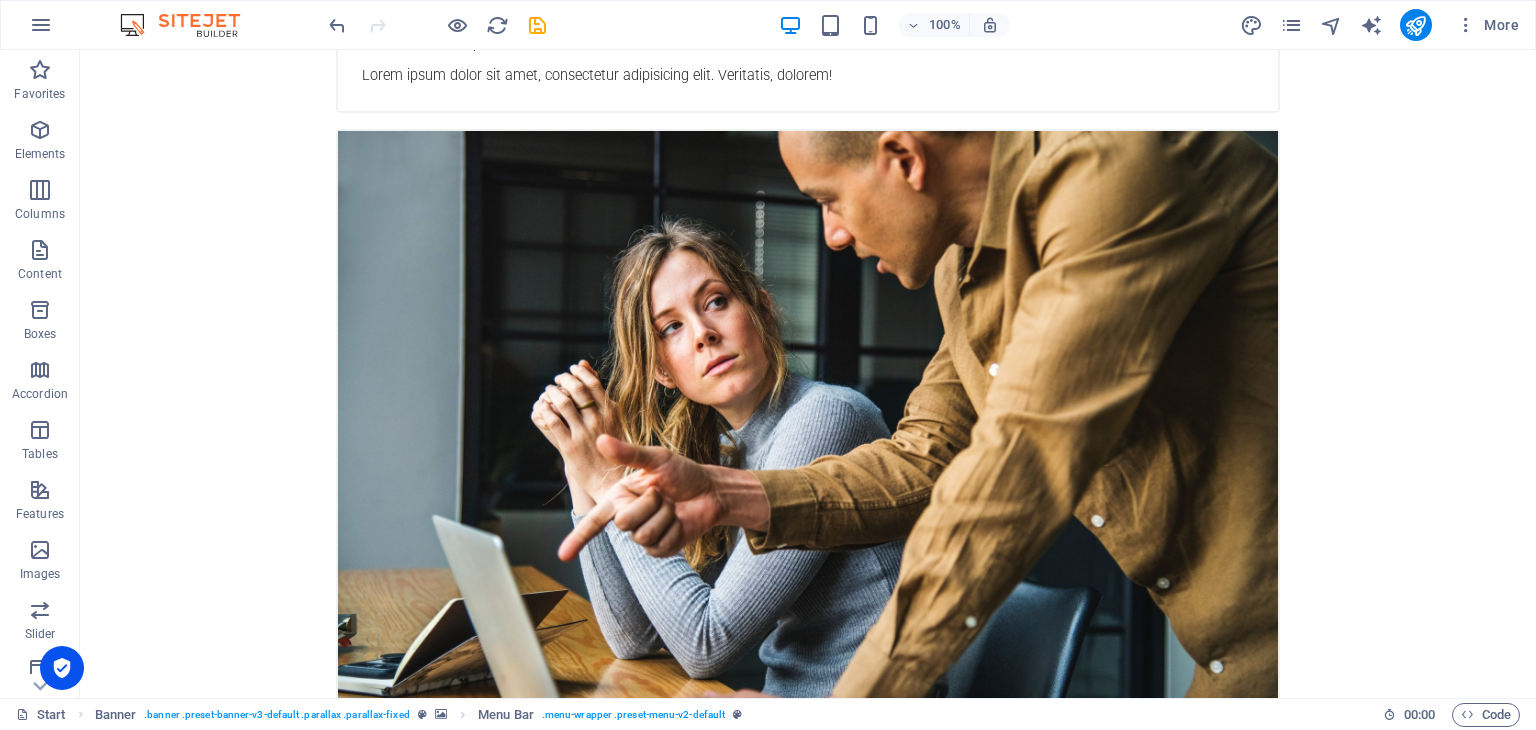 scroll, scrollTop: 1628, scrollLeft: 0, axis: vertical 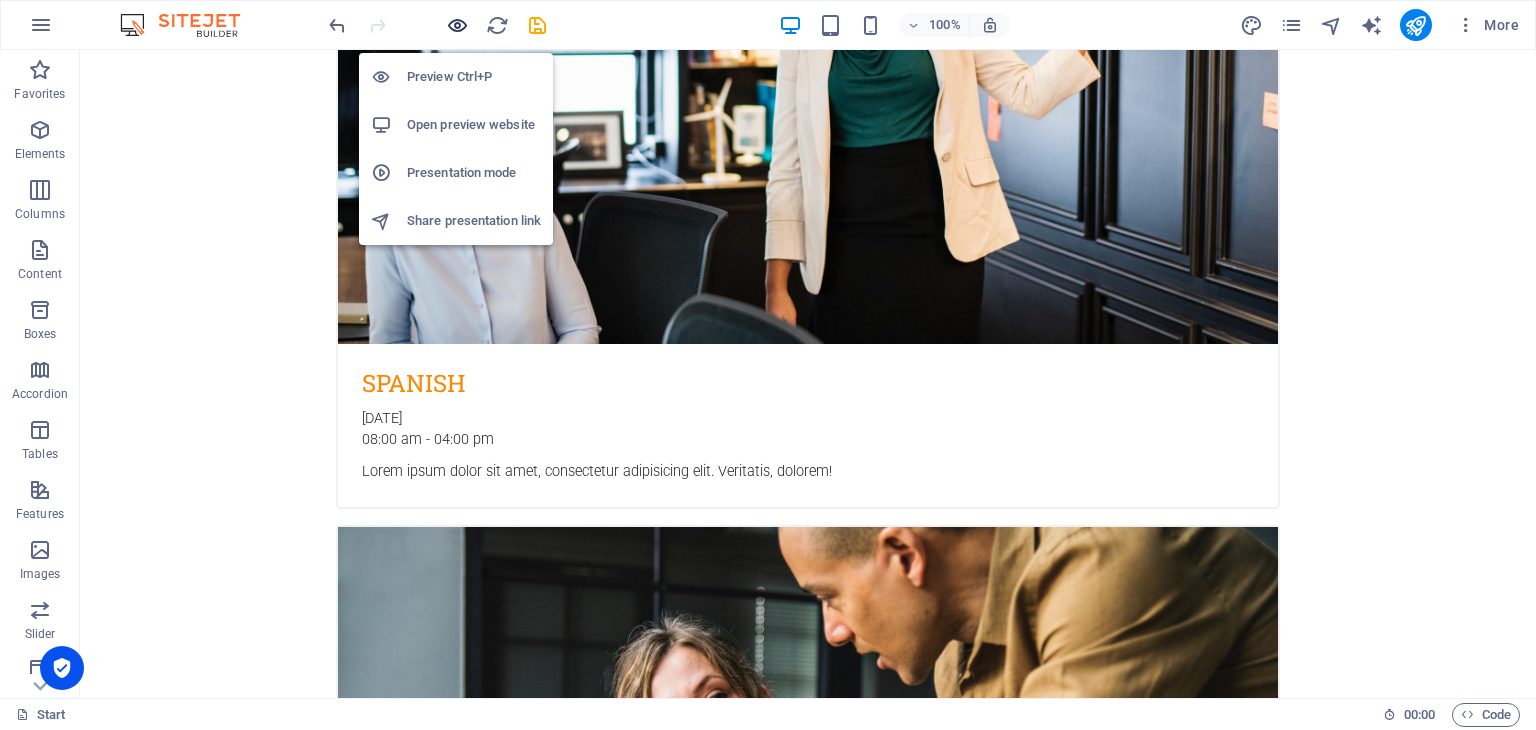 click at bounding box center [457, 25] 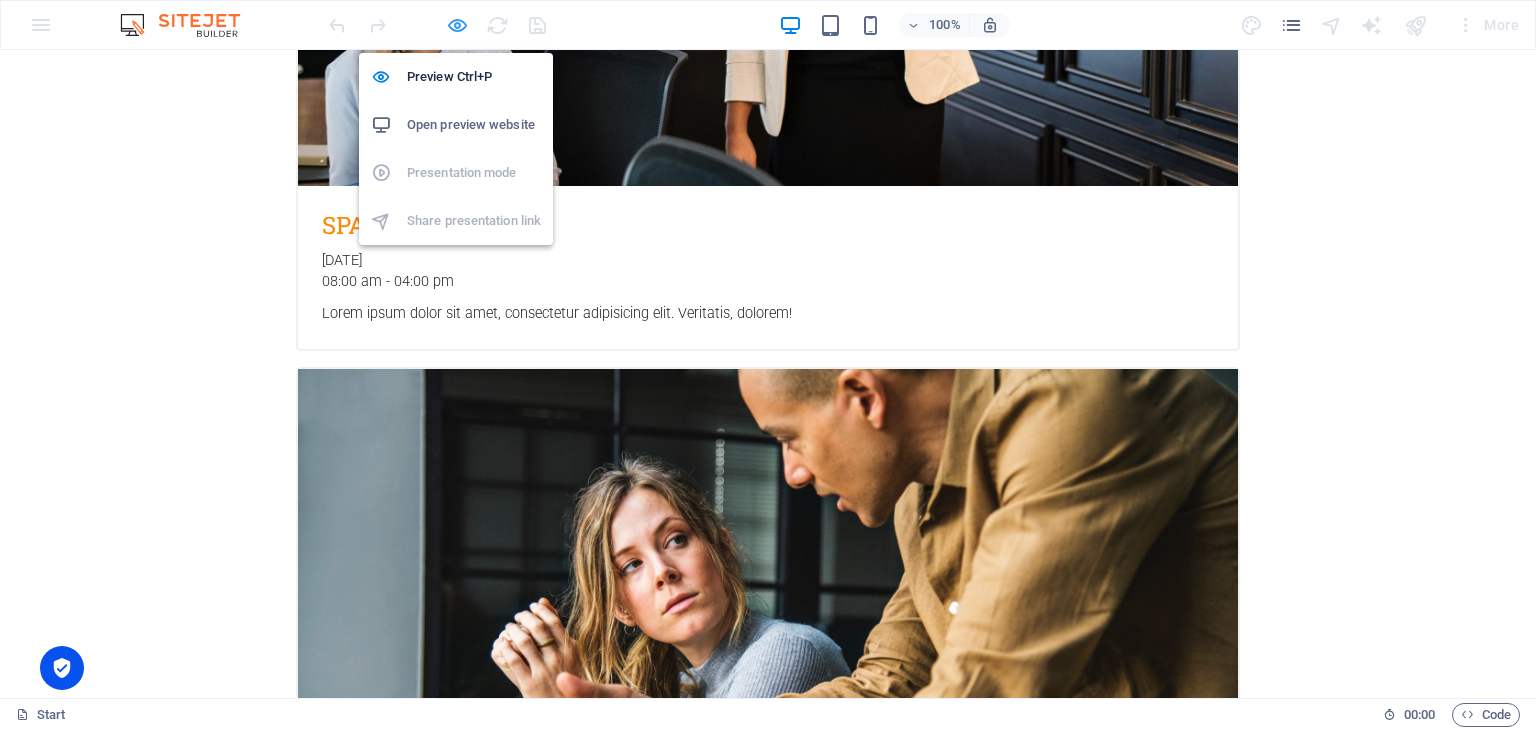 scroll, scrollTop: 1623, scrollLeft: 0, axis: vertical 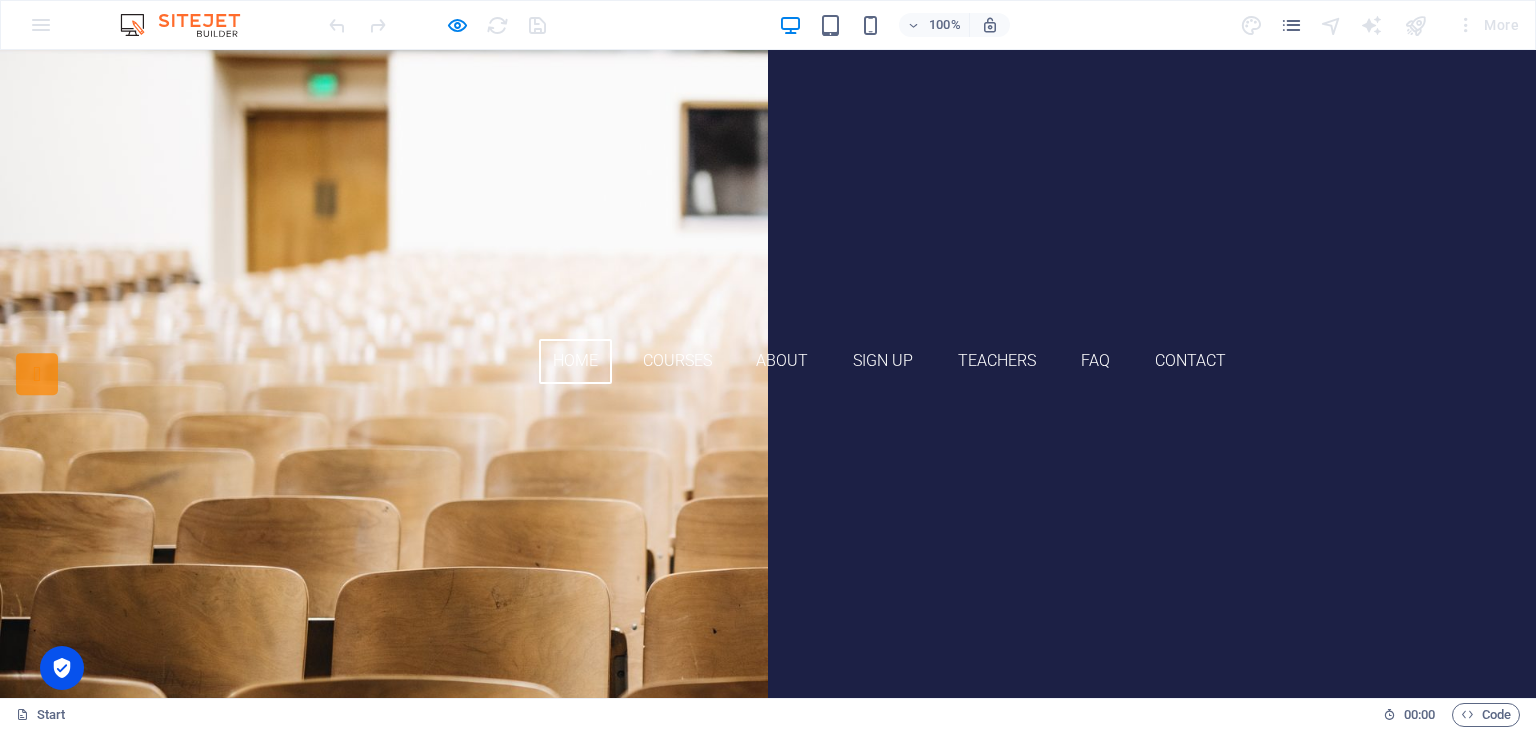 drag, startPoint x: 1524, startPoint y: 224, endPoint x: 1533, endPoint y: 67, distance: 157.25775 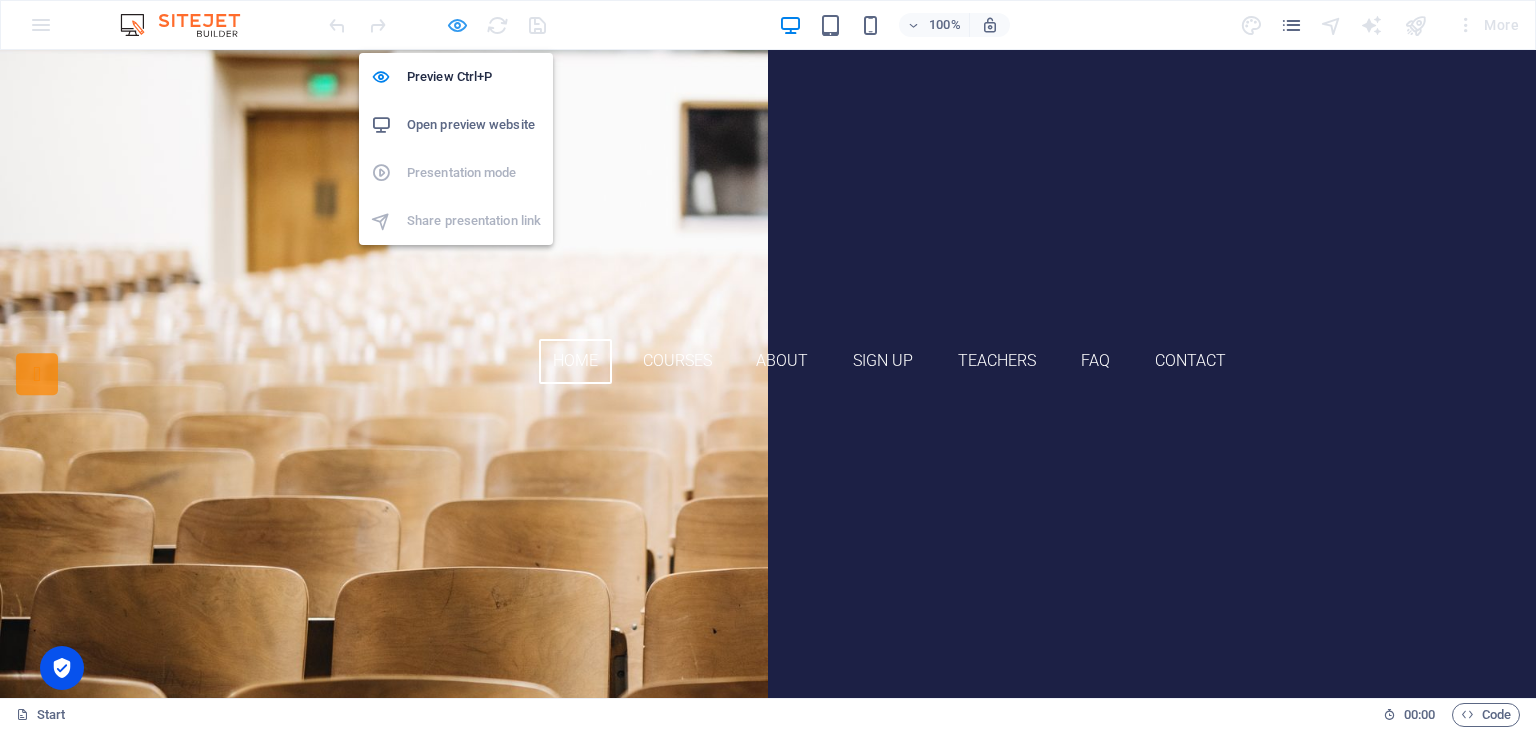 click at bounding box center [457, 25] 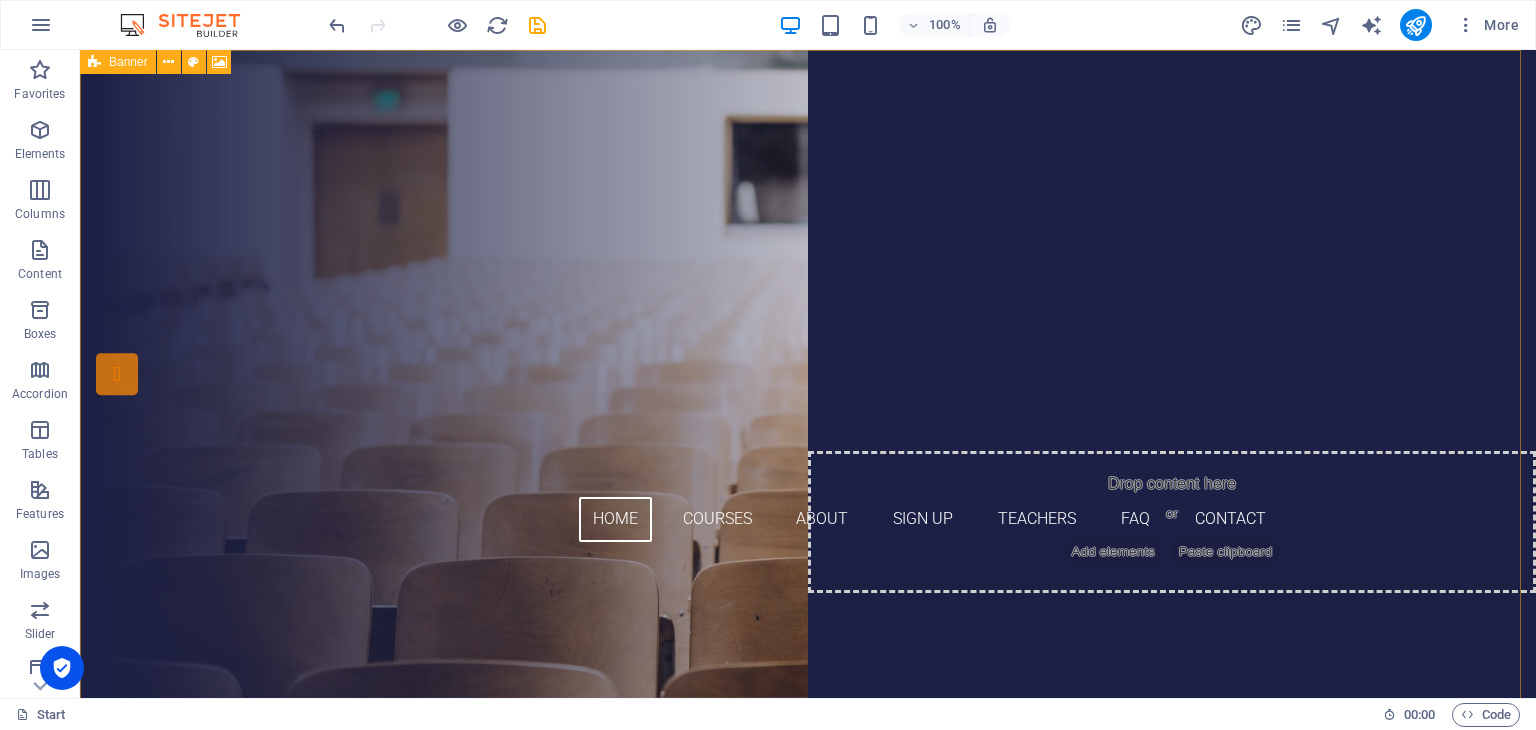 click on "Banner" at bounding box center (128, 62) 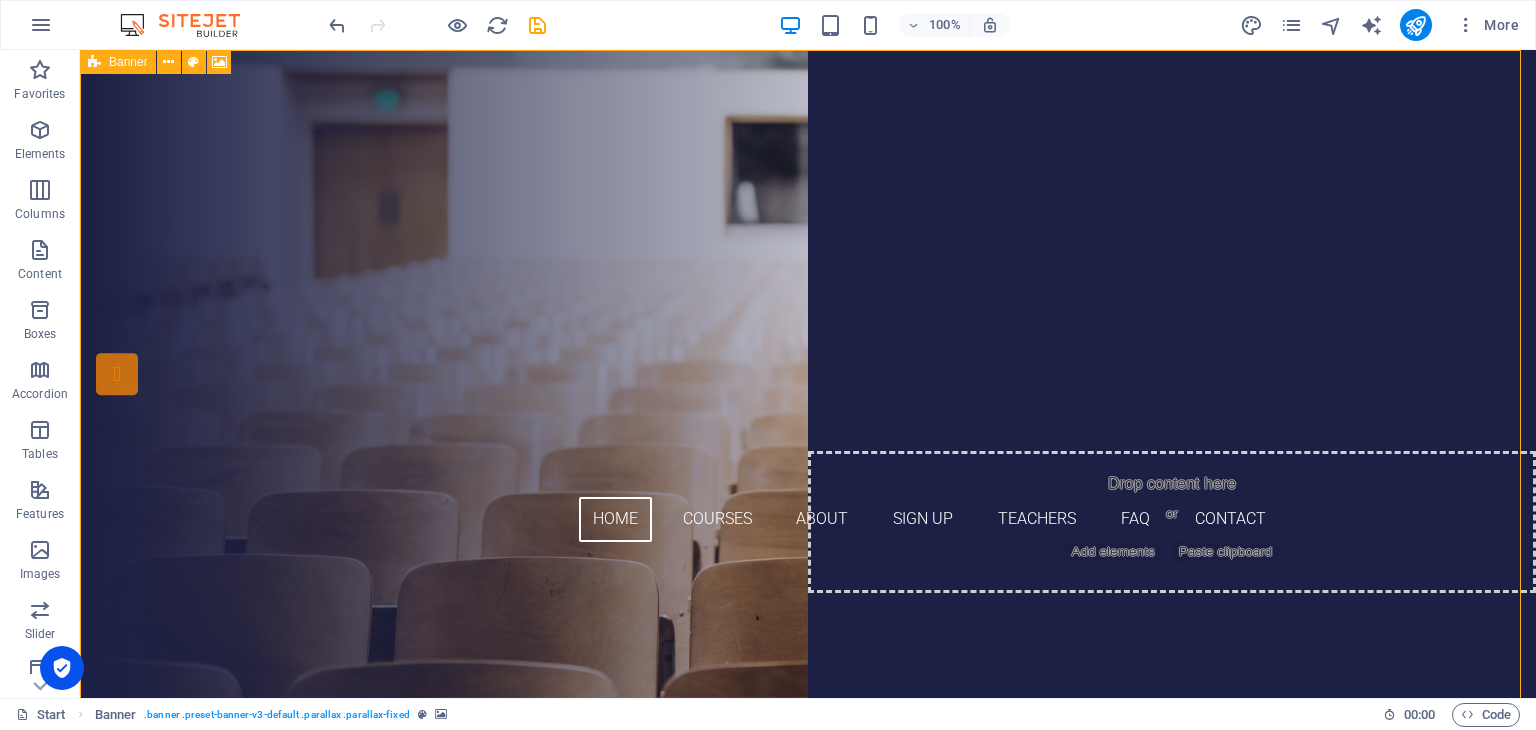 click on "Banner" at bounding box center [128, 62] 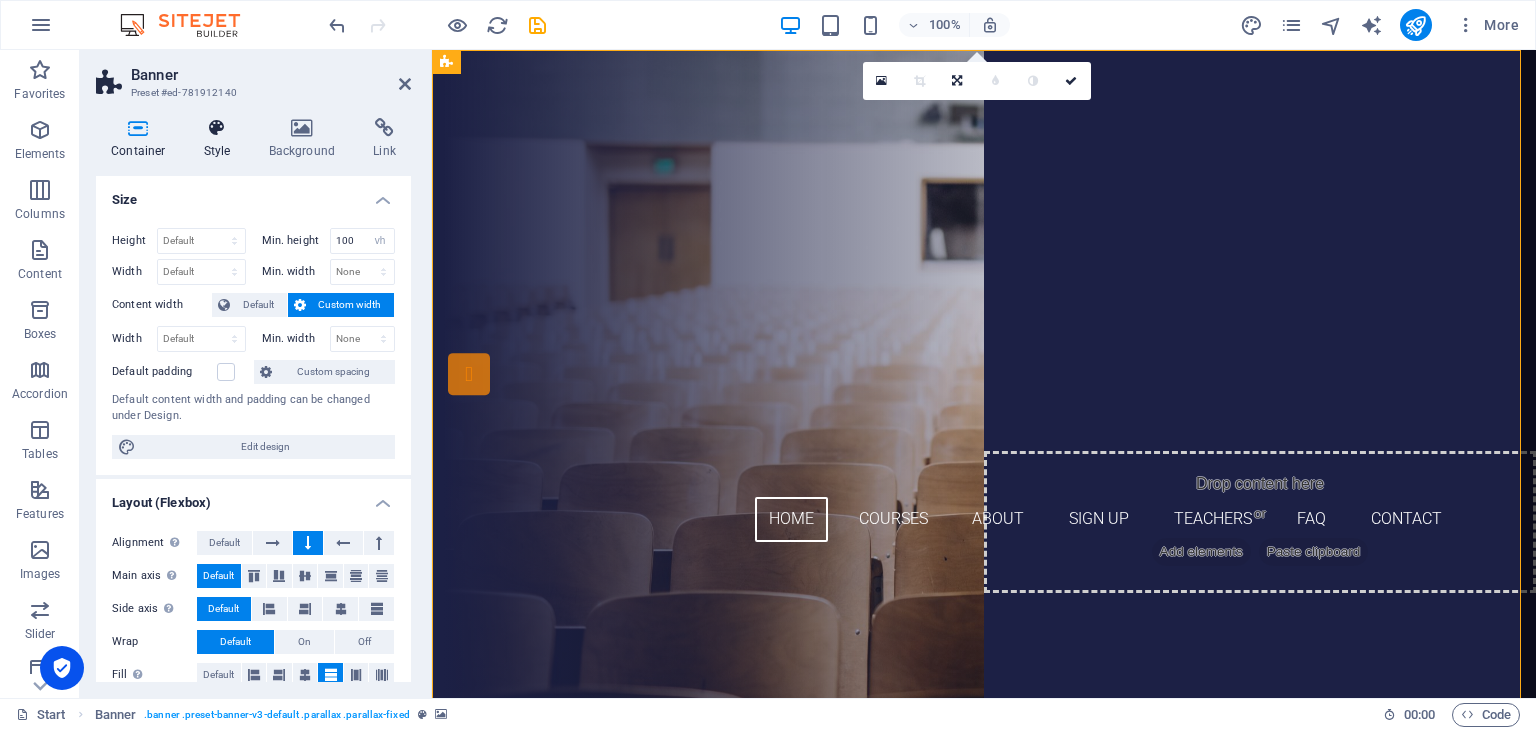 click on "Style" at bounding box center [221, 139] 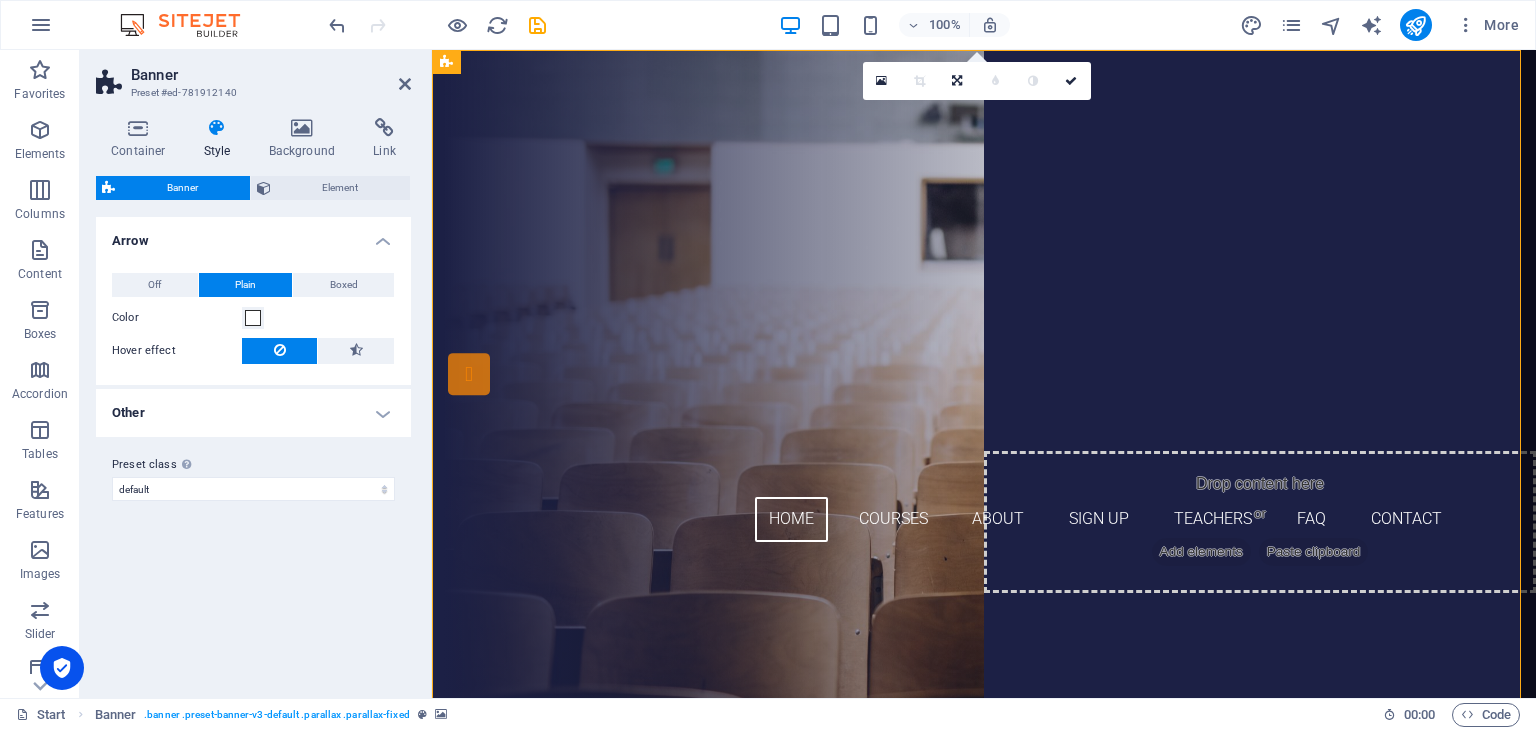 click on "Other" at bounding box center [253, 413] 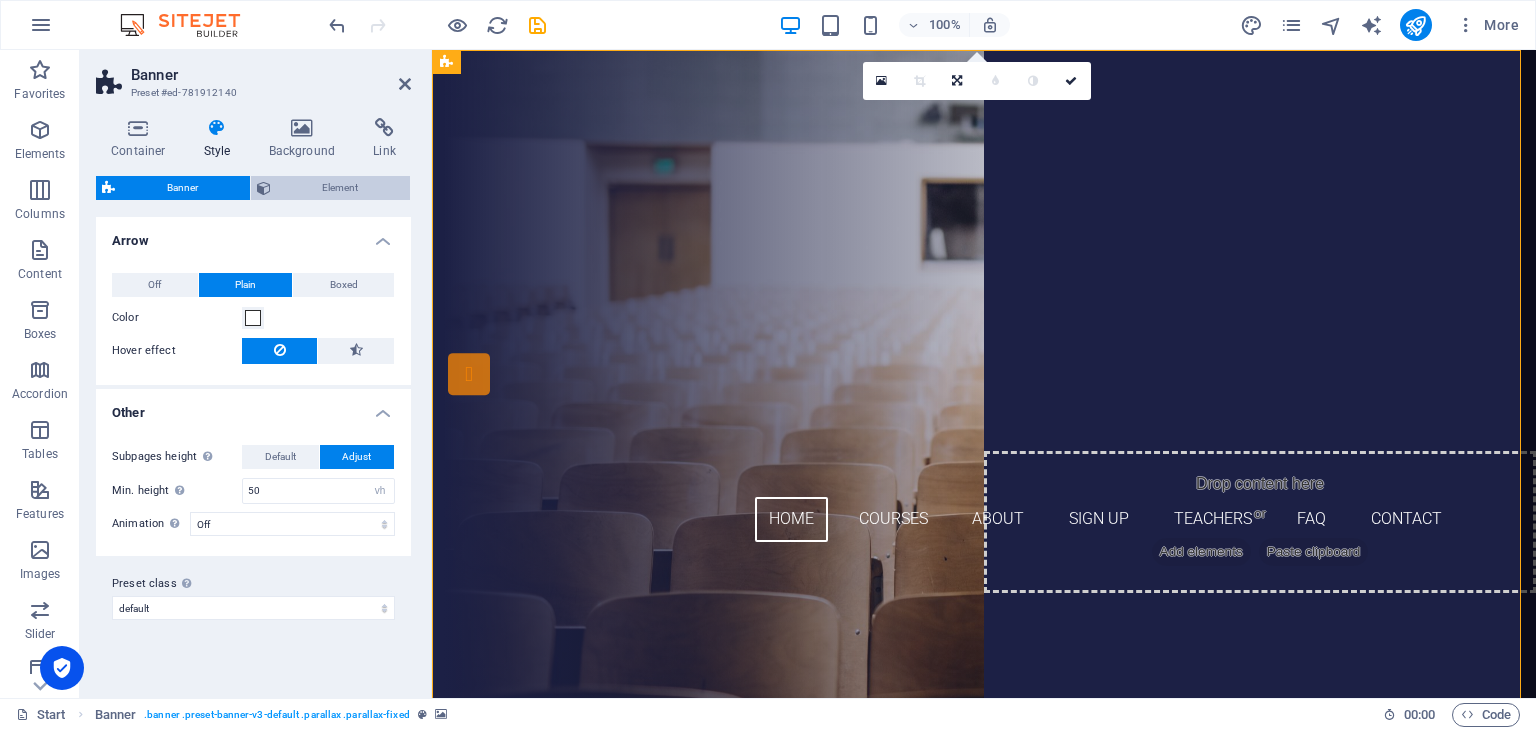 click on "Element" at bounding box center (341, 188) 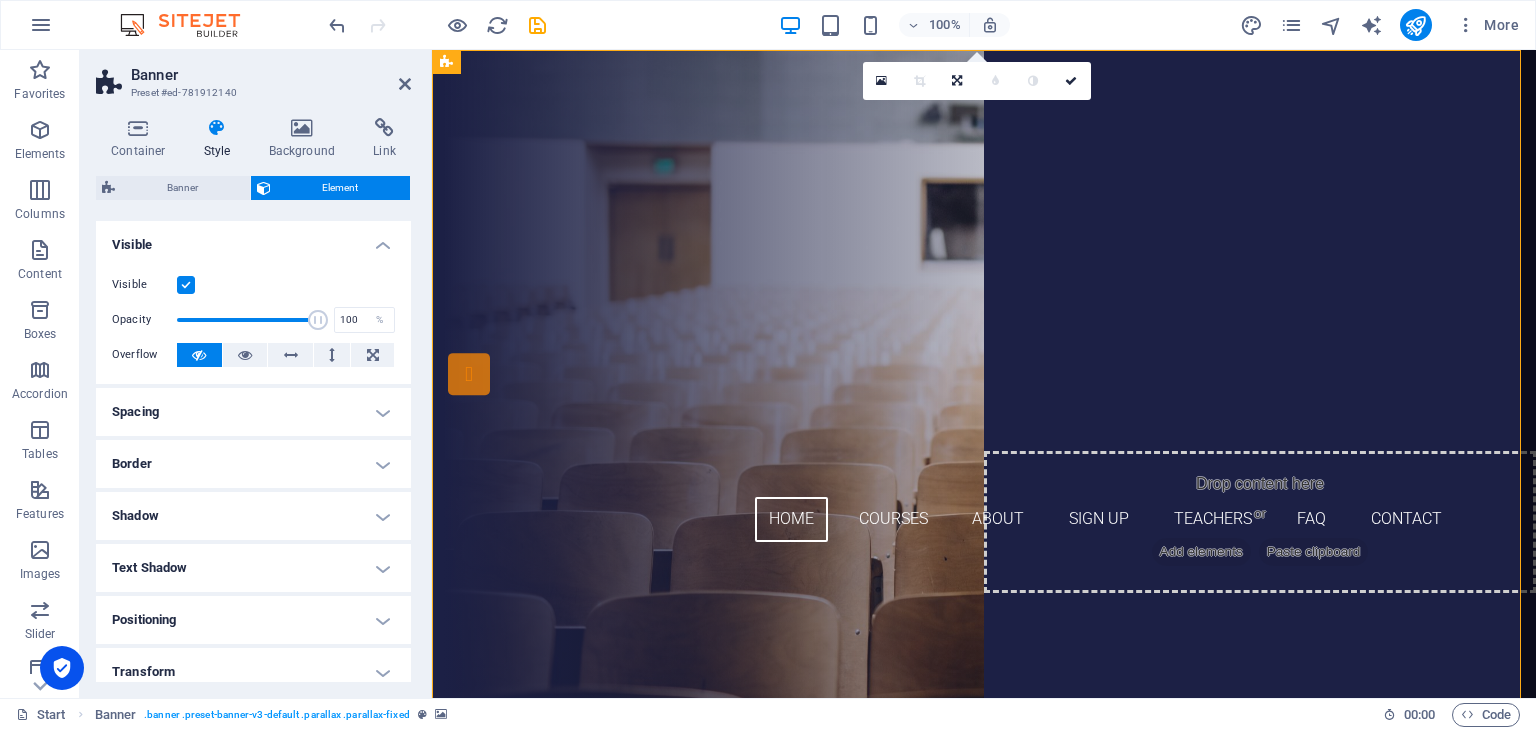 drag, startPoint x: 406, startPoint y: 247, endPoint x: 413, endPoint y: 360, distance: 113.216606 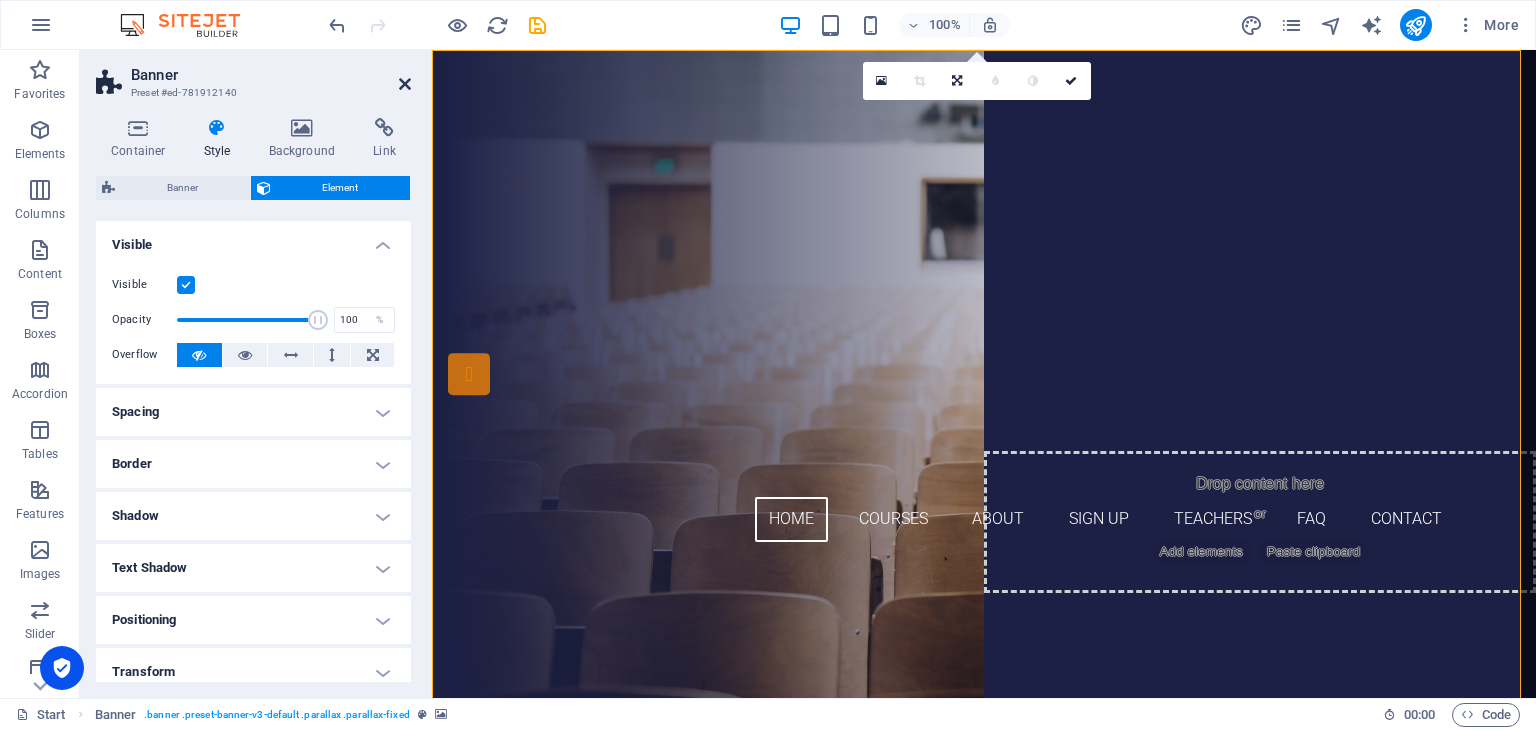 click at bounding box center (405, 84) 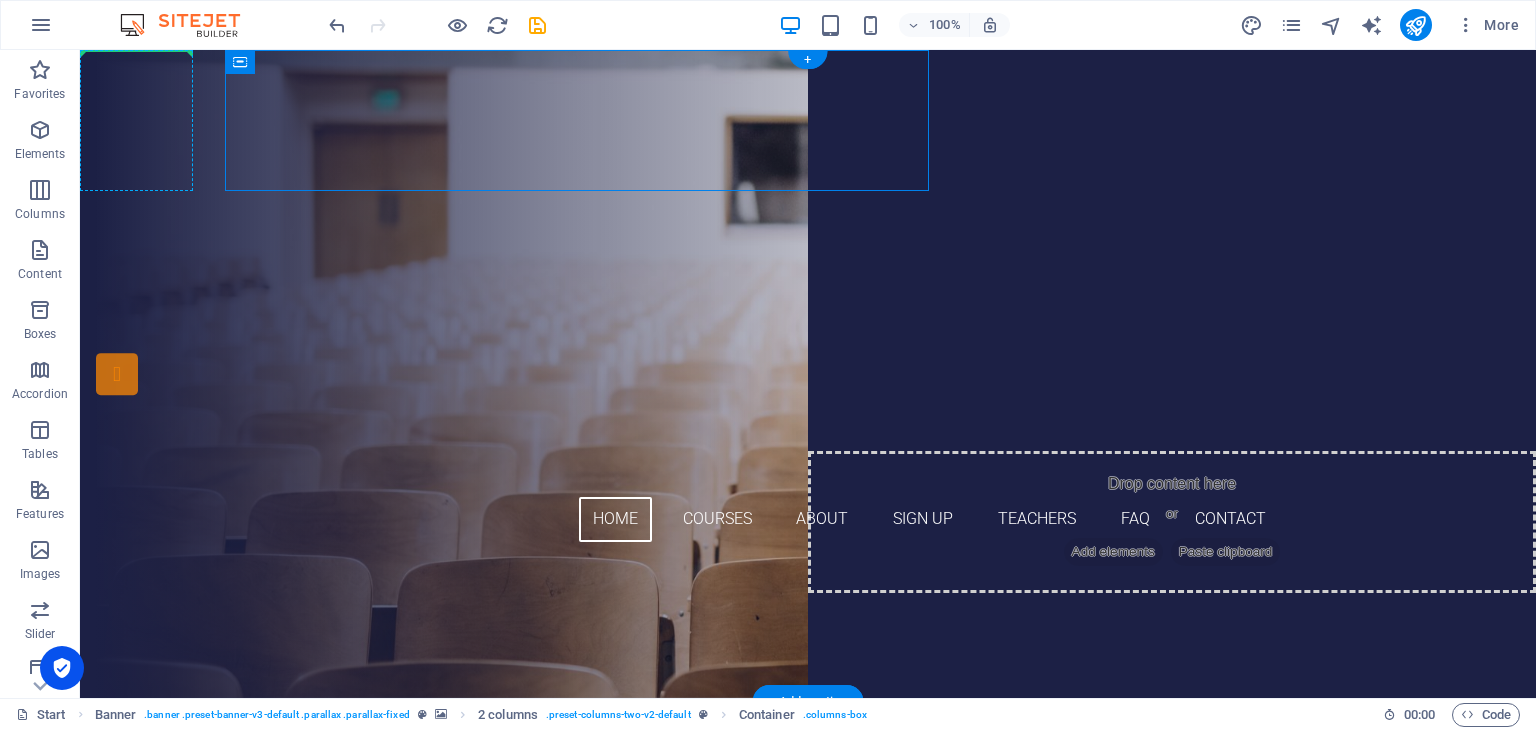 drag, startPoint x: 280, startPoint y: 105, endPoint x: 168, endPoint y: 99, distance: 112.1606 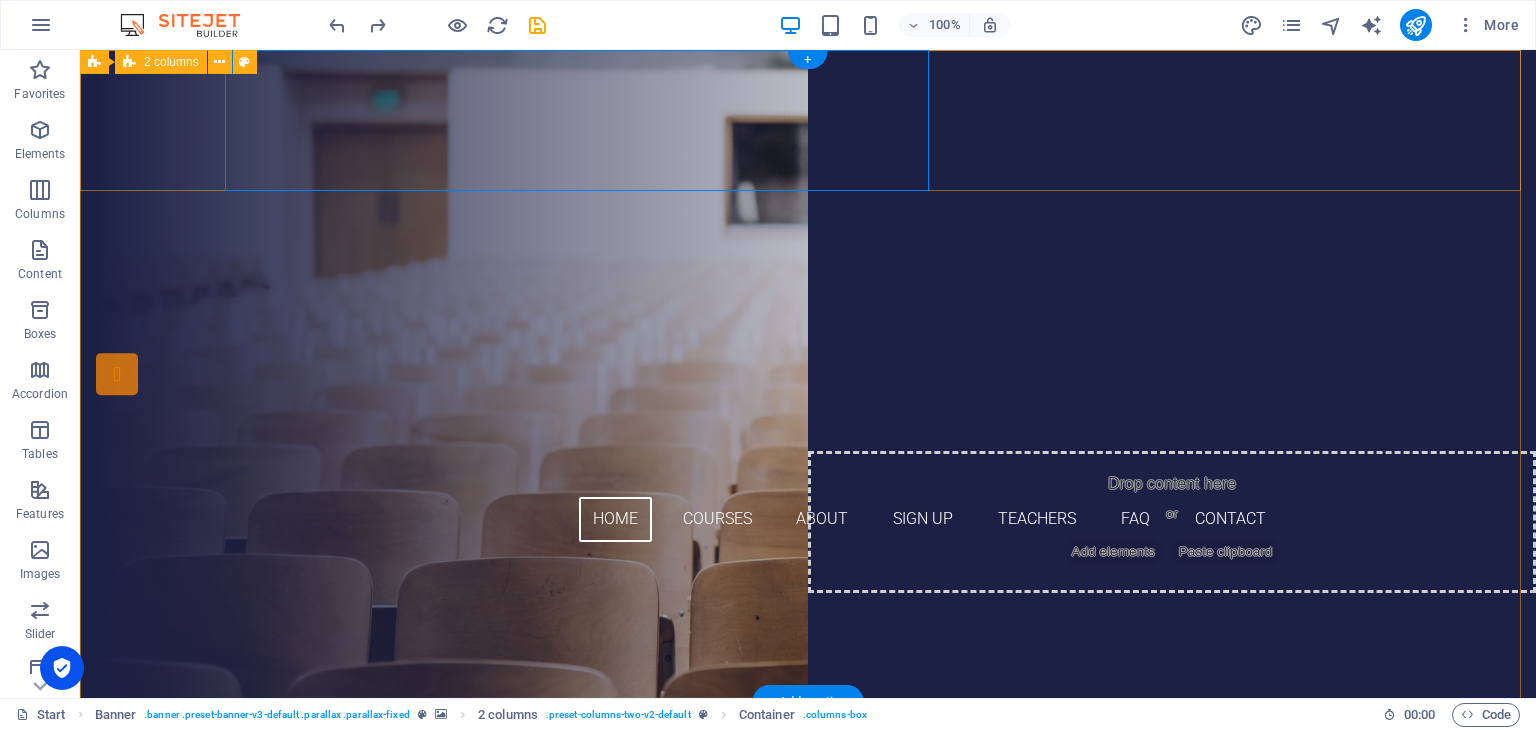 click on "Drop content here or  Add elements  Paste clipboard" at bounding box center [808, 241] 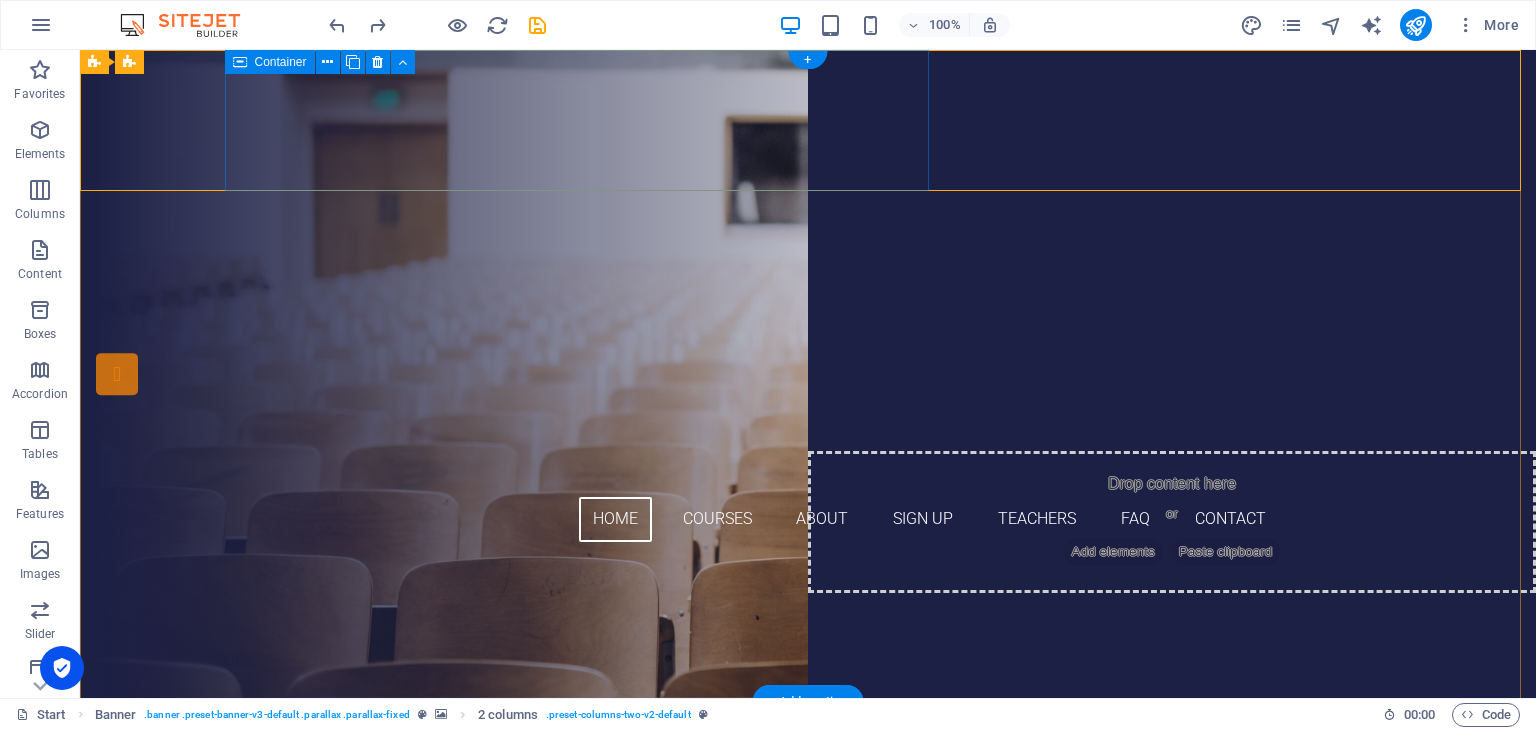 click on "Drop content here or  Add elements  Paste clipboard" at bounding box center (436, 362) 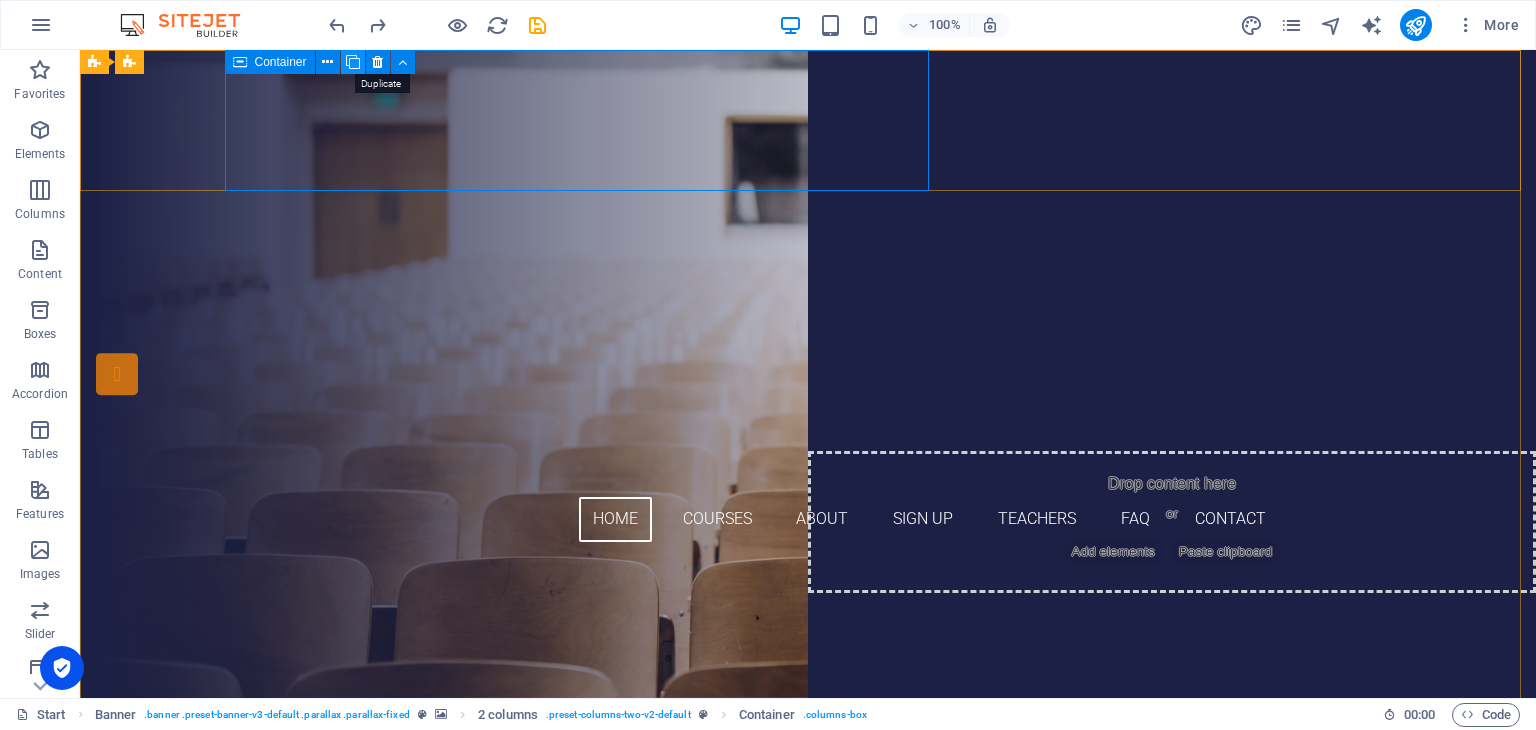 click at bounding box center (353, 62) 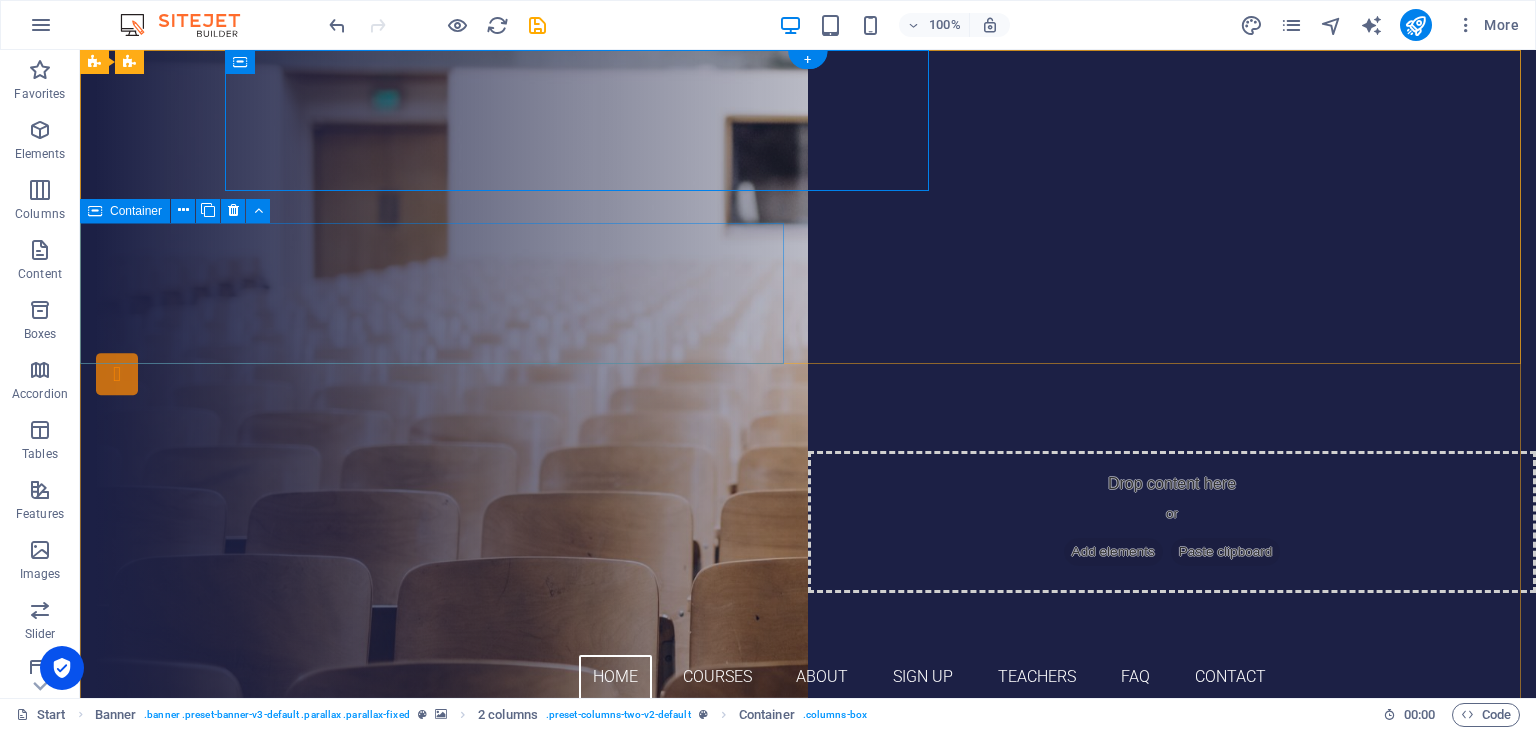 click on "Drop content here or  Add elements  Paste clipboard" at bounding box center (436, 520) 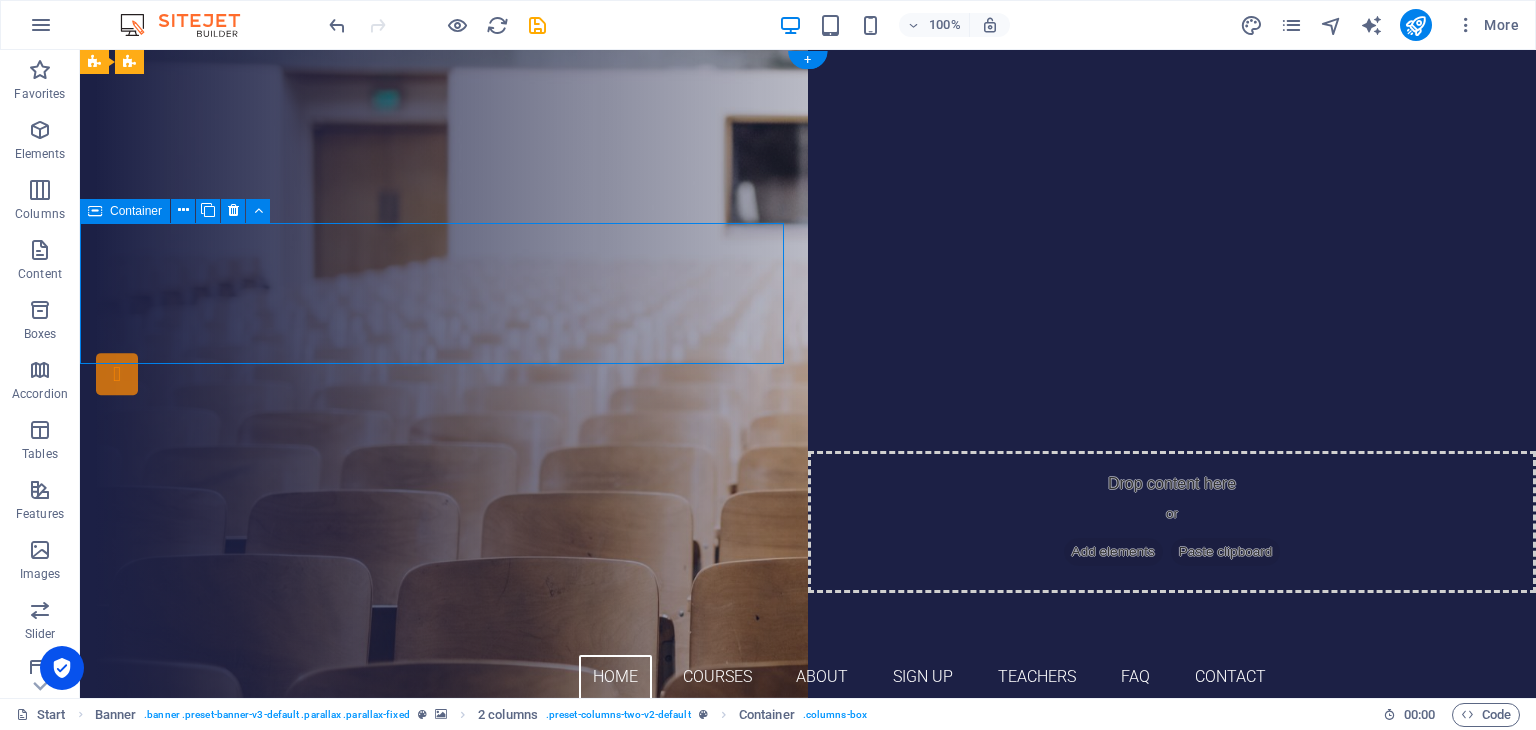 click on "Drop content here or  Add elements  Paste clipboard" at bounding box center (436, 520) 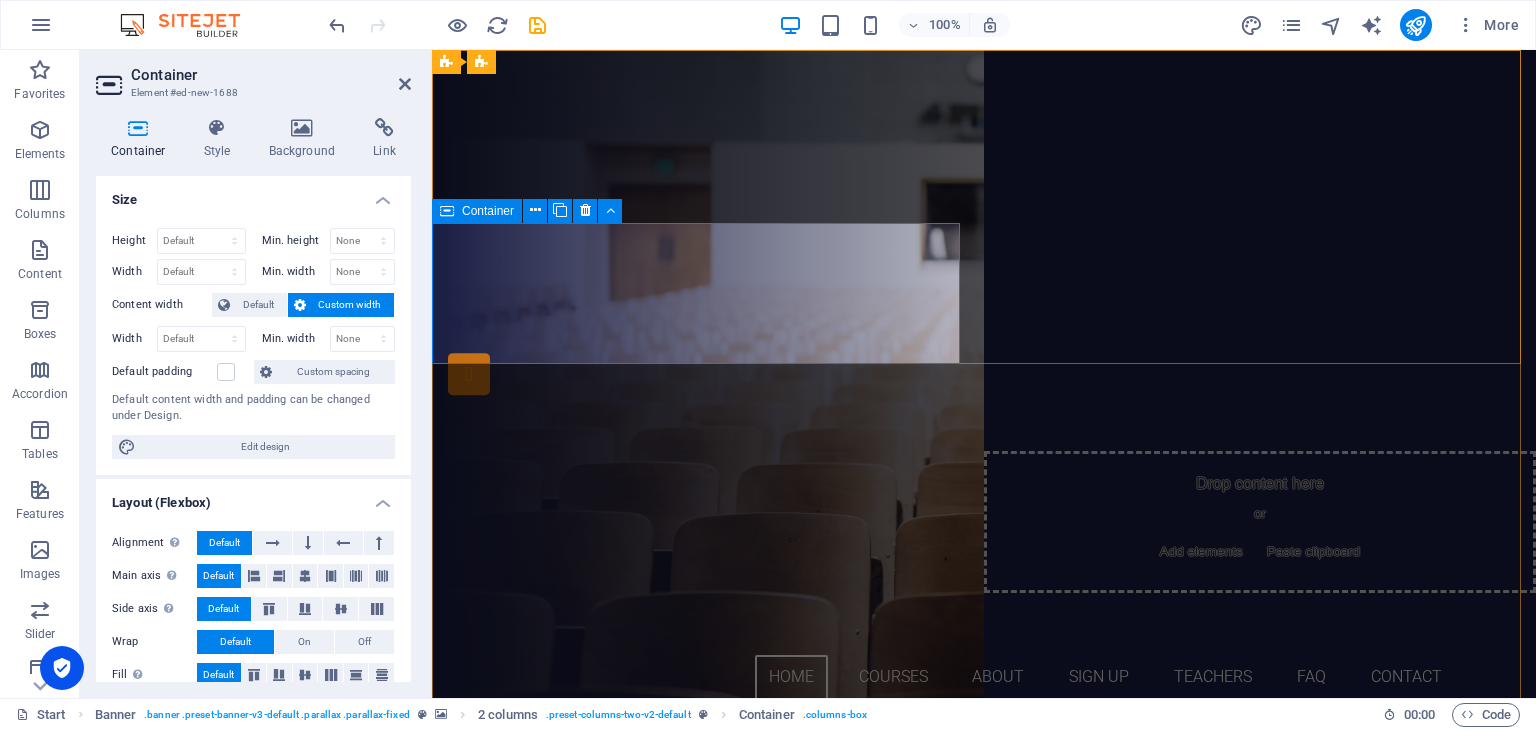 click on "Add elements" at bounding box center (641, 550) 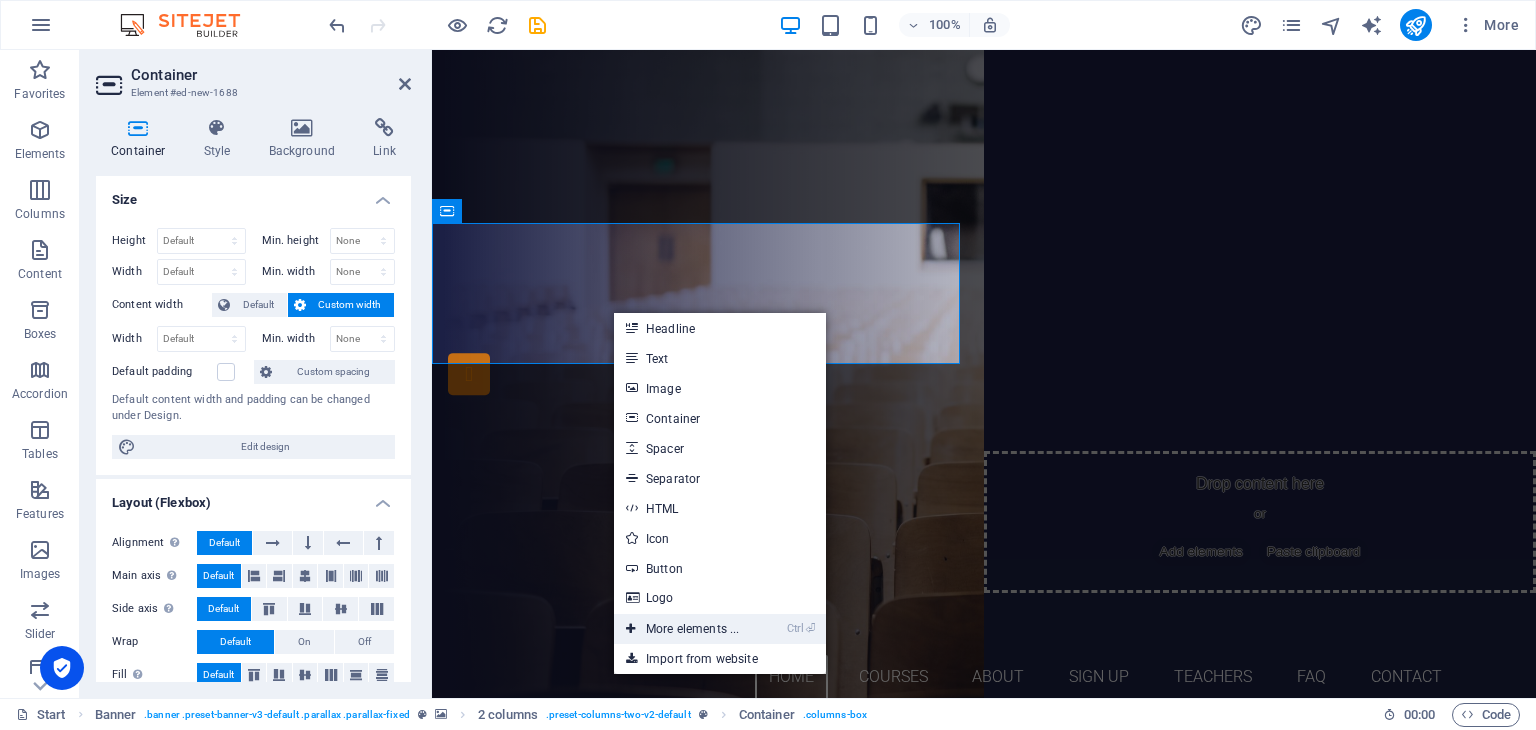 click on "Ctrl ⏎  More elements ..." at bounding box center [682, 629] 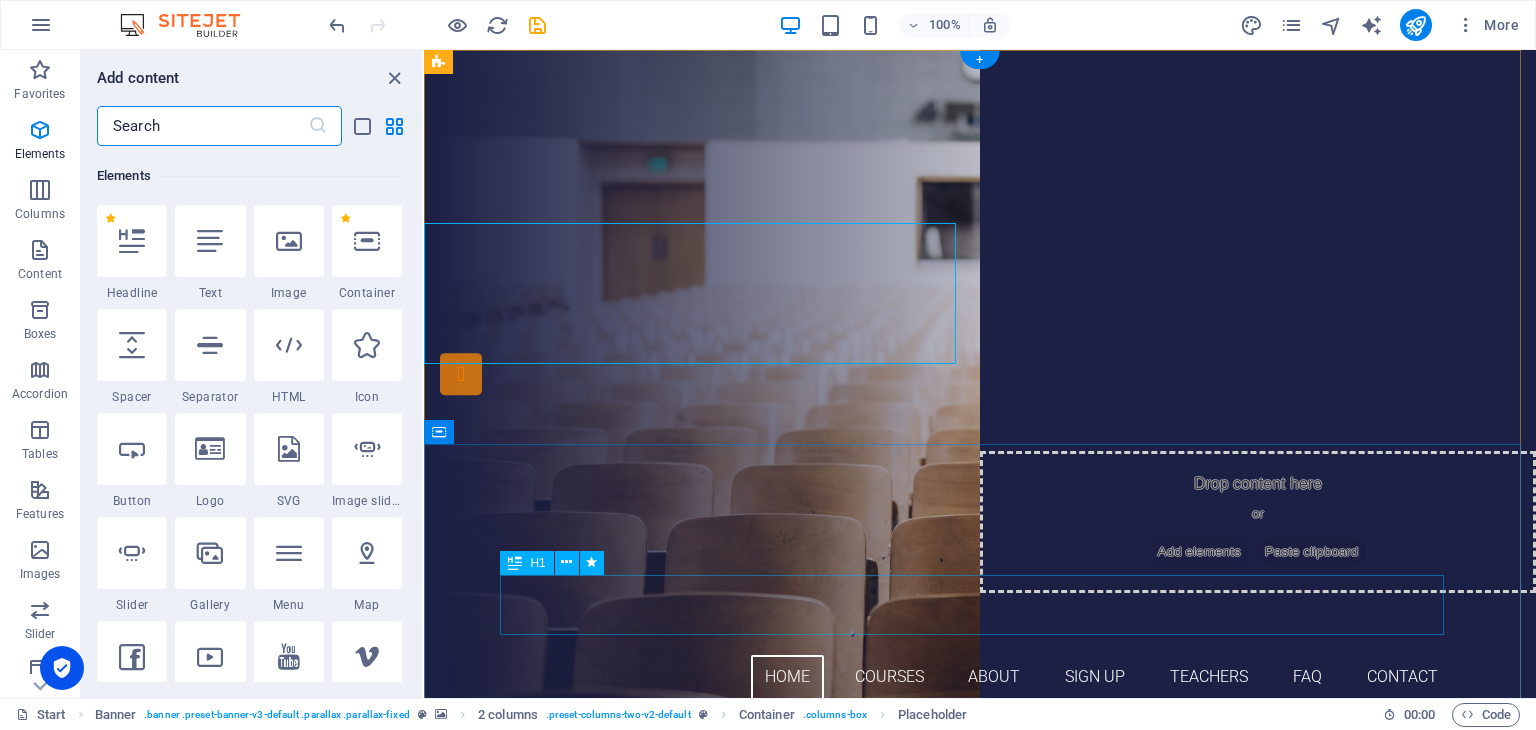 scroll, scrollTop: 212, scrollLeft: 0, axis: vertical 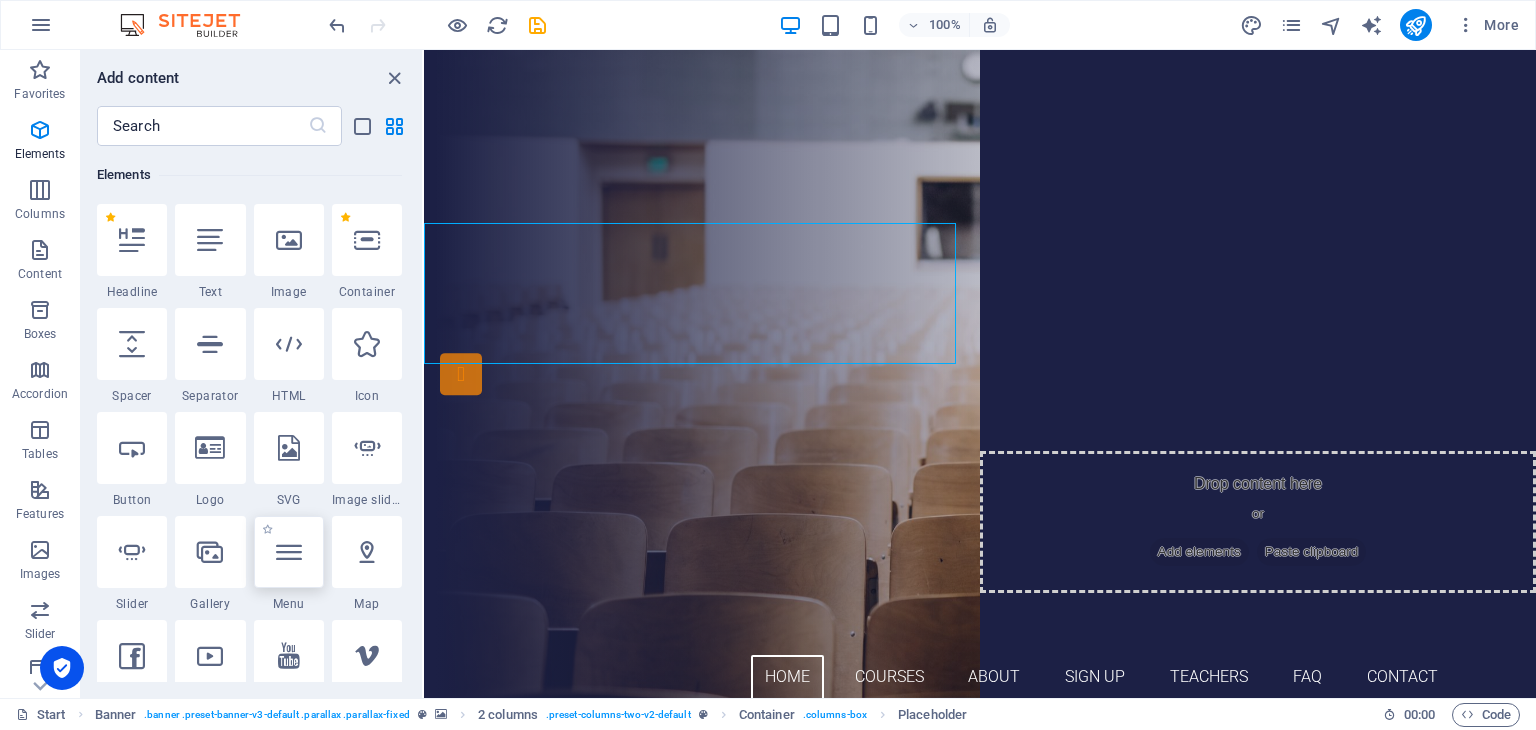 click at bounding box center (289, 552) 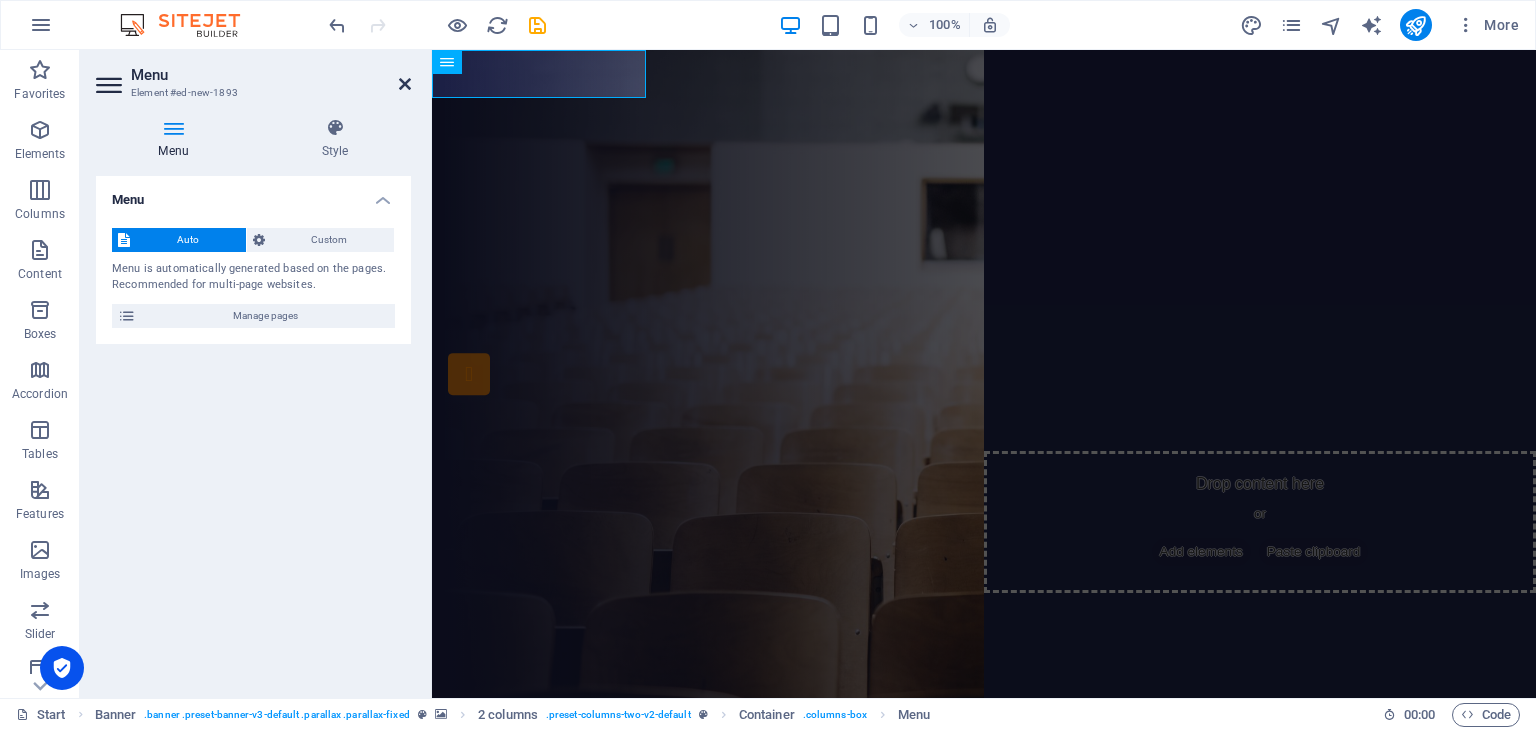 click at bounding box center (405, 84) 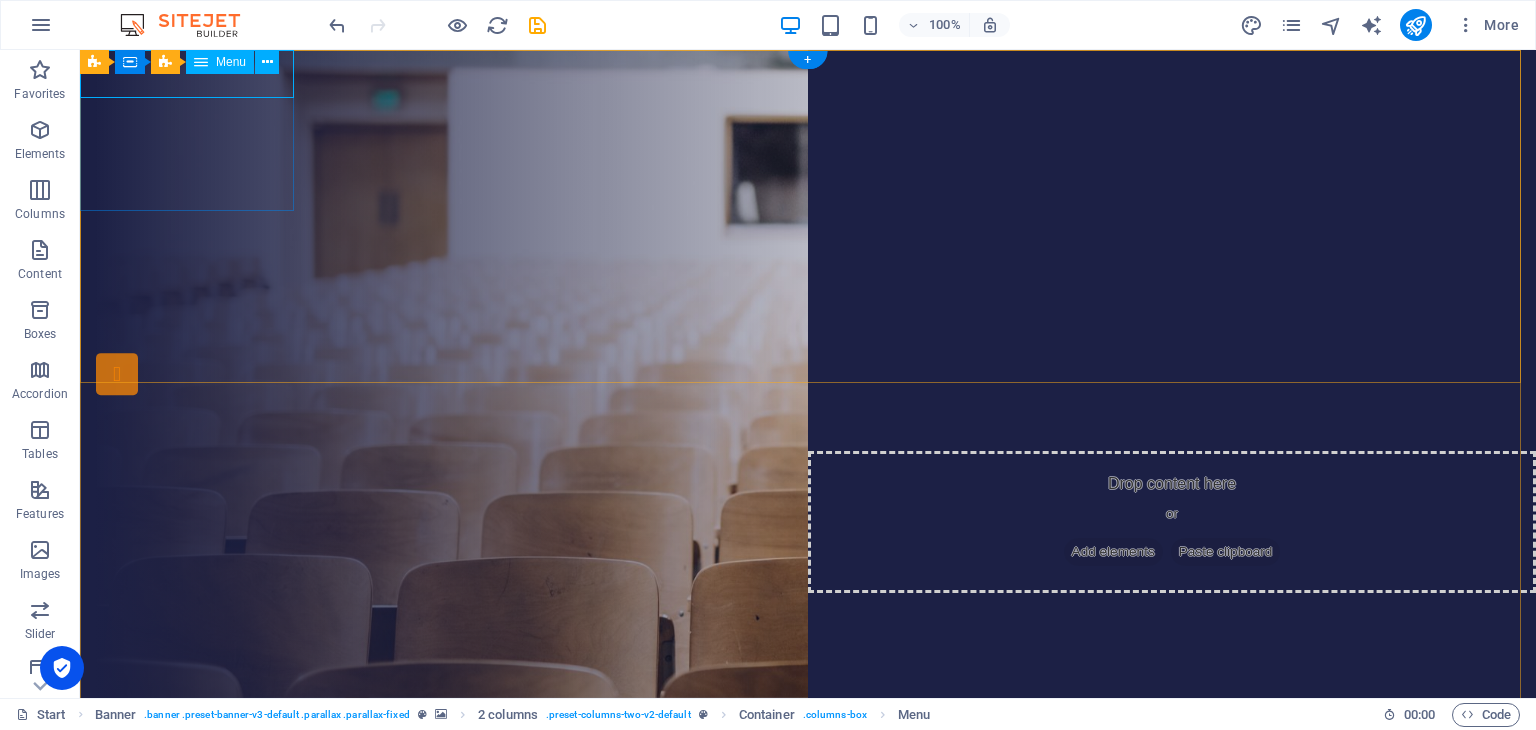click on "Start Subpage" at bounding box center [436, 74] 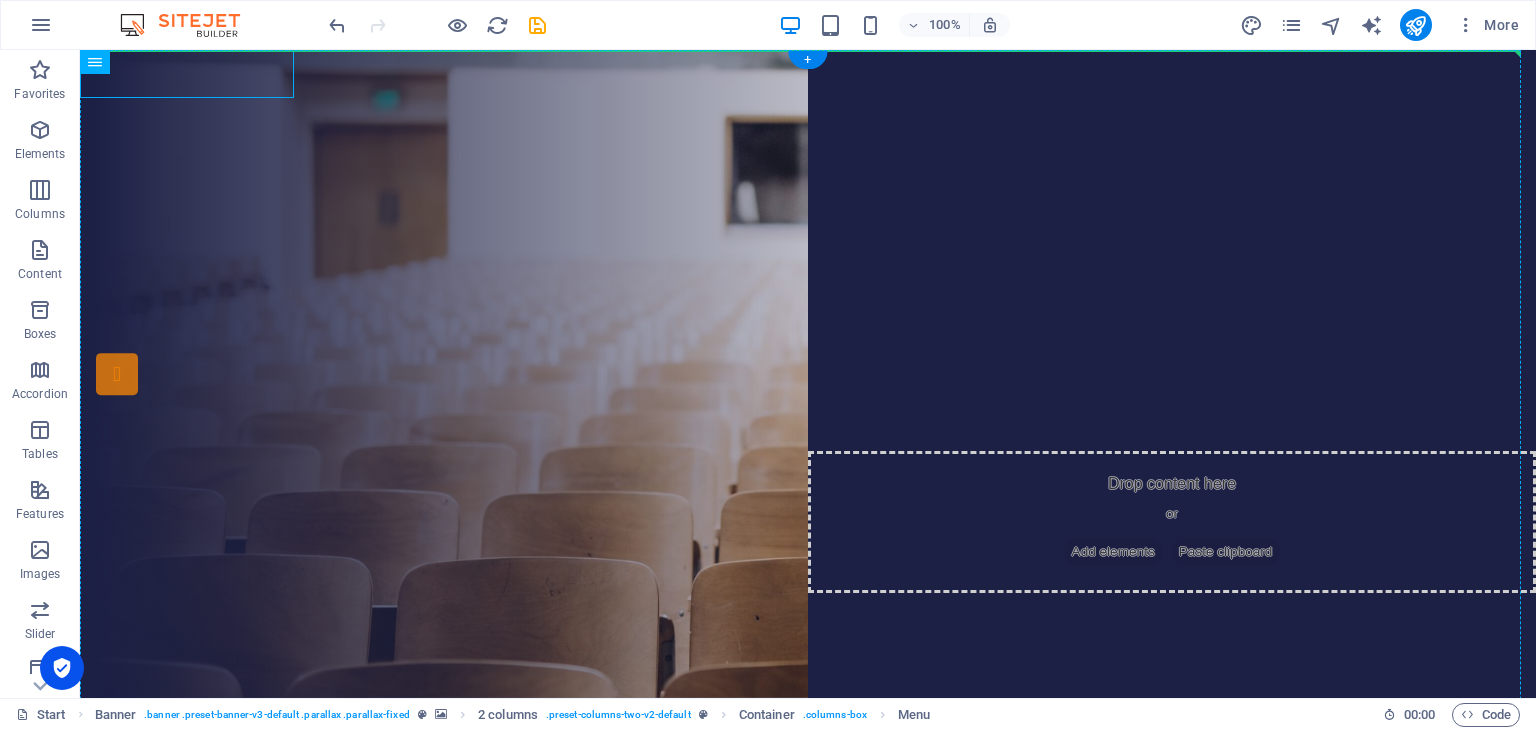 drag, startPoint x: 237, startPoint y: 82, endPoint x: 1182, endPoint y: 124, distance: 945.93286 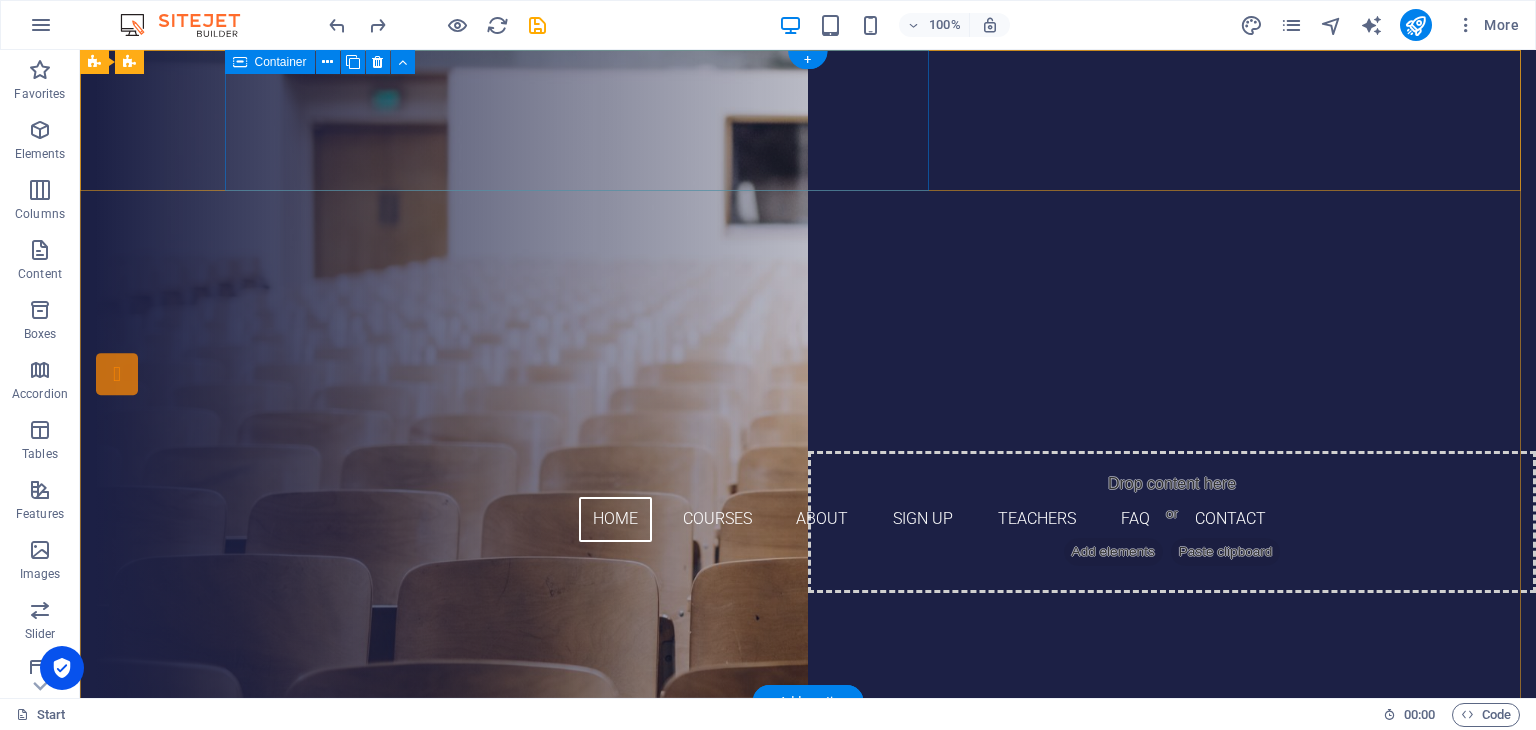 click on "Add elements" at bounding box center [377, 392] 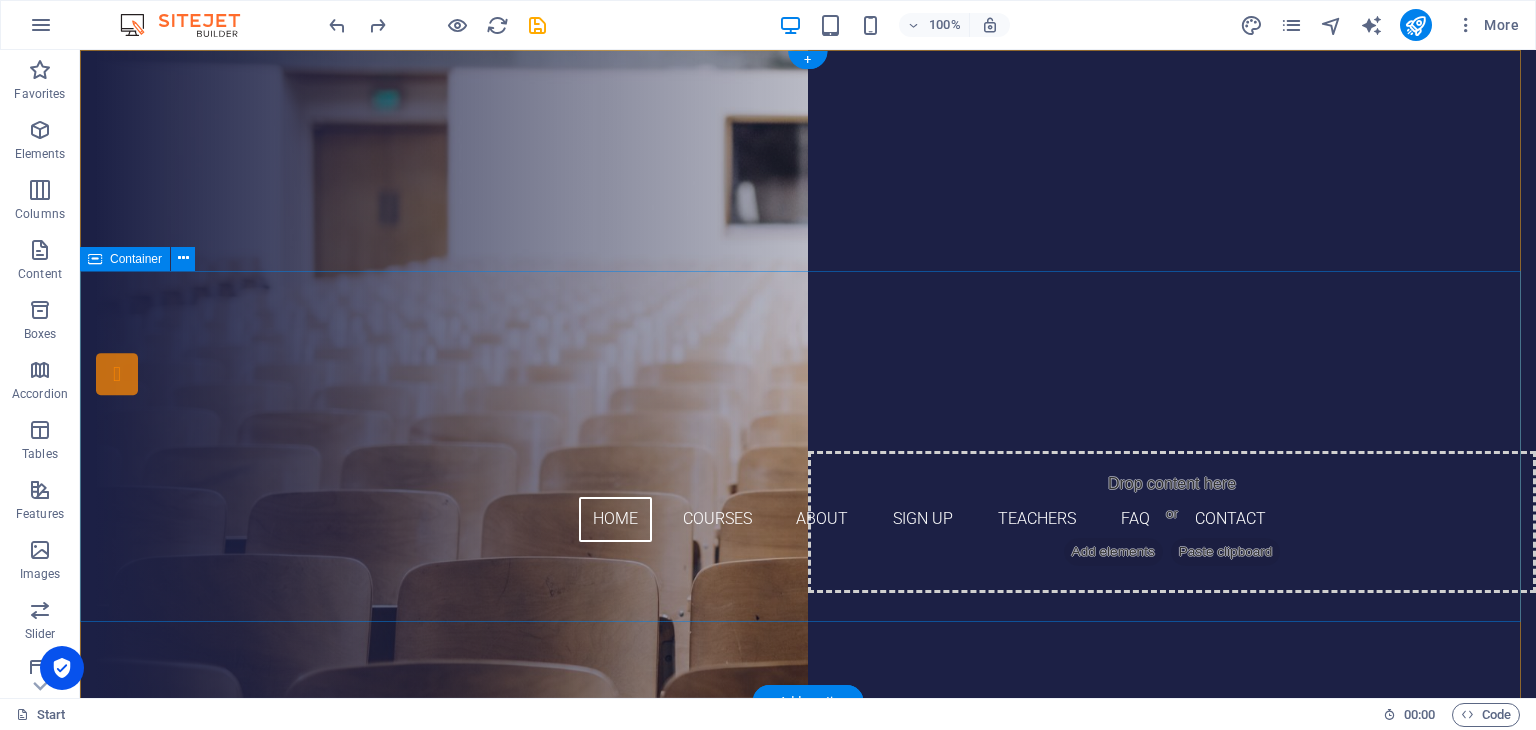 click on "Are you ready to learn new languages? Join our Language School Our Courses Sign up now" at bounding box center (808, 765) 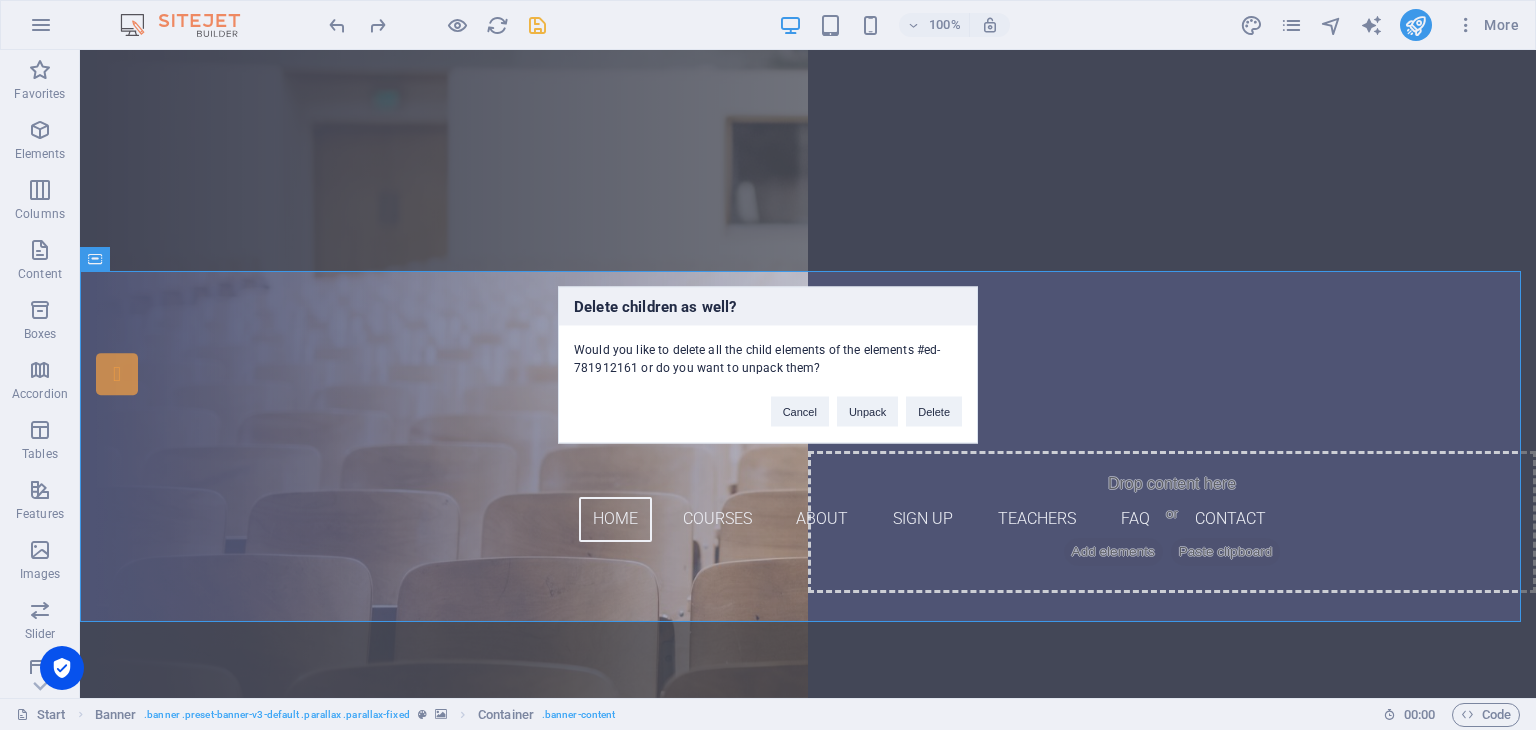 type 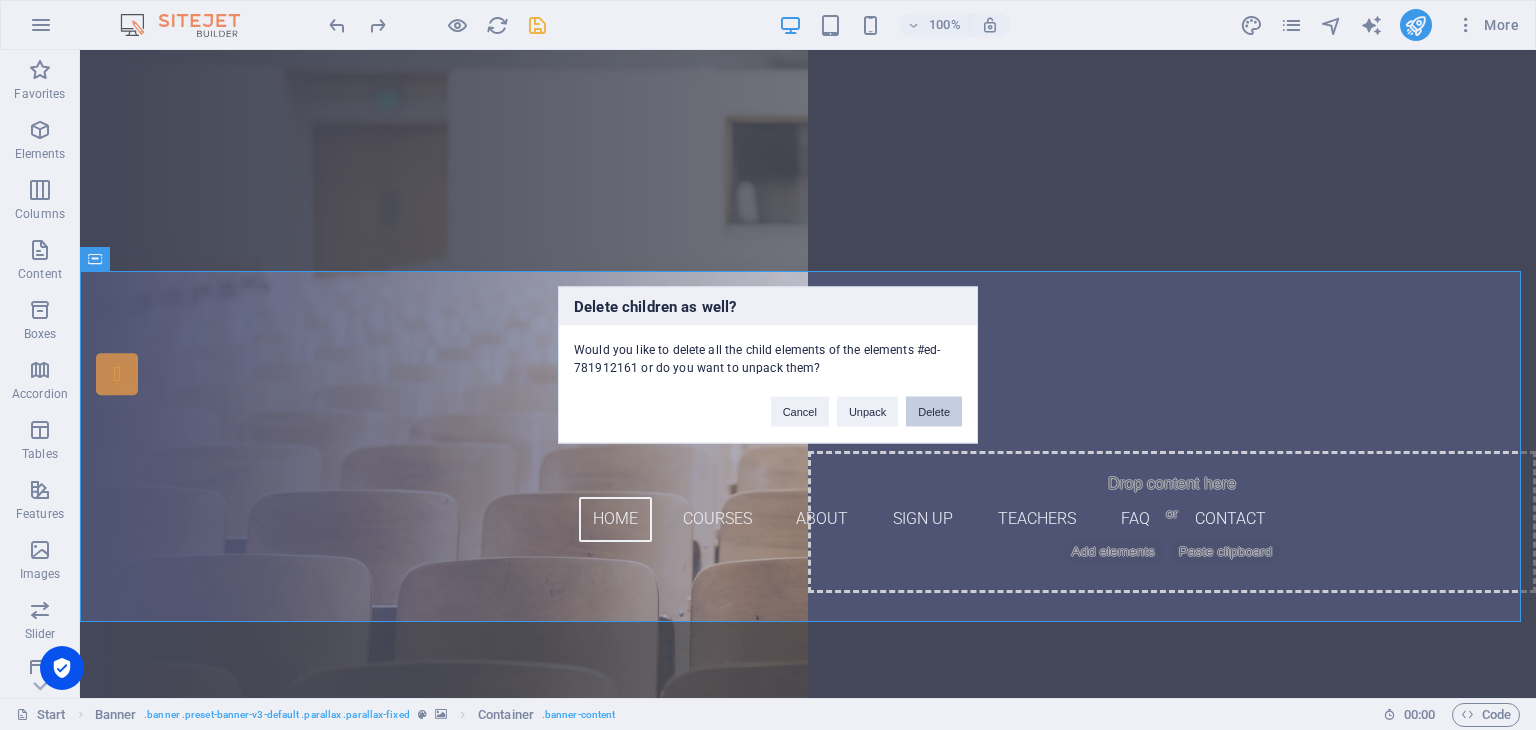 click on "Delete" at bounding box center (934, 412) 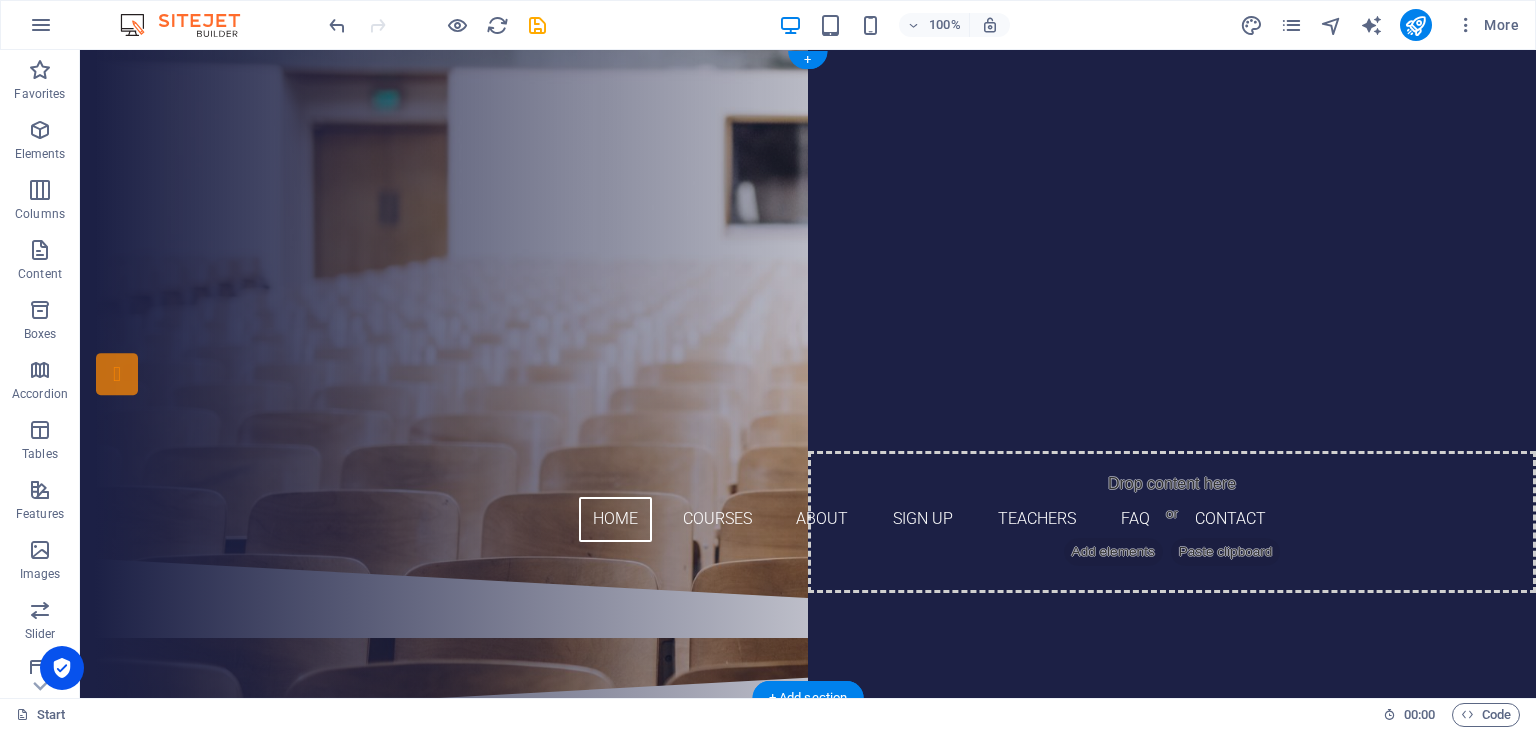click at bounding box center [808, 374] 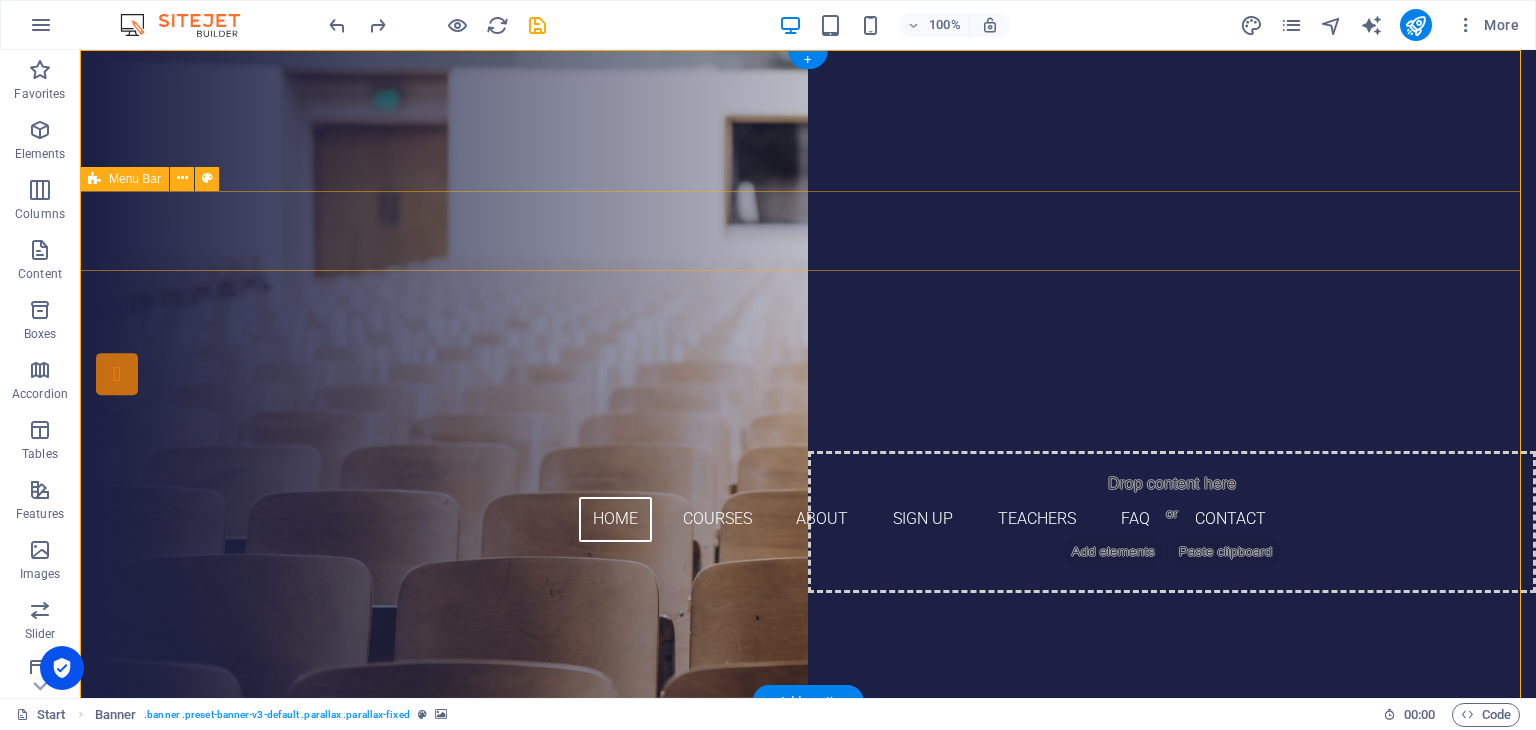 click on "Home Courses About Sign up Teachers FAQ Contact" at bounding box center (808, 495) 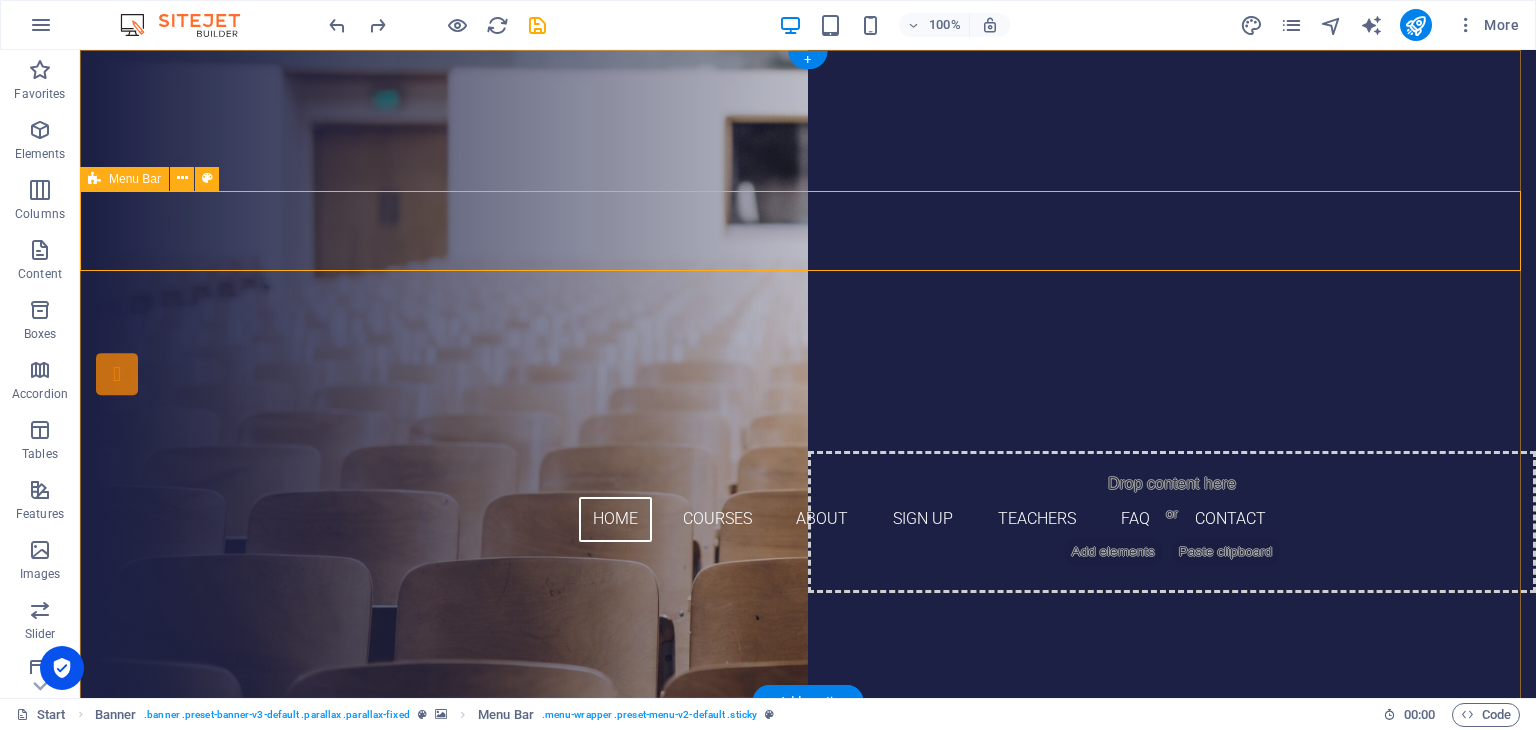 click on "Home Courses About Sign up Teachers FAQ Contact" at bounding box center (808, 495) 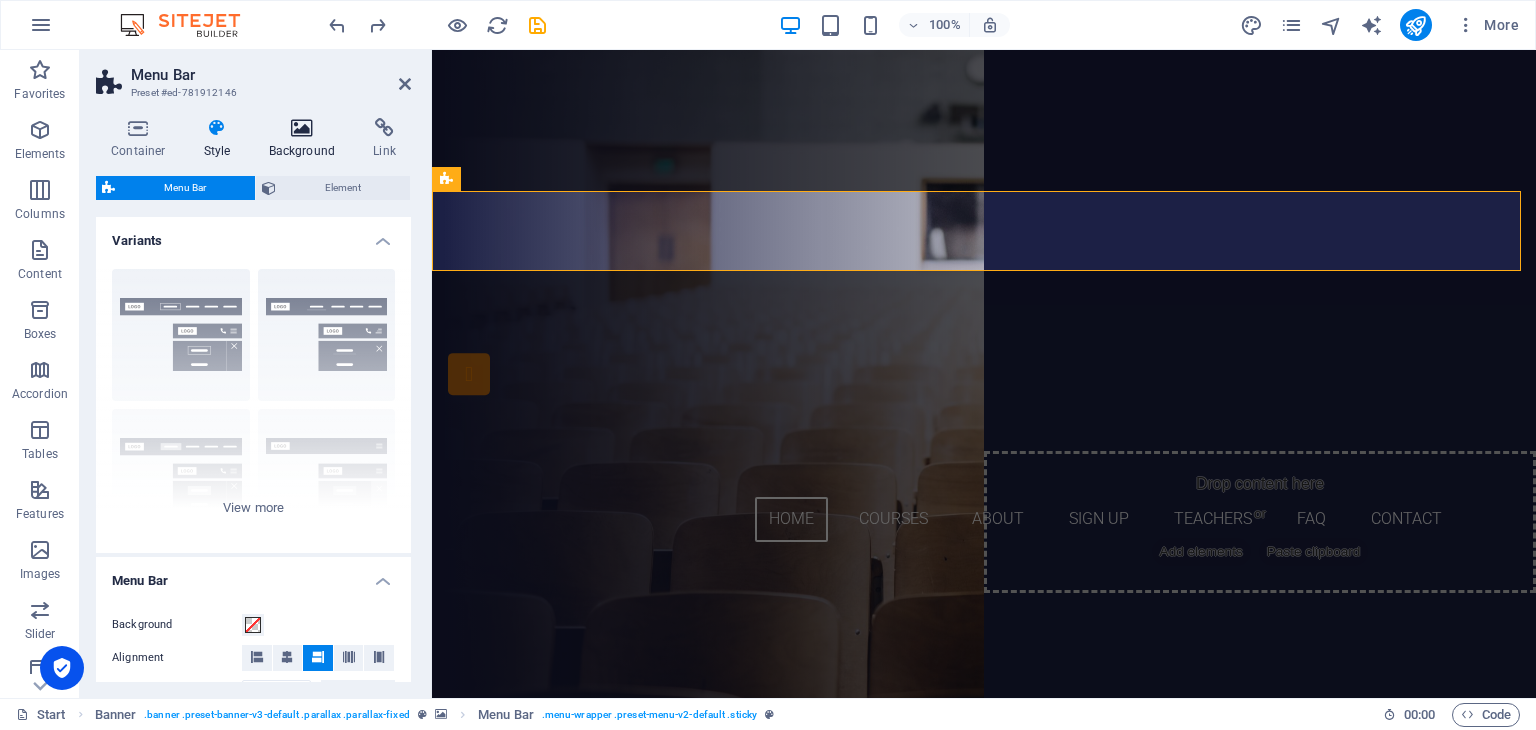 click at bounding box center (302, 128) 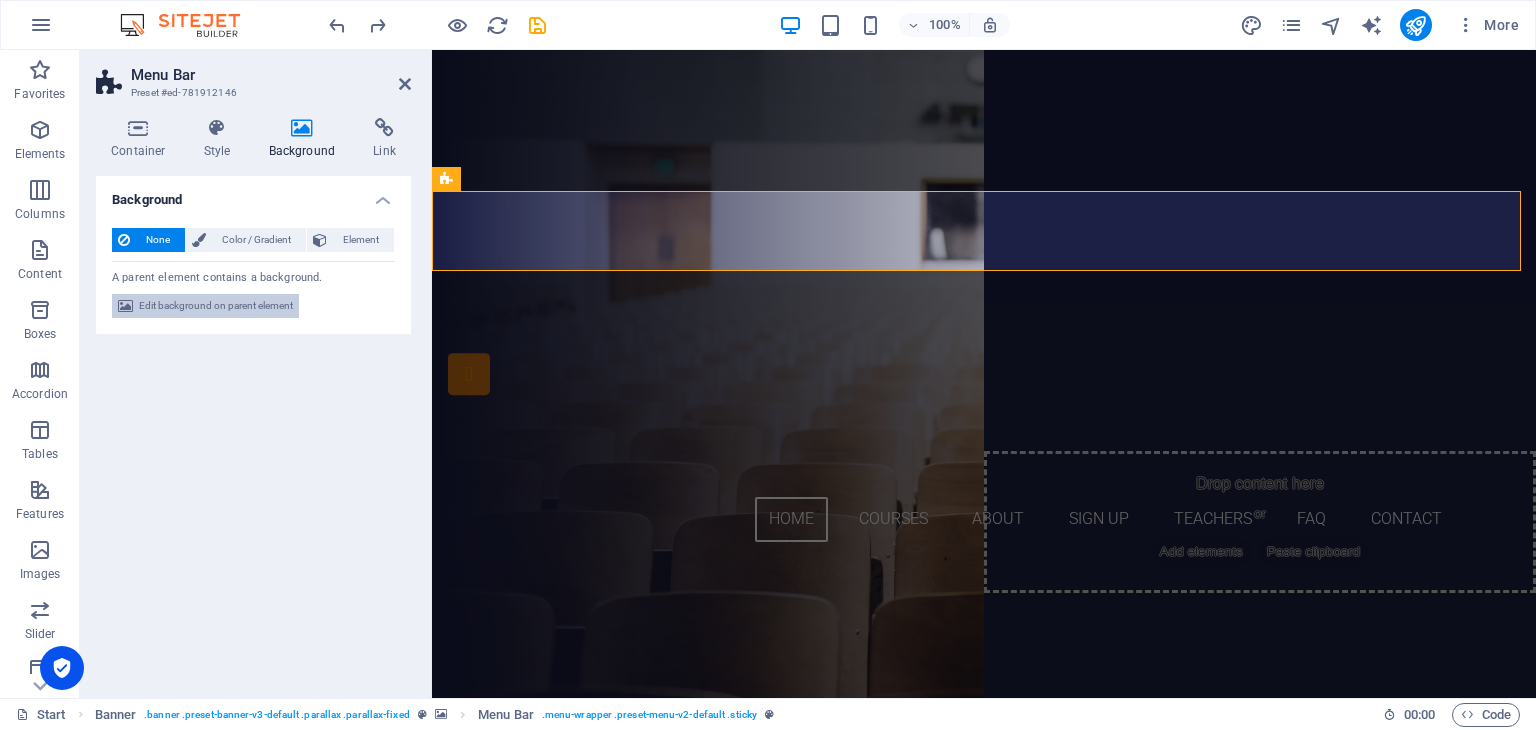 click on "Edit background on parent element" at bounding box center [216, 306] 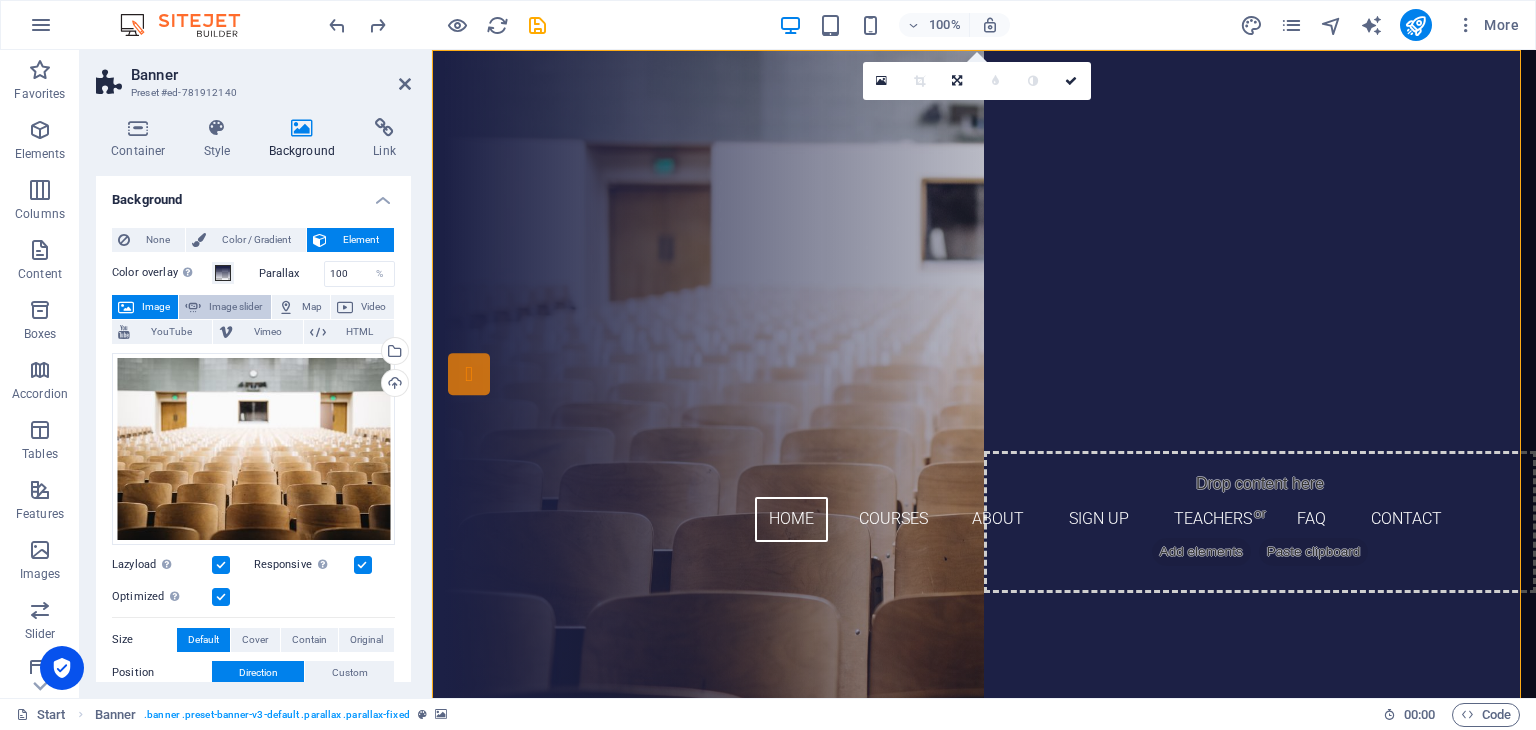 click on "Image slider" at bounding box center [235, 307] 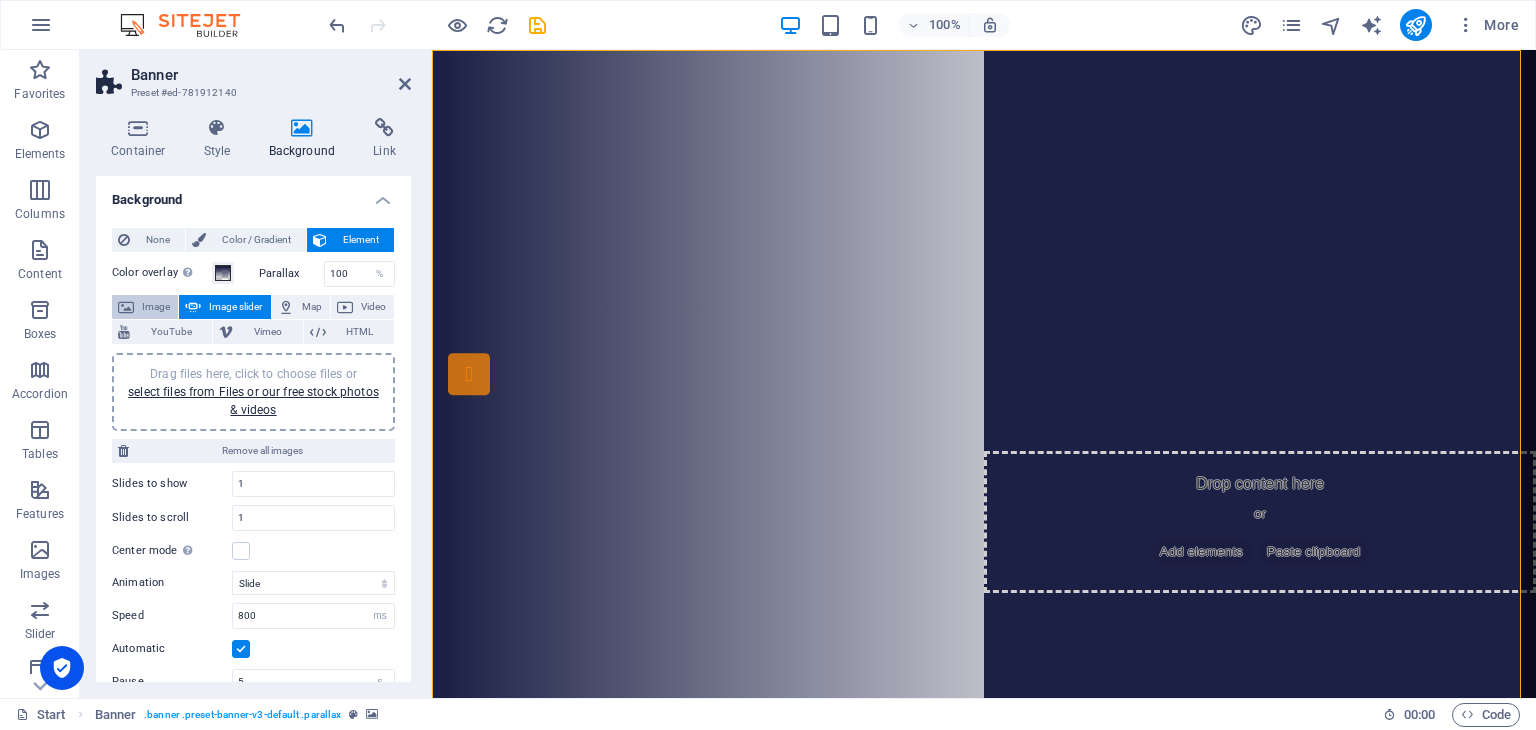 click on "Image" at bounding box center (156, 307) 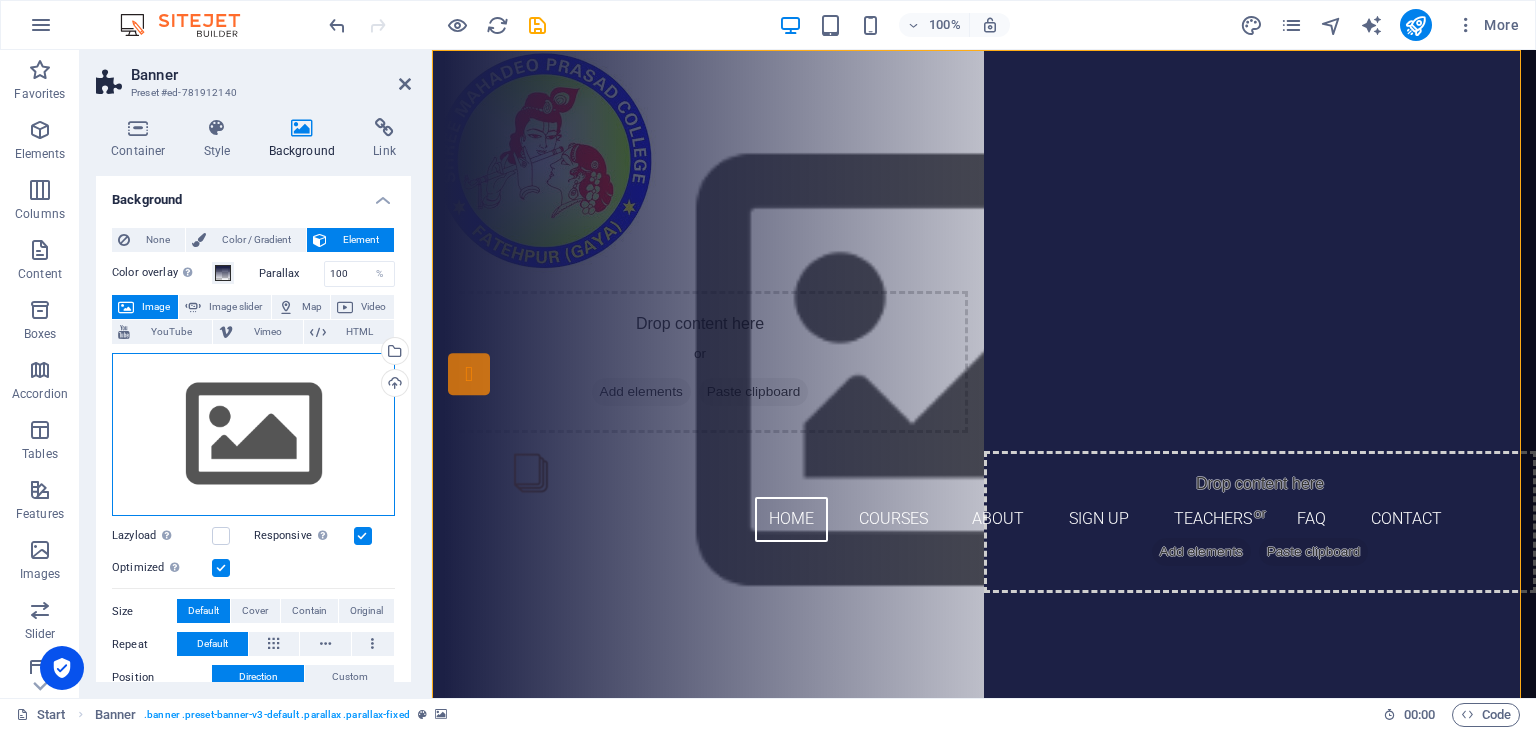 click on "Drag files here, click to choose files or select files from Files or our free stock photos & videos" at bounding box center (253, 435) 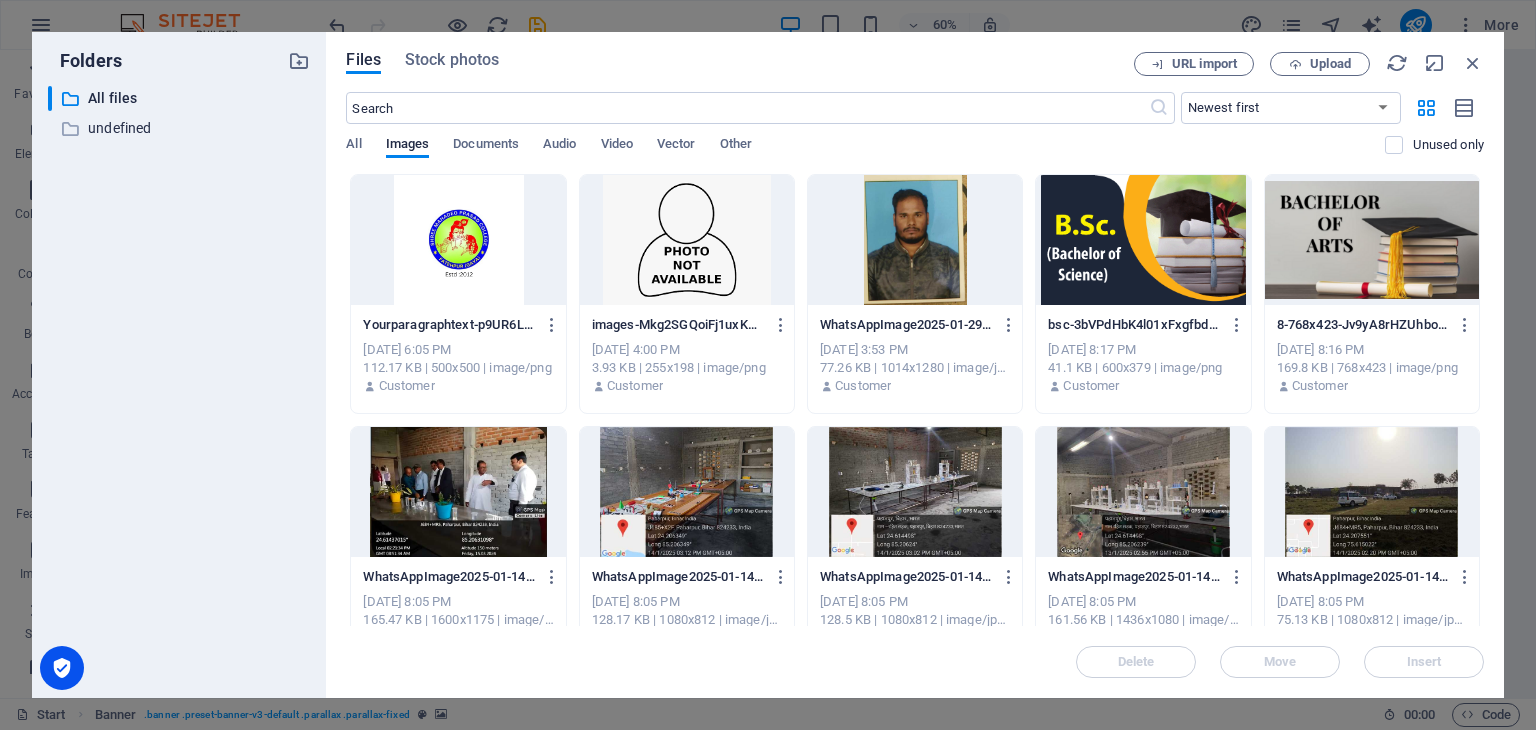 click on "Files Stock photos URL import Upload ​ Newest first Oldest first Name (A-Z) Name (Z-A) Size (0-9) Size (9-0) Resolution (0-9) Resolution (9-0) All Images Documents Audio Video Vector Other Unused only Drop files here to upload them instantly Yourparagraphtext-p9UR6LBp7I3R49L2gr_Rmg.png Yourparagraphtext-p9UR6LBp7I3R49L2gr_Rmg.png [DATE] 6:05 PM 112.17 KB | 500x500 | image/png Customer images-Mkg2SGQoiFj1uxKk_8vHYA.png images-Mkg2SGQoiFj1uxKk_8vHYA.png [DATE] 4:00 PM 3.93 KB | 255x198 | image/png Customer WhatsAppImage2025-01-29at2.50.21PM-7xItRemN8vGda-QSL-lLuw.jpeg WhatsAppImage2025-01-29at2.50.21PM-7xItRemN8vGda-QSL-lLuw.jpeg [DATE] 3:53 PM 77.26 KB | 1014x1280 | image/jpeg Customer bsc-3bVPdHbK4l01xFxgfbdTbg.png bsc-3bVPdHbK4l01xFxgfbdTbg.png [DATE] 8:17 PM 41.1 KB | 600x379 | image/png Customer 8-768x423-Jv9yA8rHZUhbo2aDkBqUyQ.png 8-768x423-Jv9yA8rHZUhbo2aDkBqUyQ.png [DATE] 8:16 PM 169.8 KB | 768x423 | image/png Customer [DATE] 8:05 PM Customer [DATE] 8:05 PM" at bounding box center (915, 365) 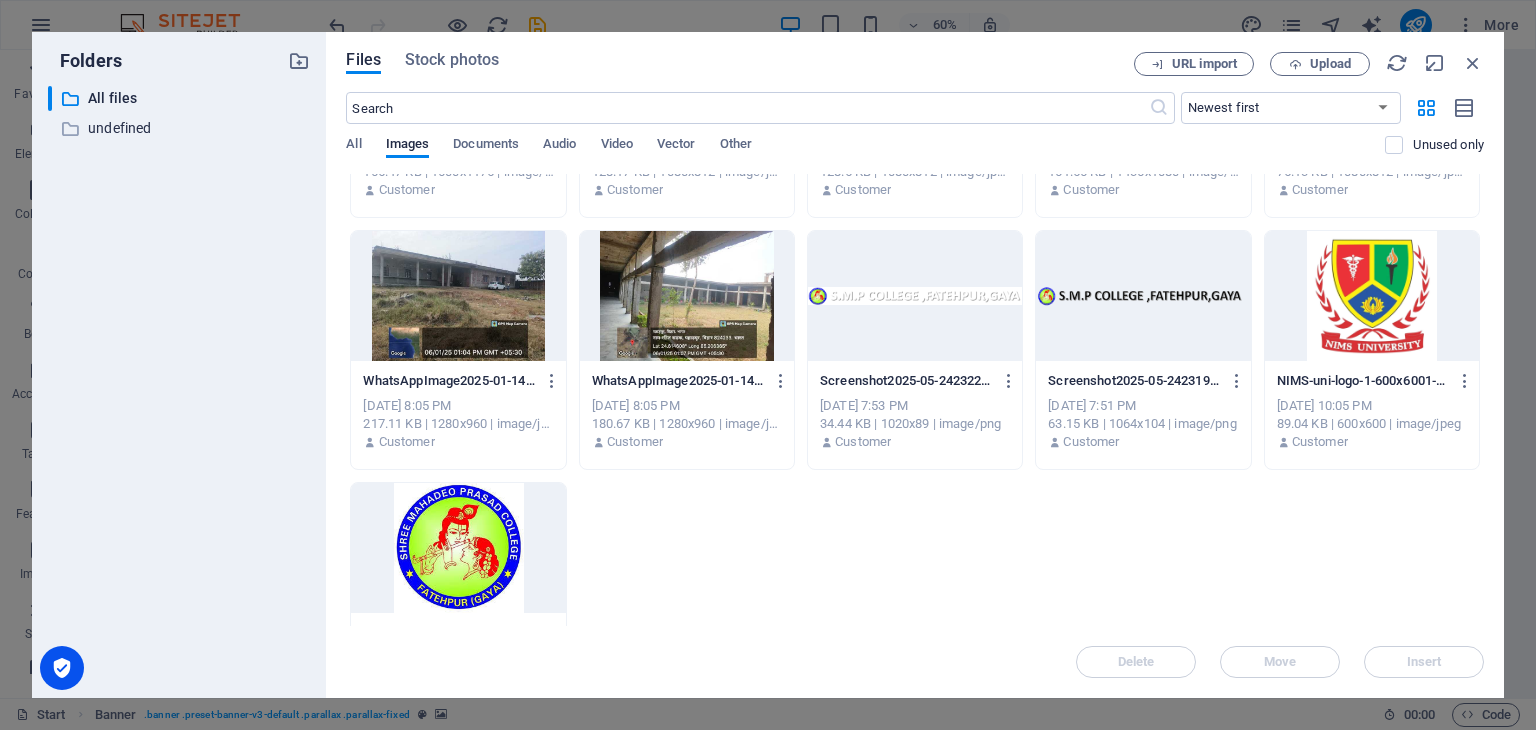 scroll, scrollTop: 0, scrollLeft: 0, axis: both 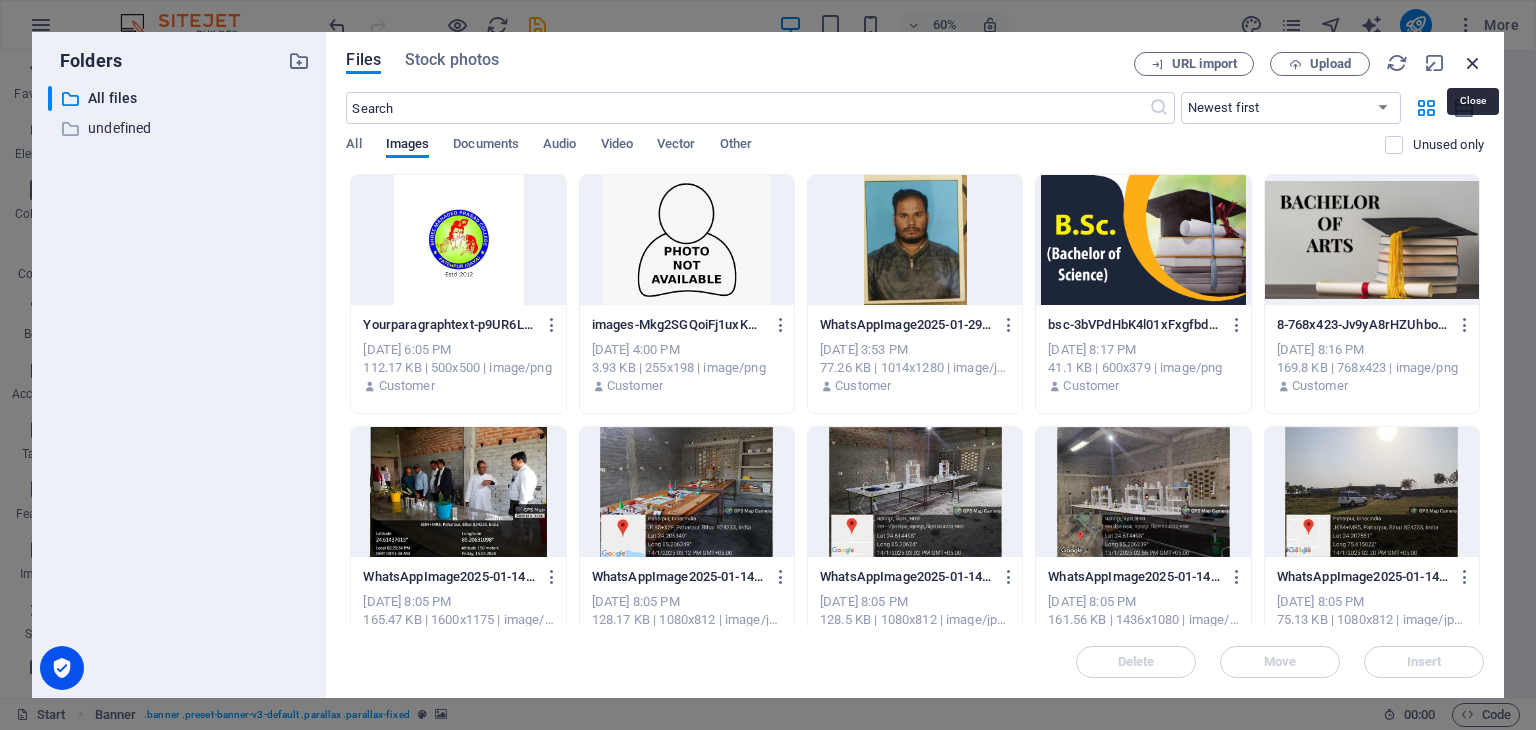 click at bounding box center (1473, 63) 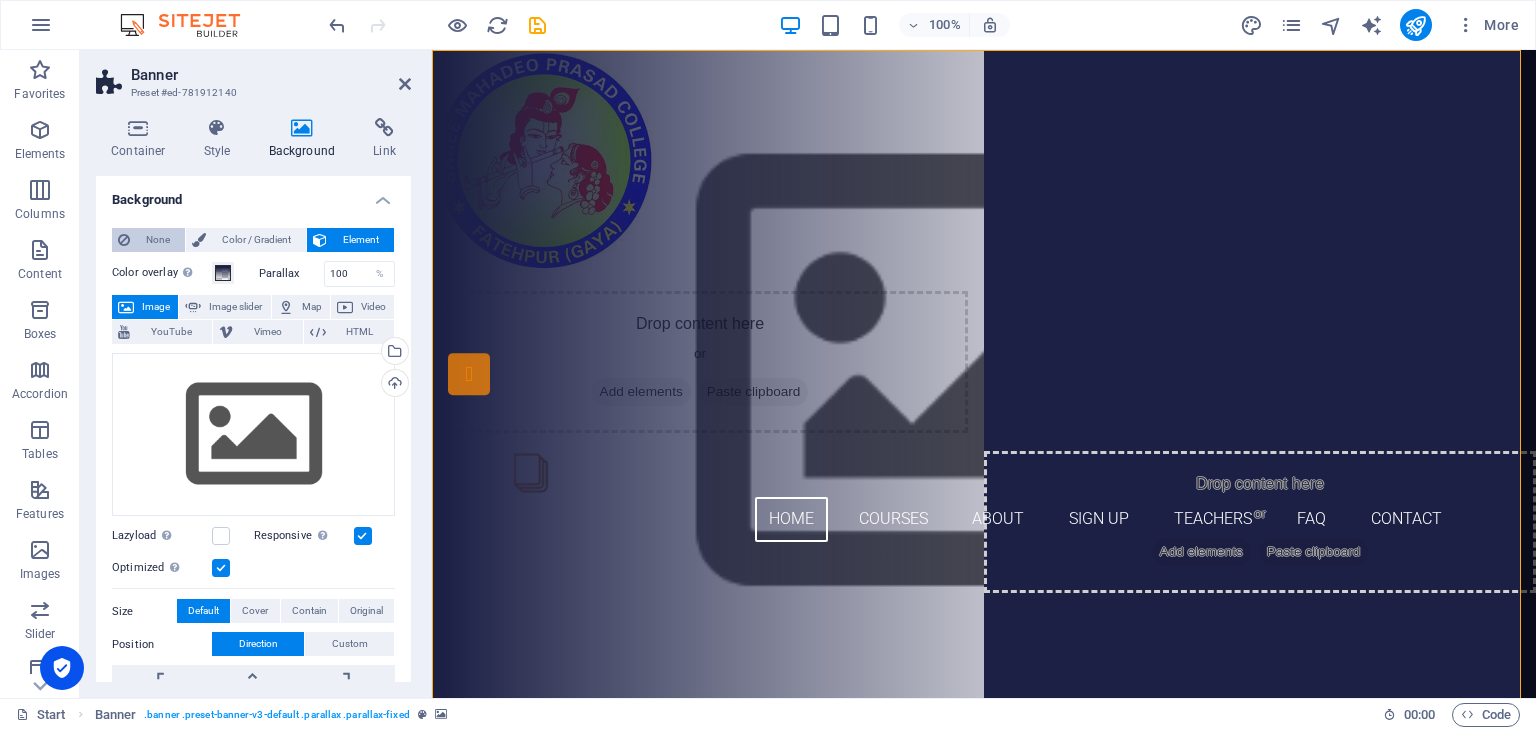 click on "None" at bounding box center [157, 240] 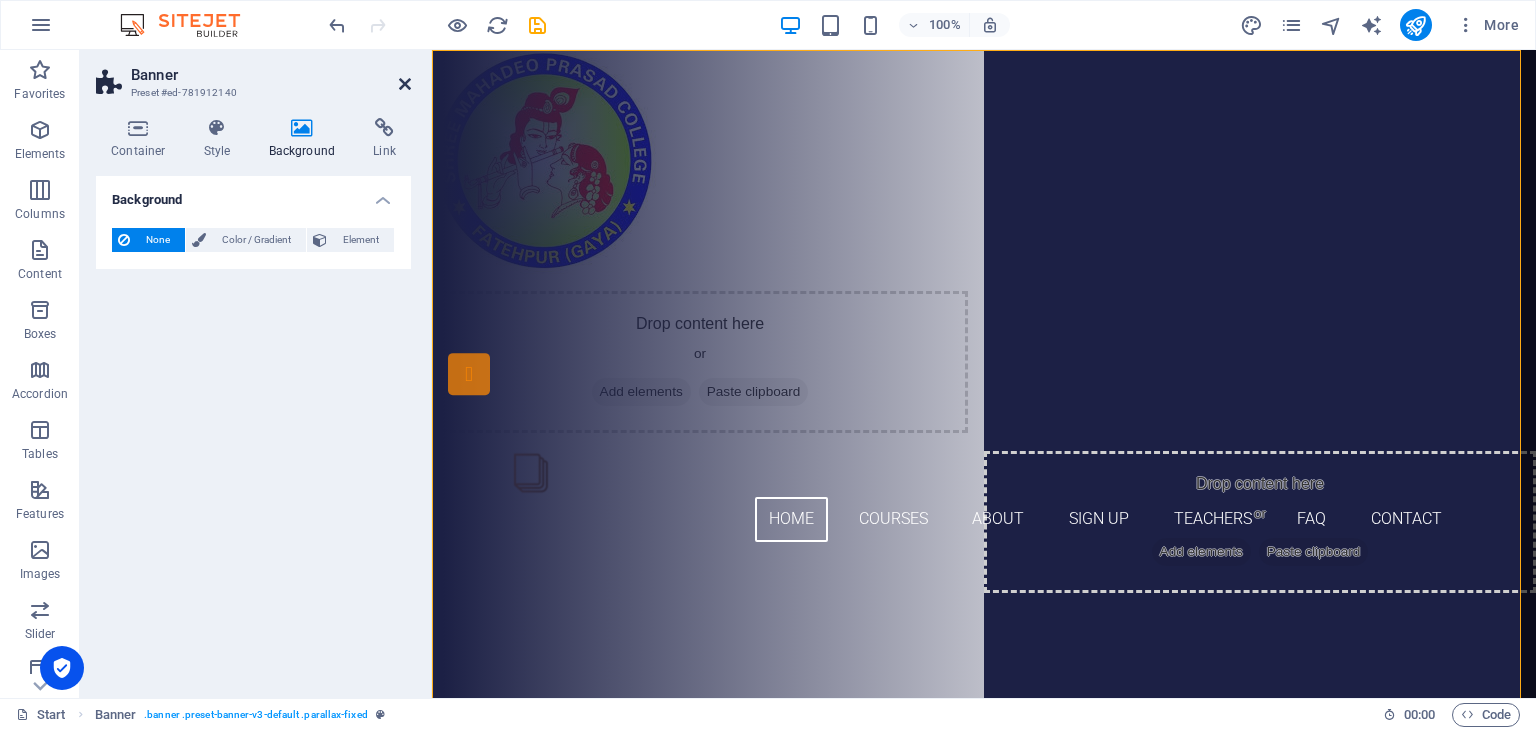 click at bounding box center (405, 84) 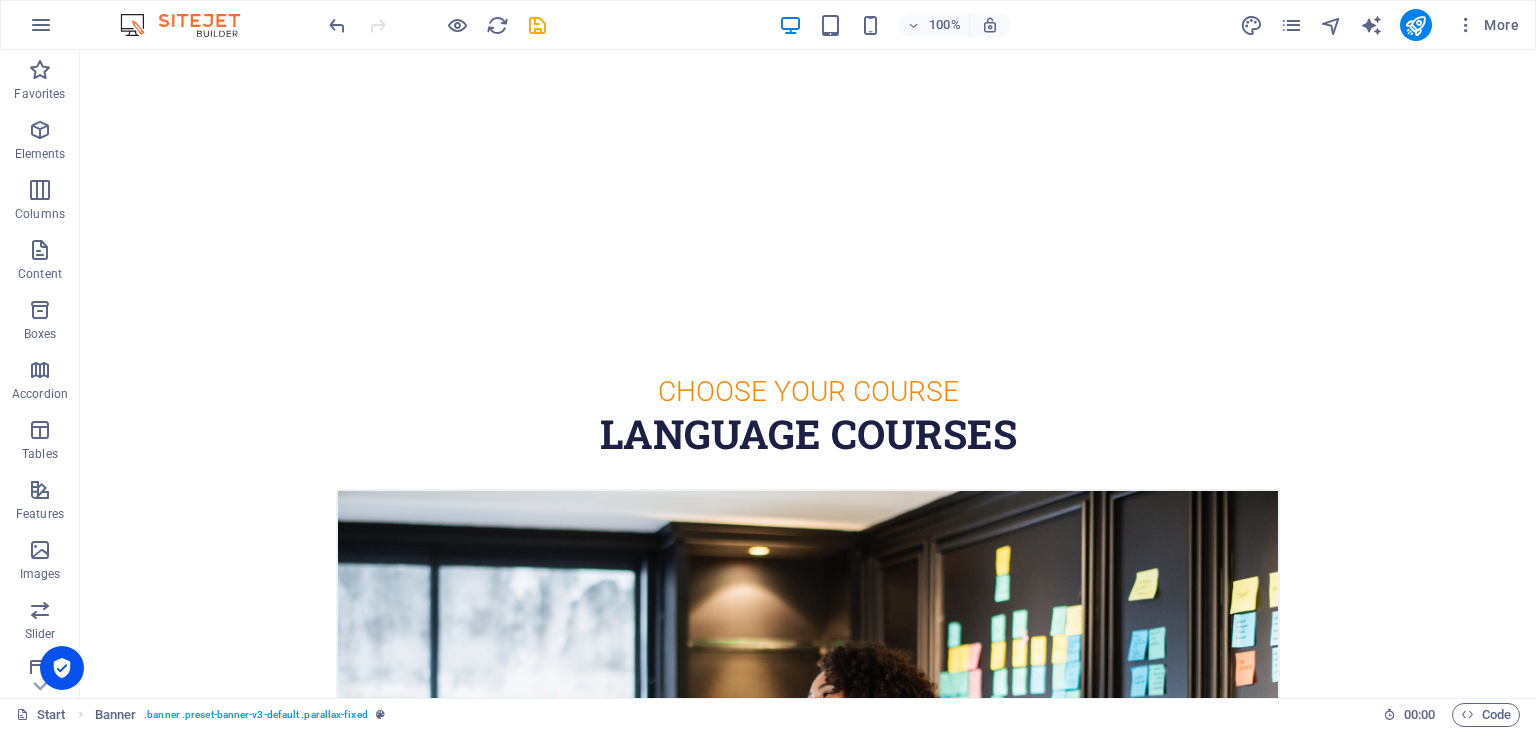 scroll, scrollTop: 0, scrollLeft: 0, axis: both 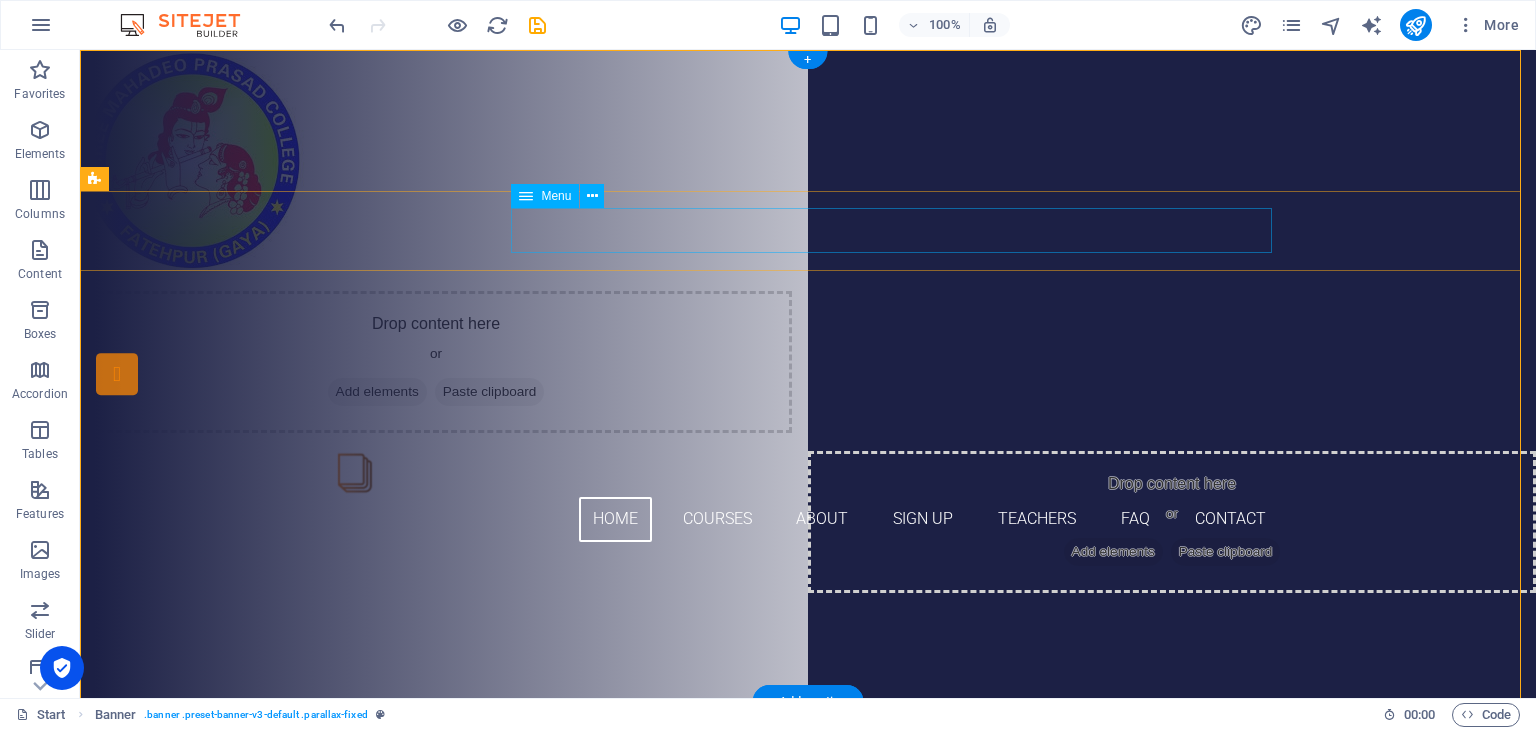 click on "Home Courses About Sign up Teachers FAQ Contact" at bounding box center (808, 519) 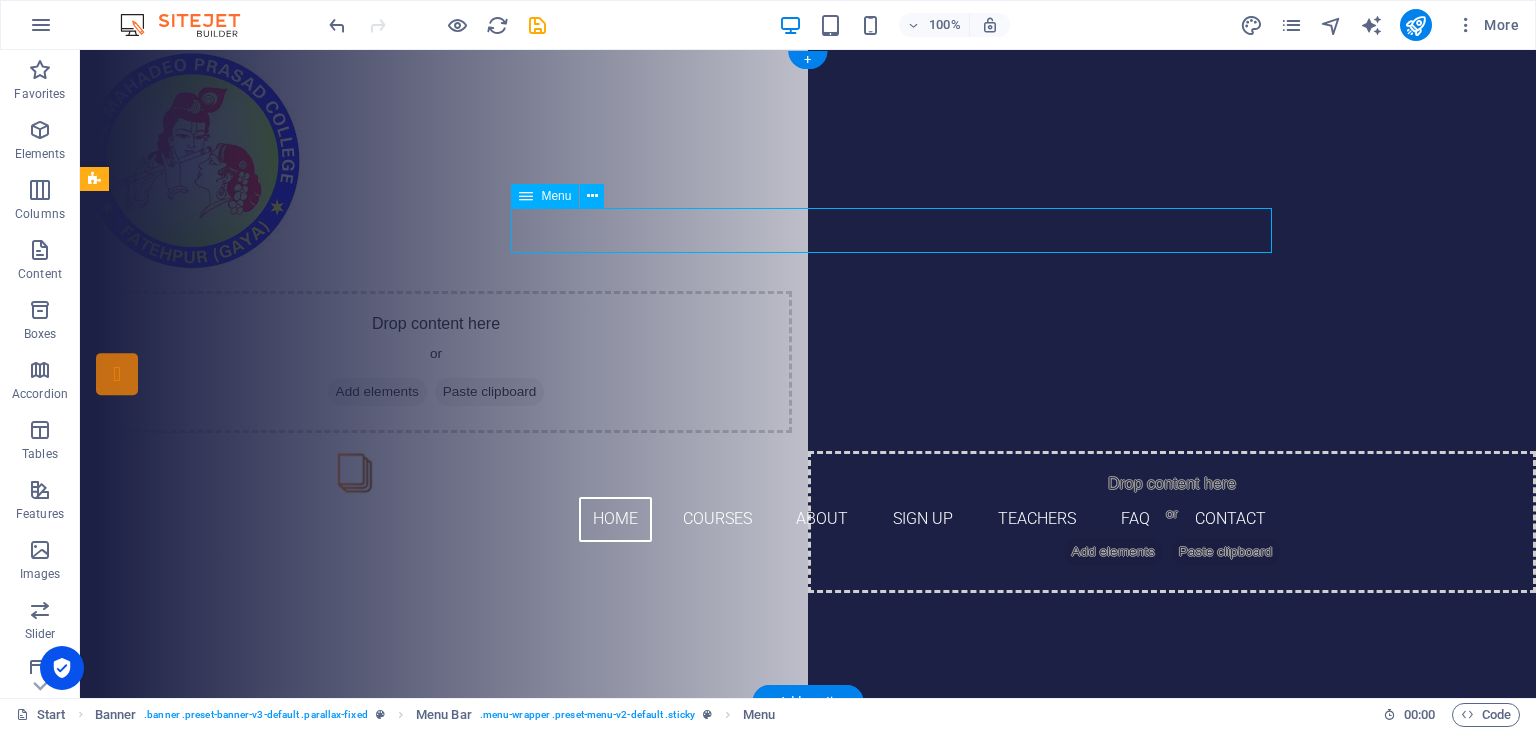 click on "Home Courses About Sign up Teachers FAQ Contact" at bounding box center (808, 519) 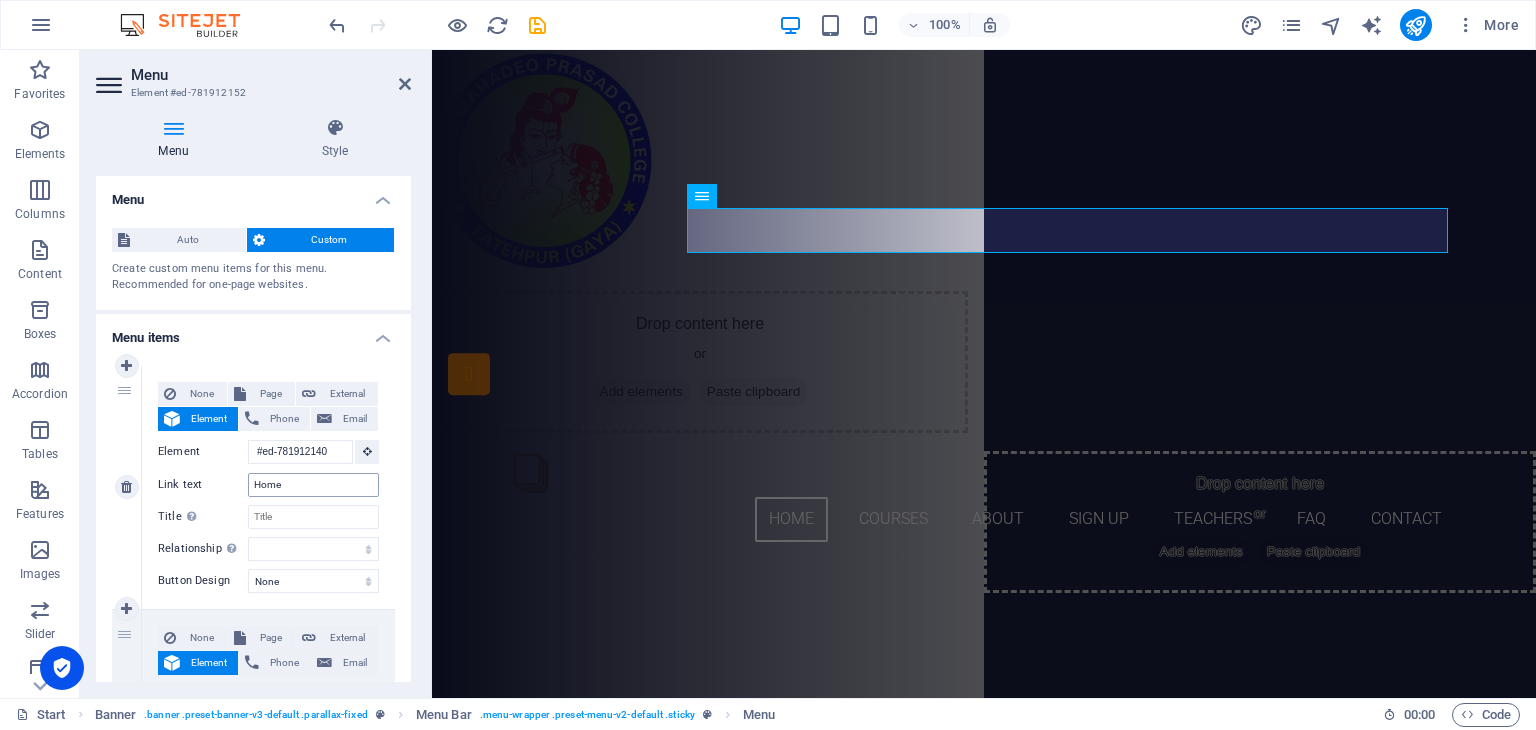 scroll, scrollTop: 0, scrollLeft: 0, axis: both 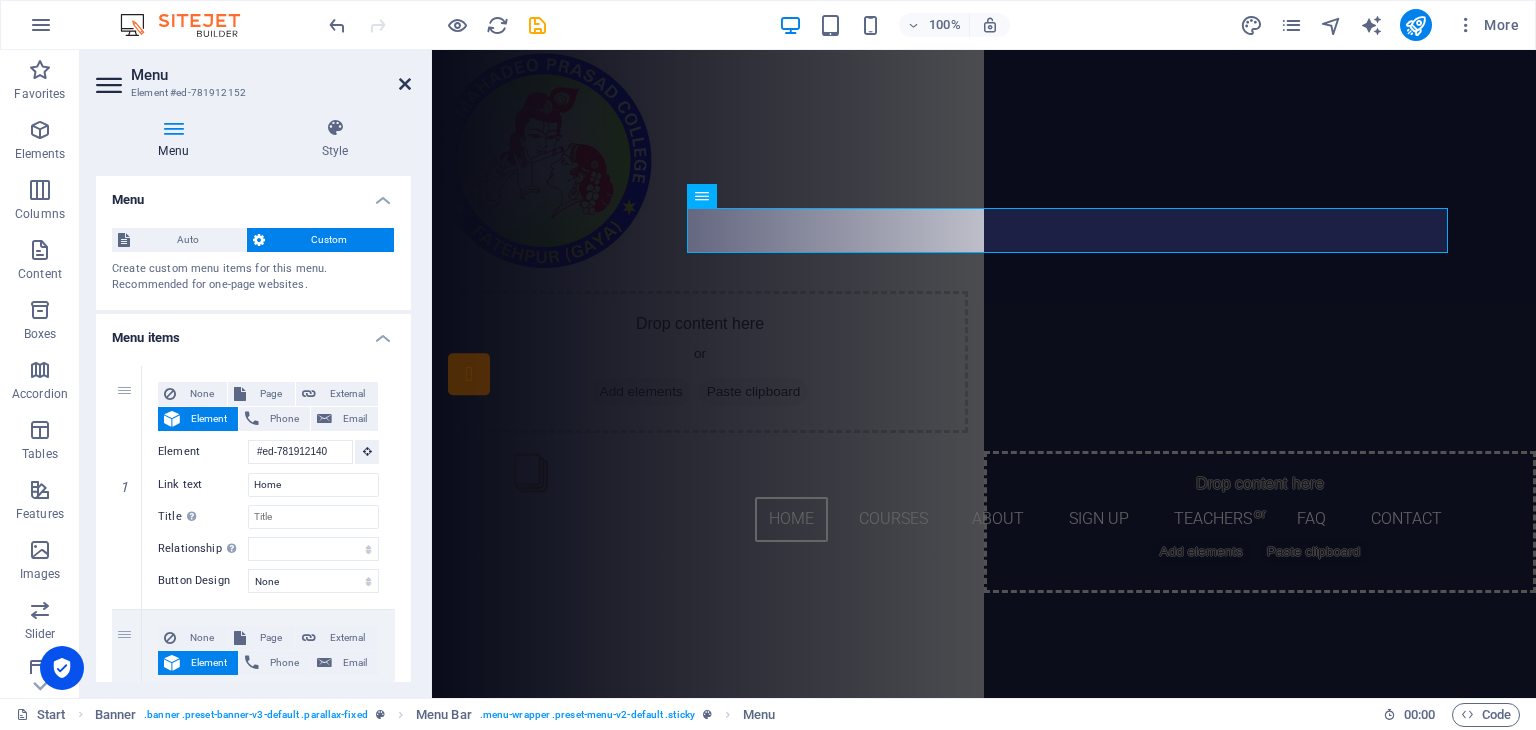 click at bounding box center [405, 84] 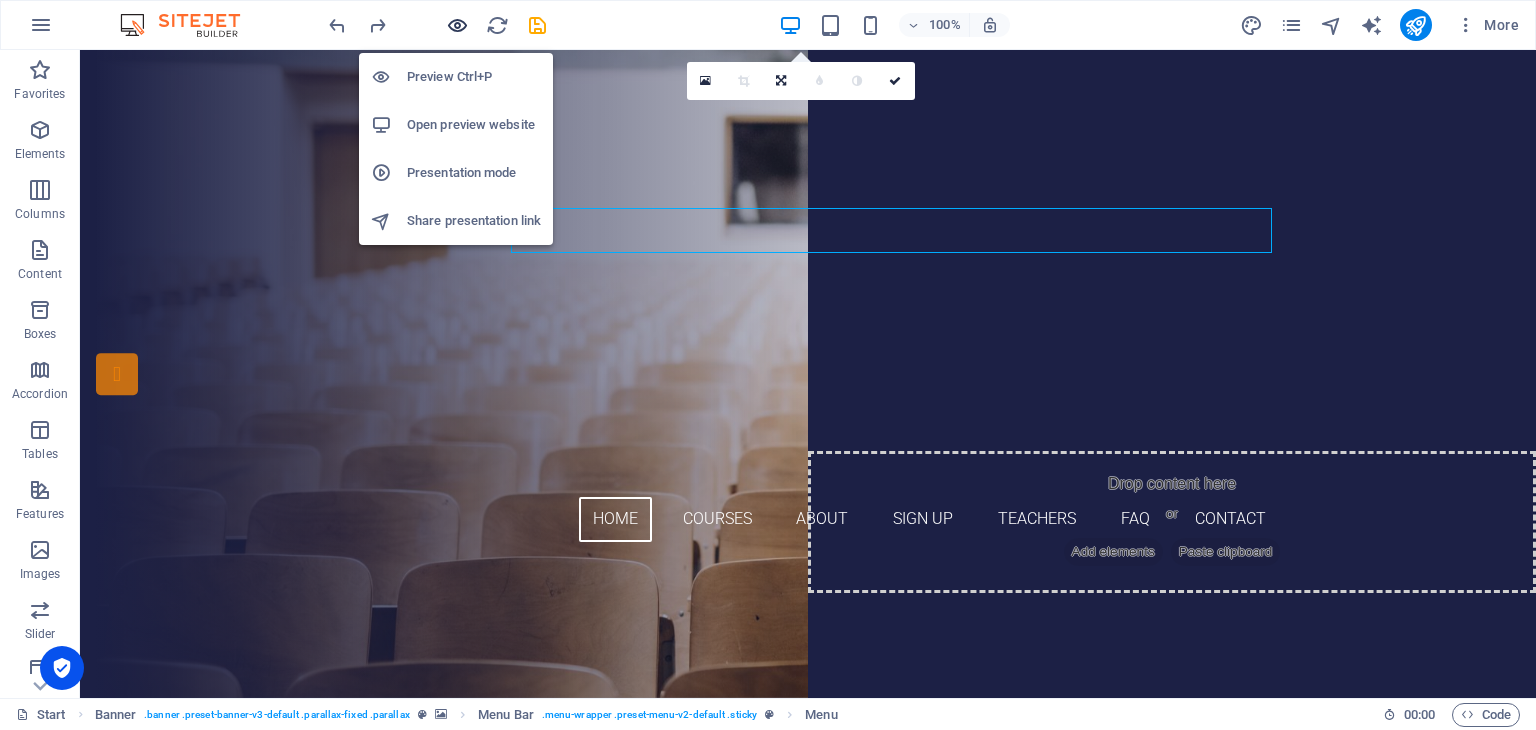 click at bounding box center (457, 25) 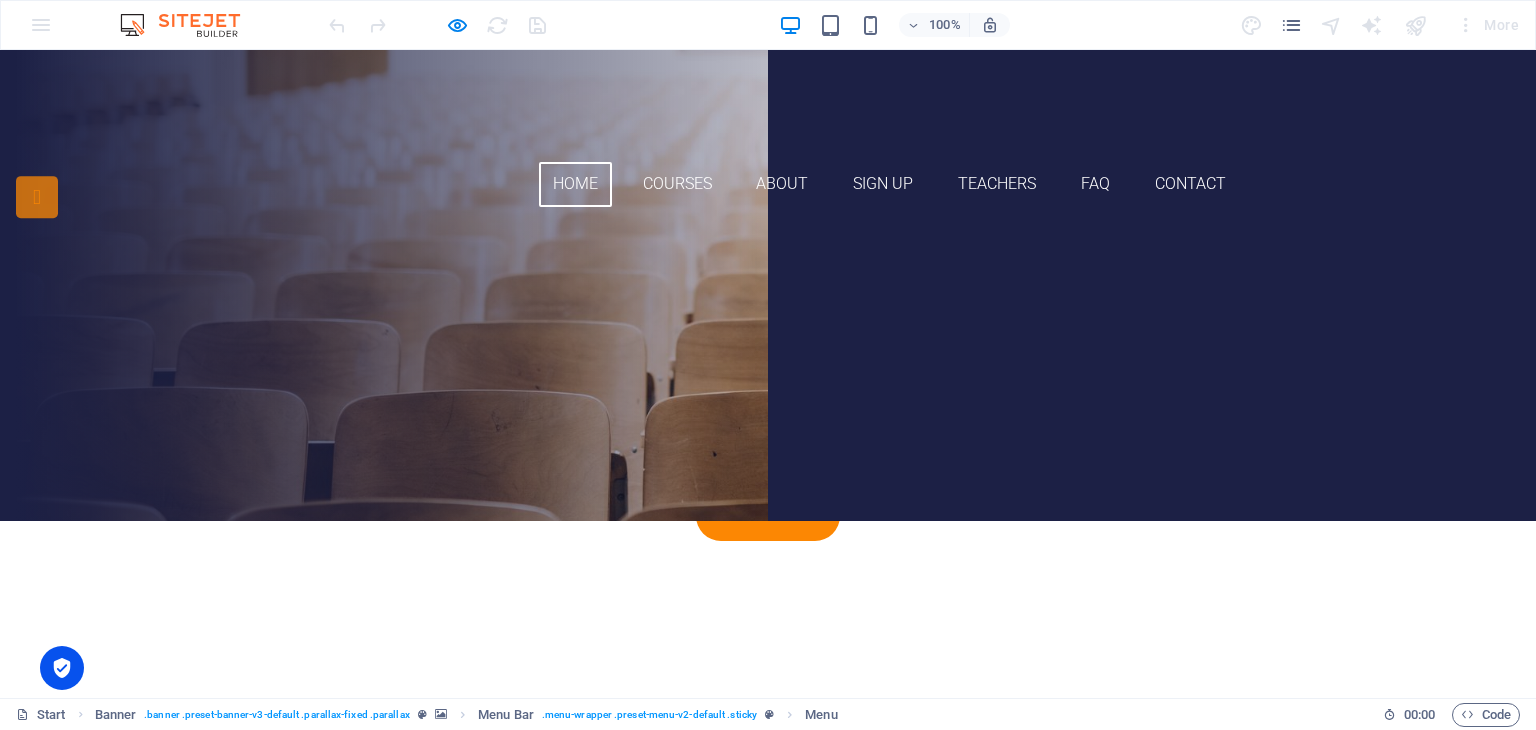 scroll, scrollTop: 0, scrollLeft: 0, axis: both 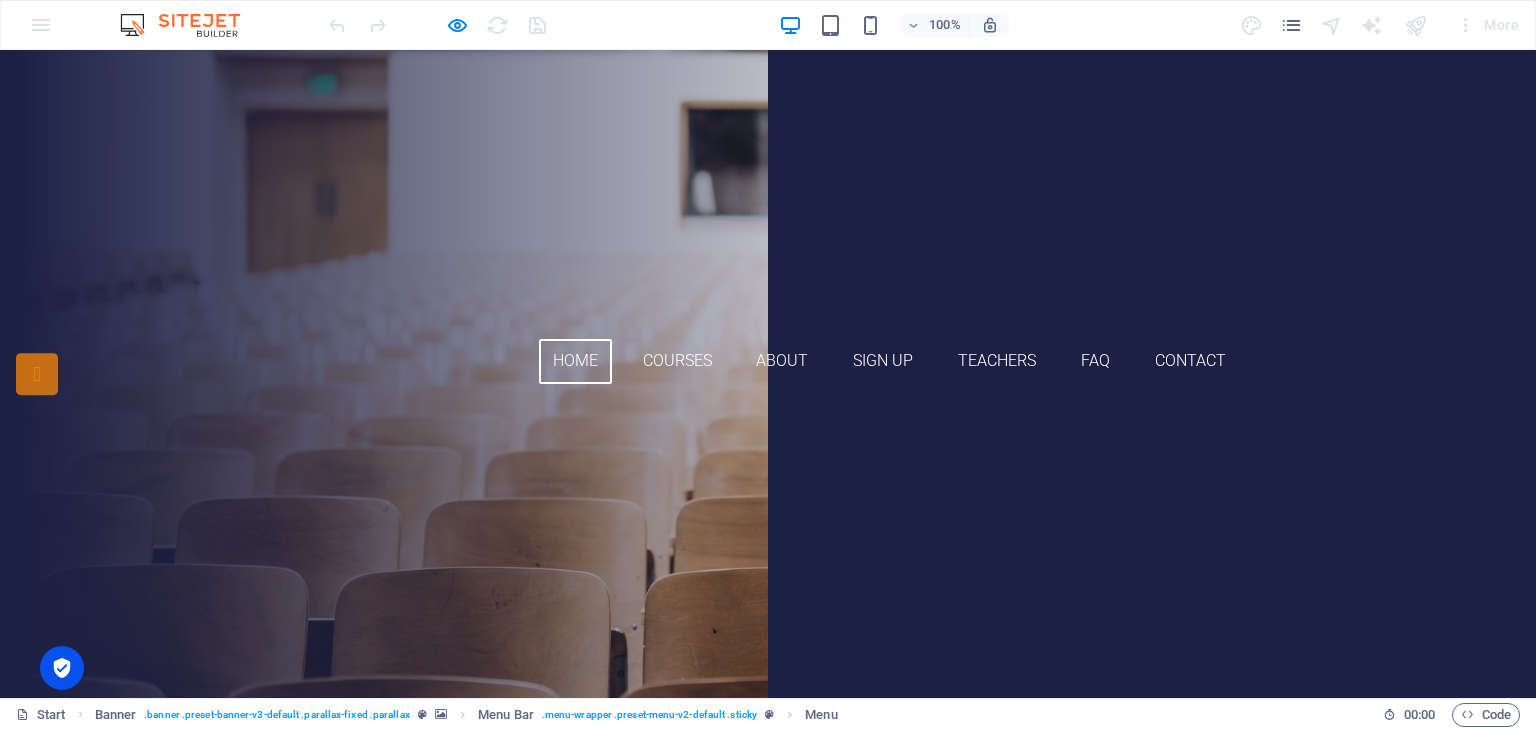 type 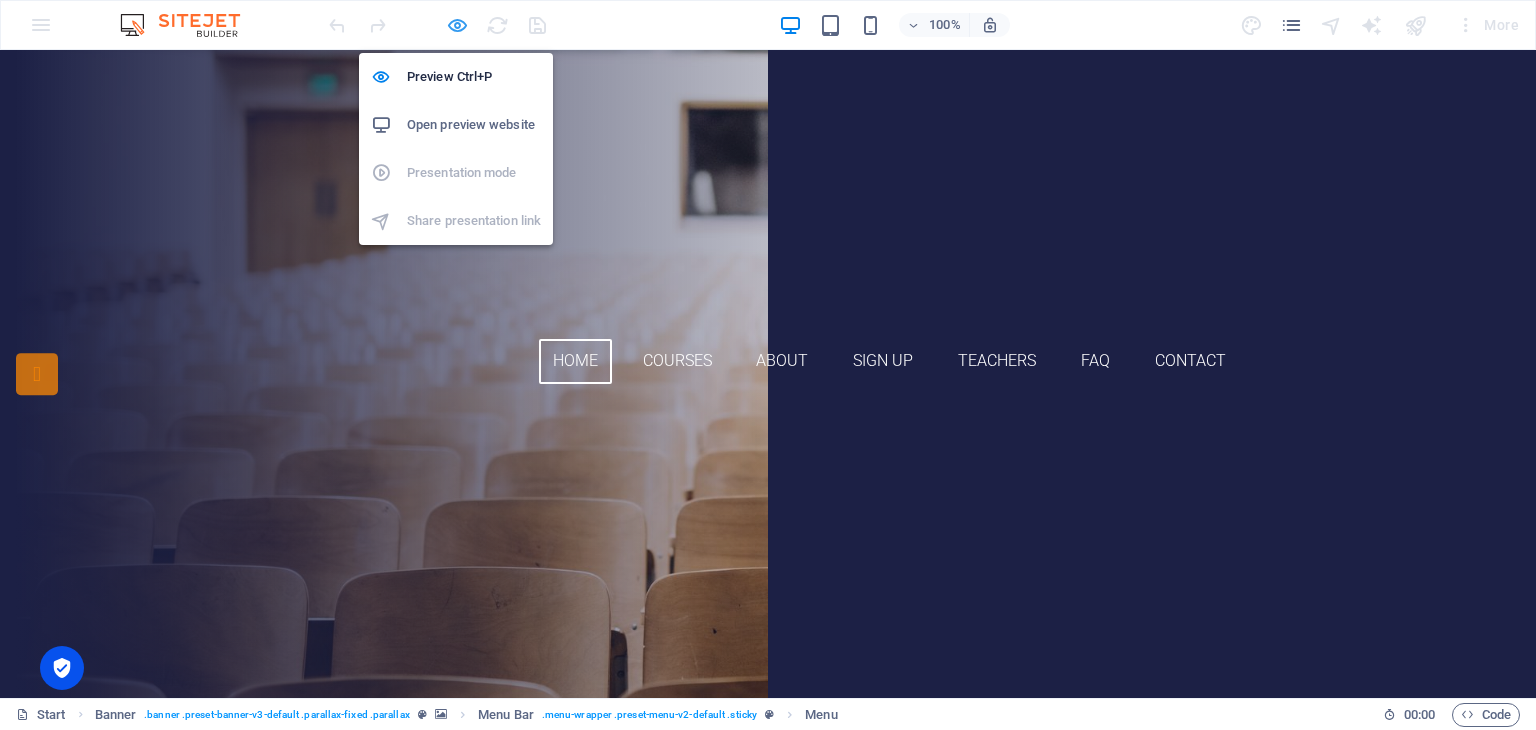 click at bounding box center (457, 25) 